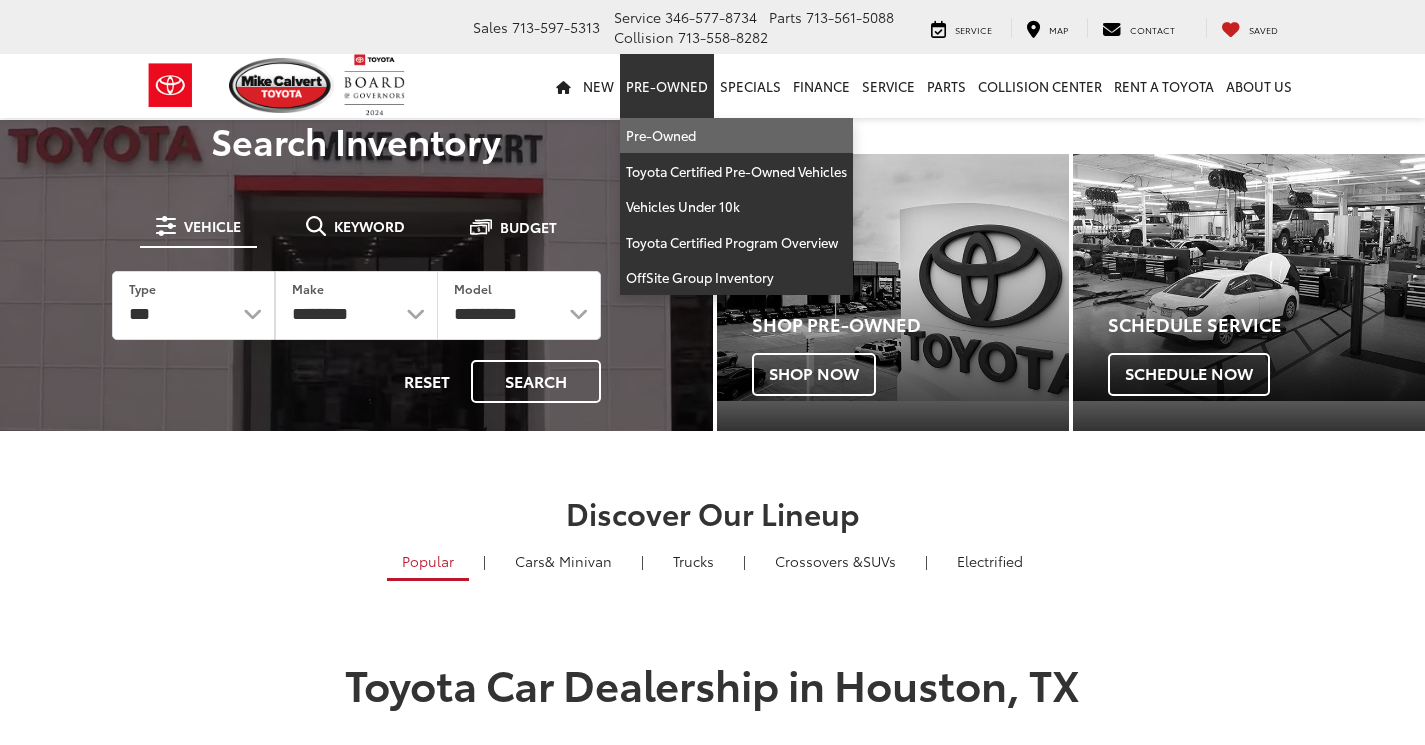 scroll, scrollTop: 0, scrollLeft: 0, axis: both 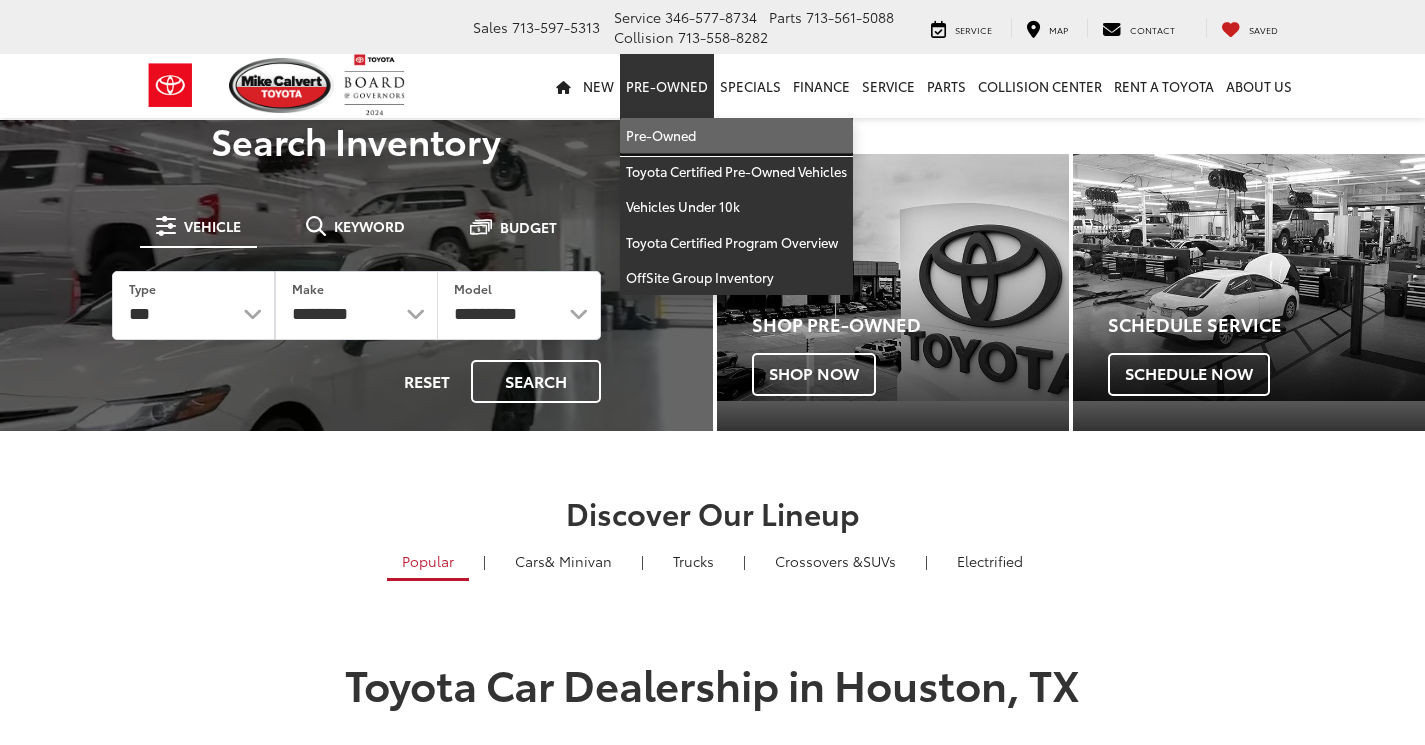 click on "Pre-Owned" at bounding box center (736, 136) 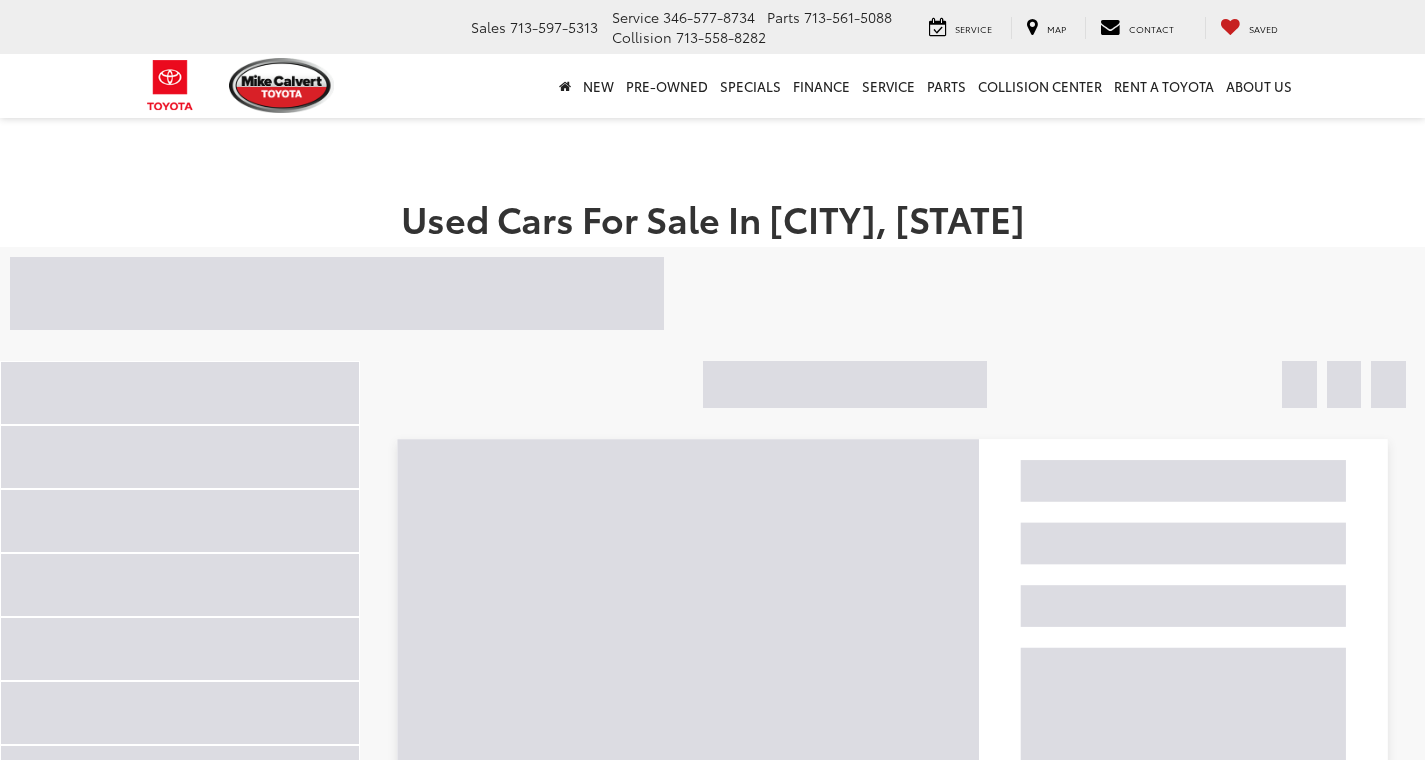 scroll, scrollTop: 0, scrollLeft: 0, axis: both 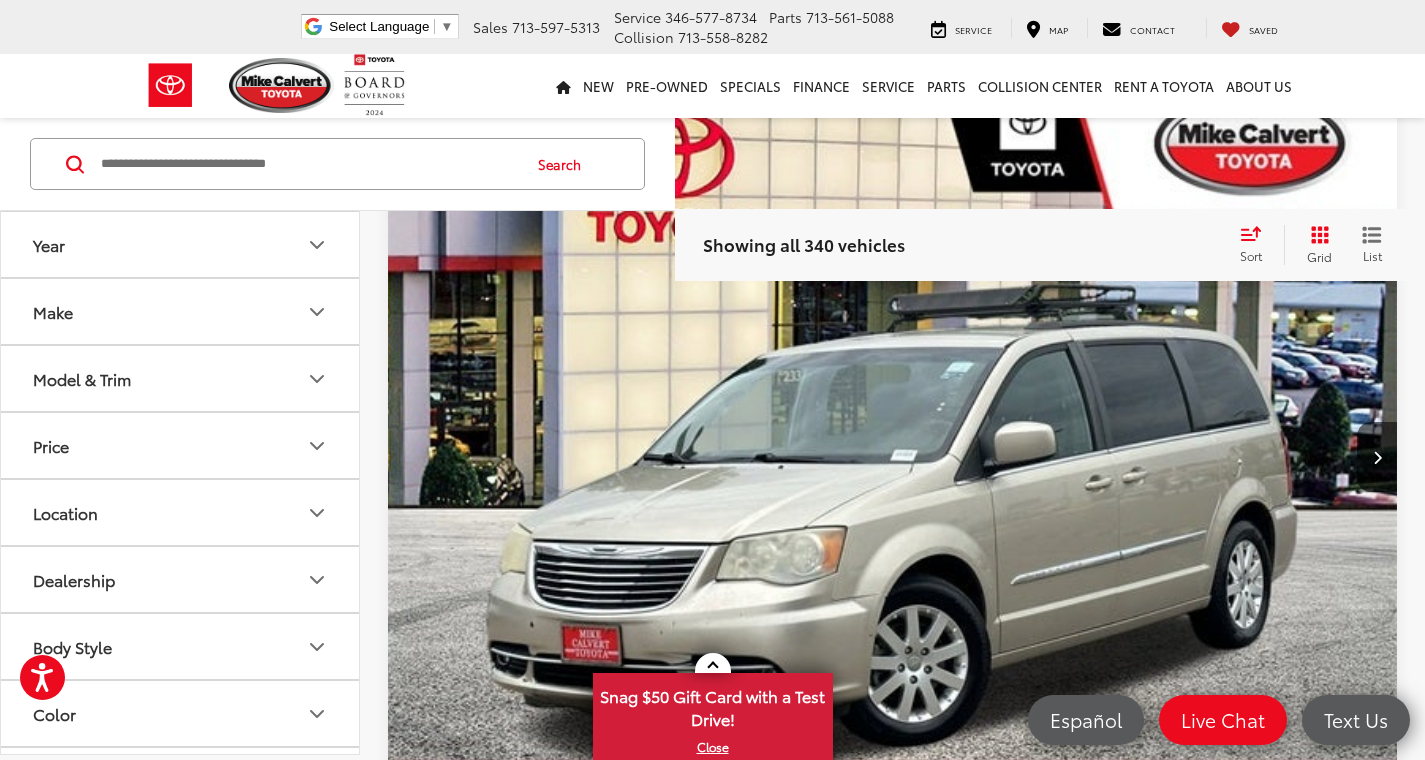 click on "Make" at bounding box center [181, 311] 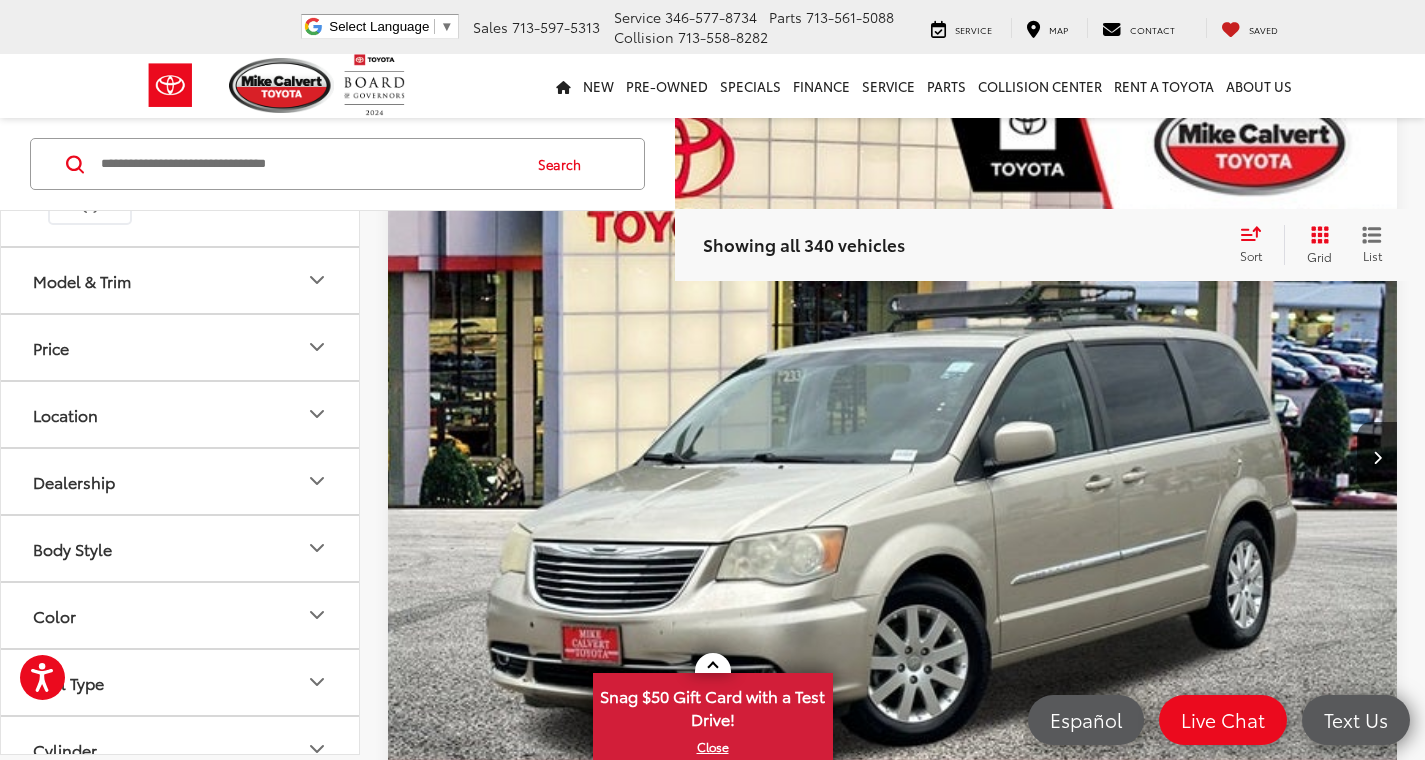 click at bounding box center [180, 116] 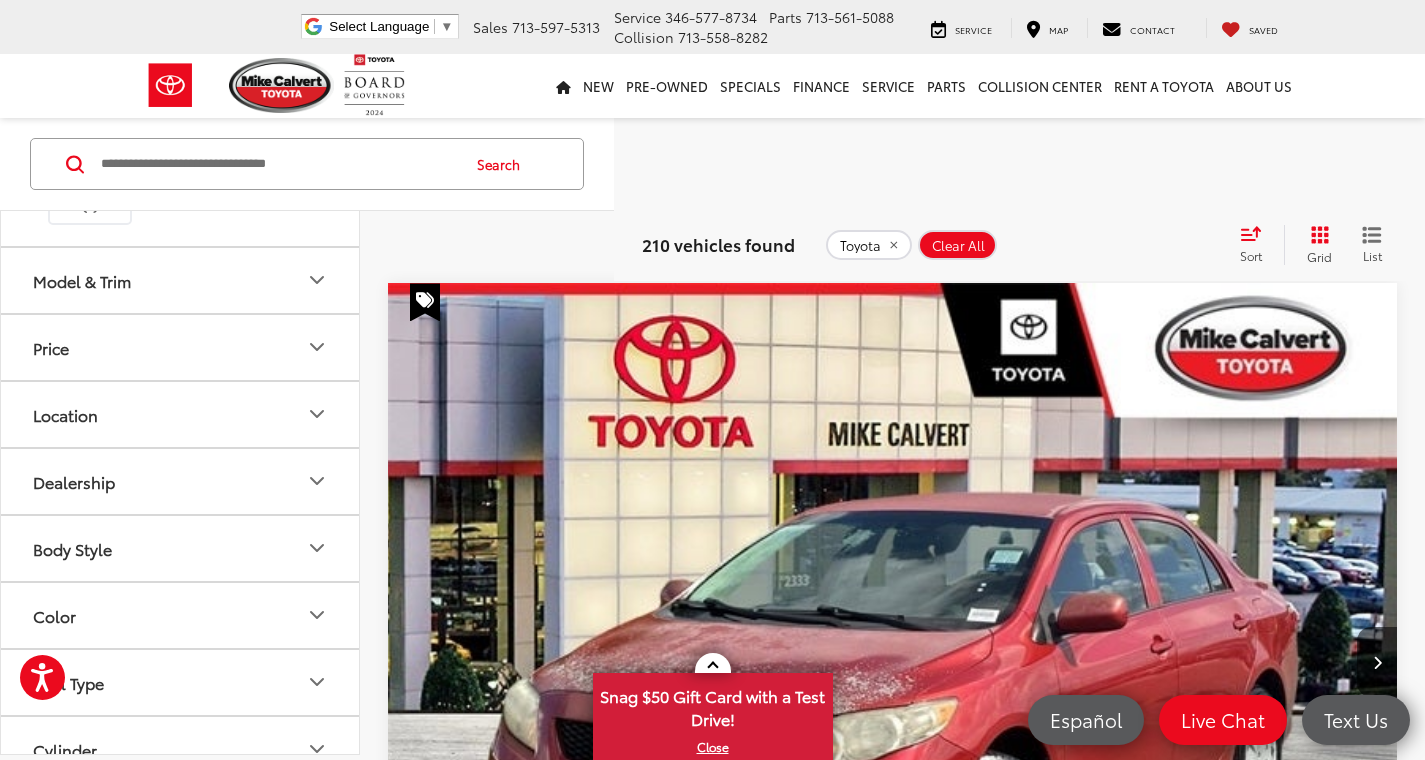 click 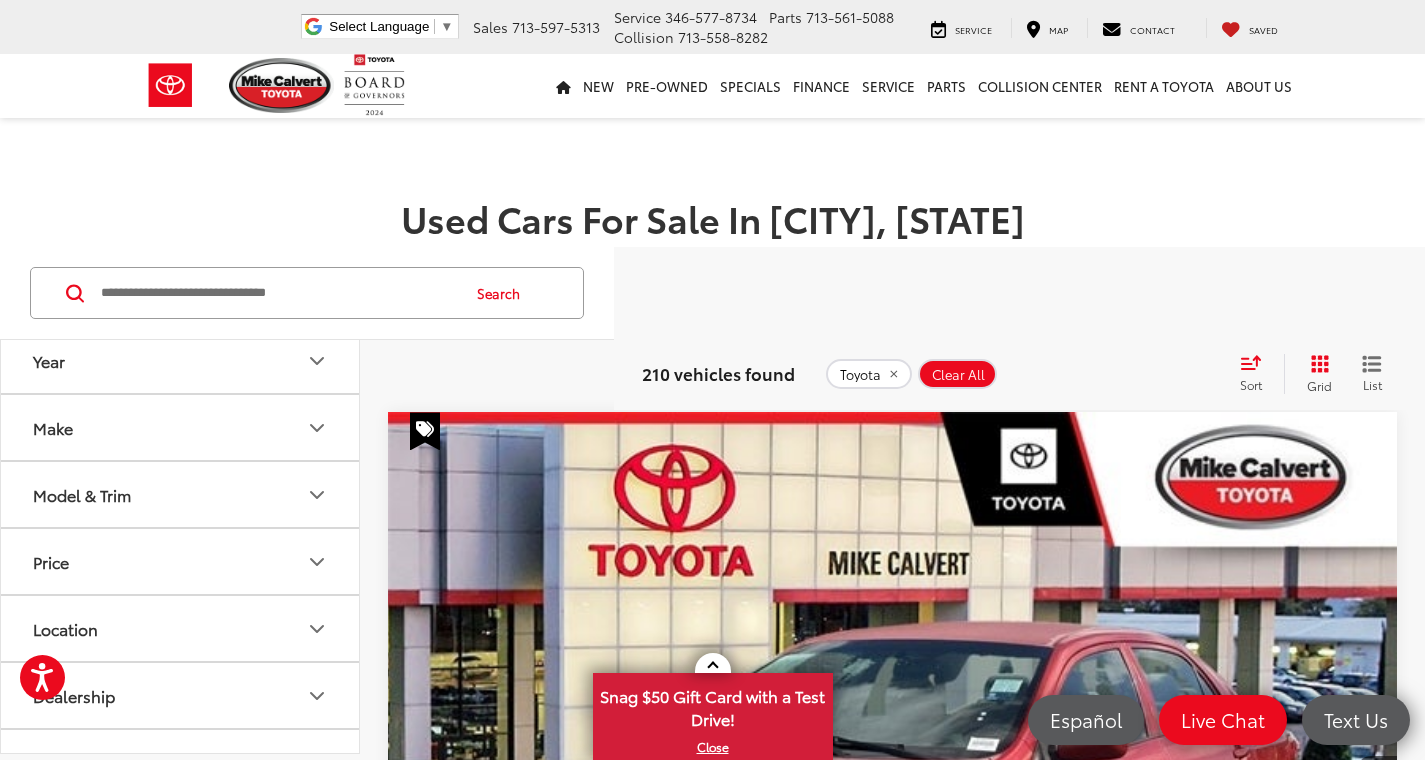 click 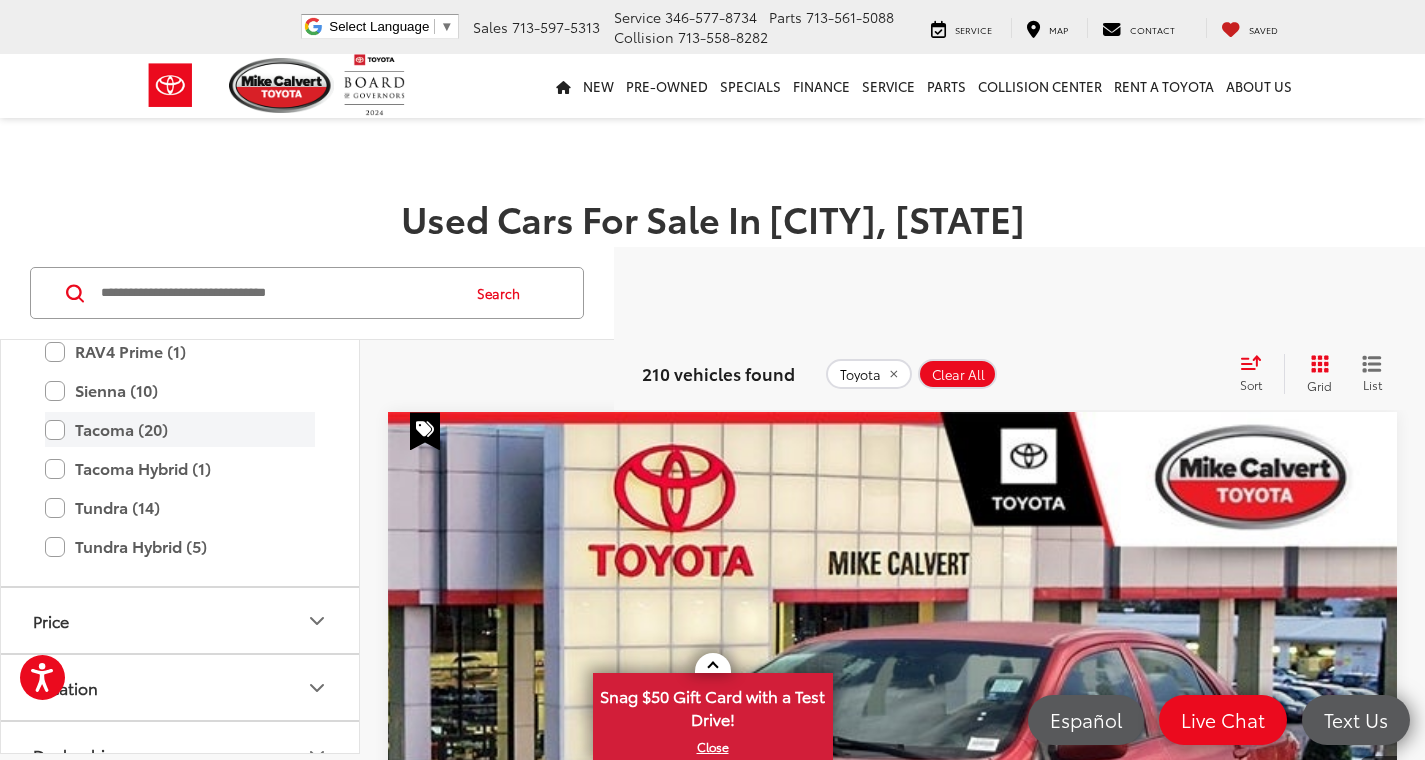 click on "Tacoma (20)" at bounding box center (180, 429) 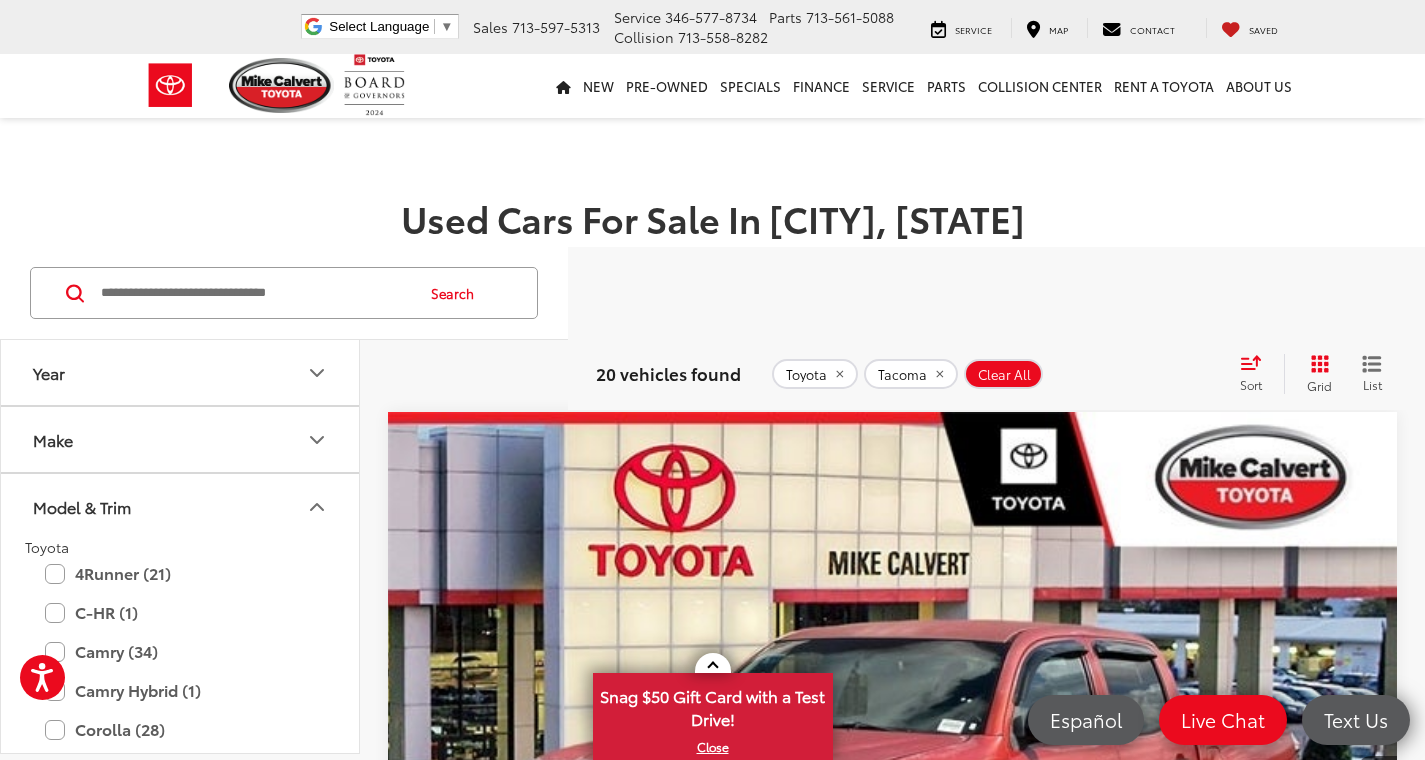 click 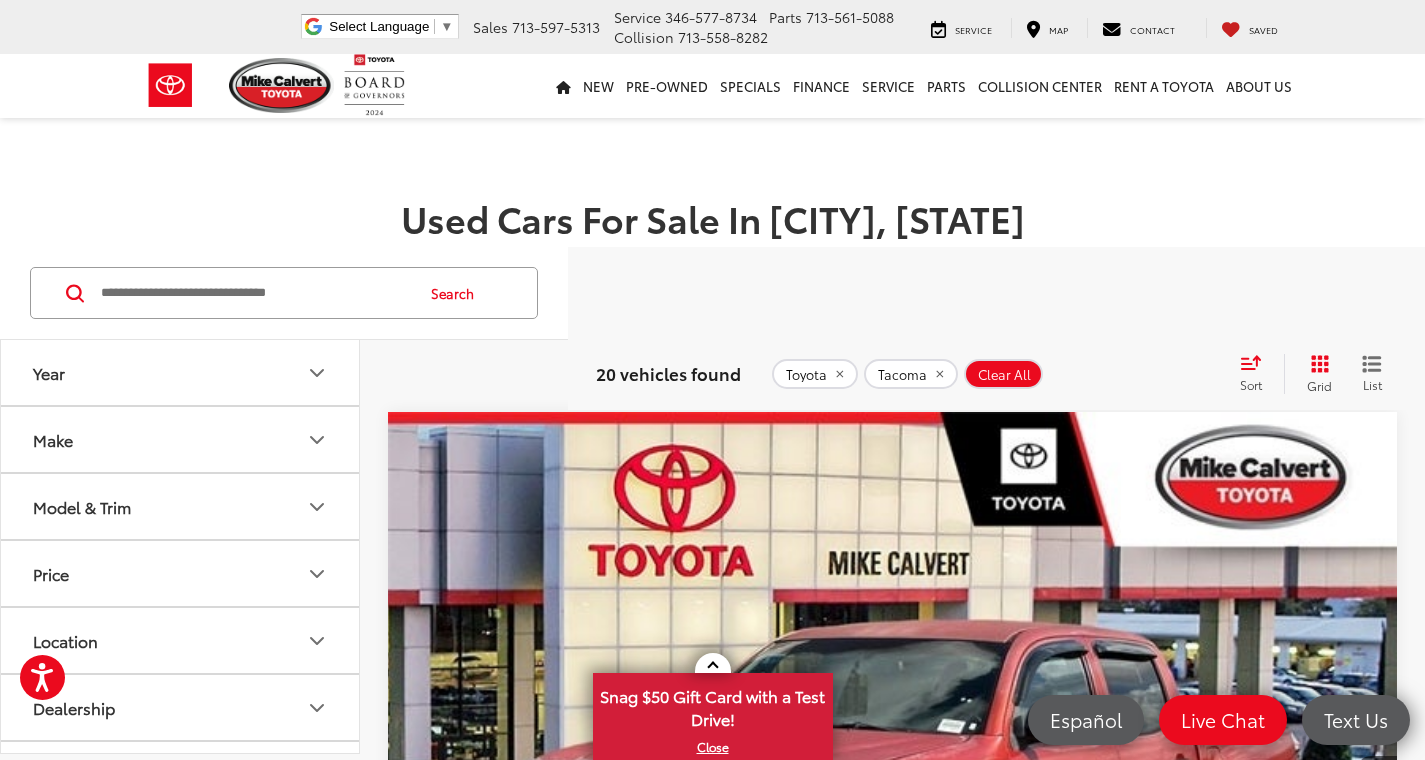 click 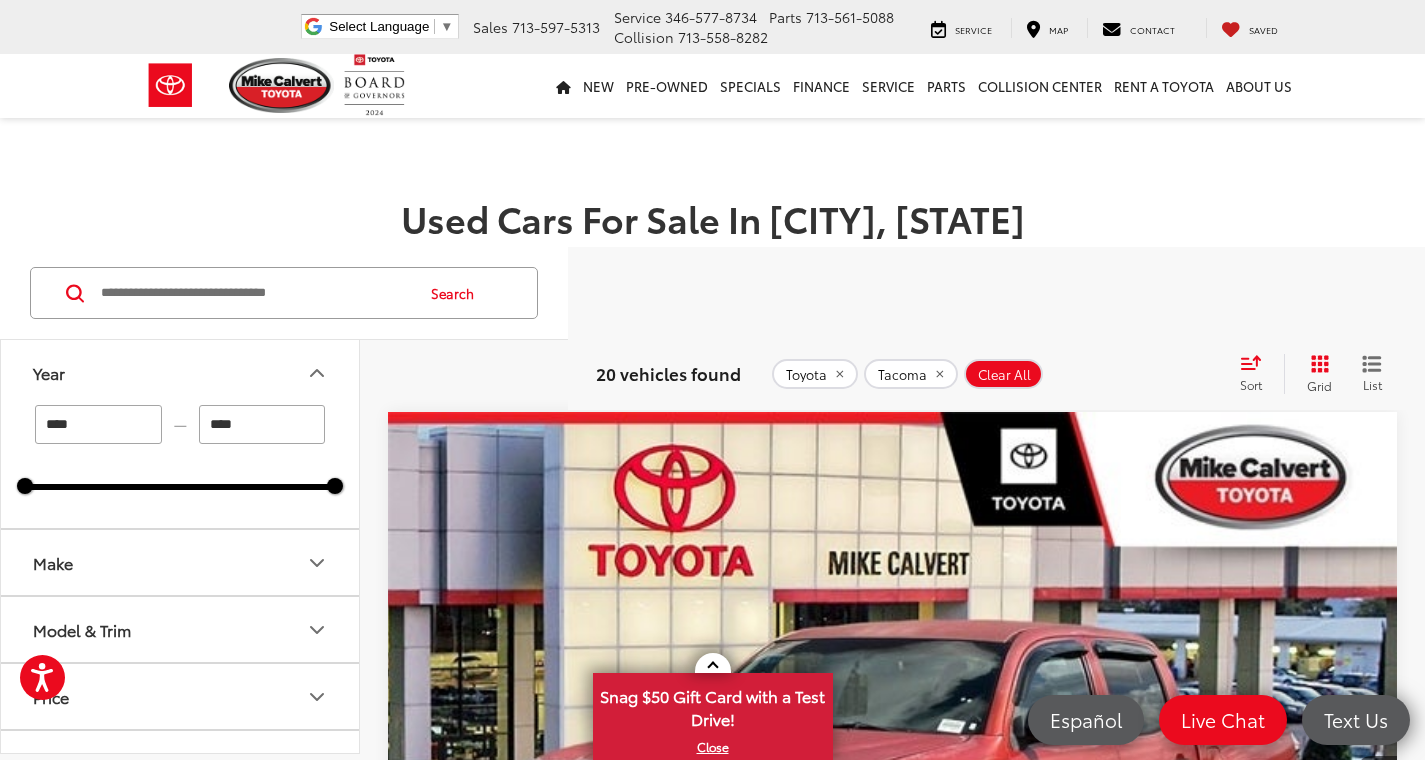 click on "****" at bounding box center [98, 424] 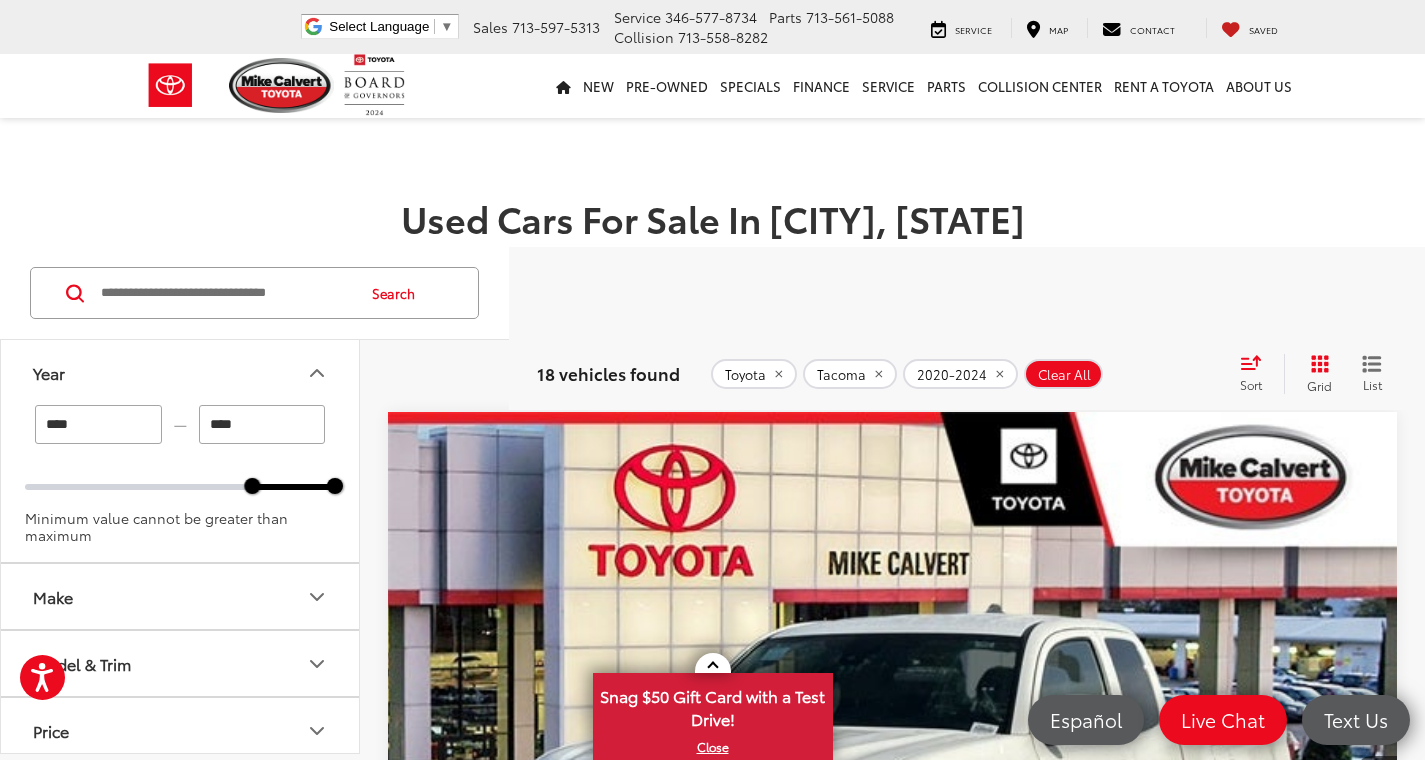 click on "****" at bounding box center (262, 424) 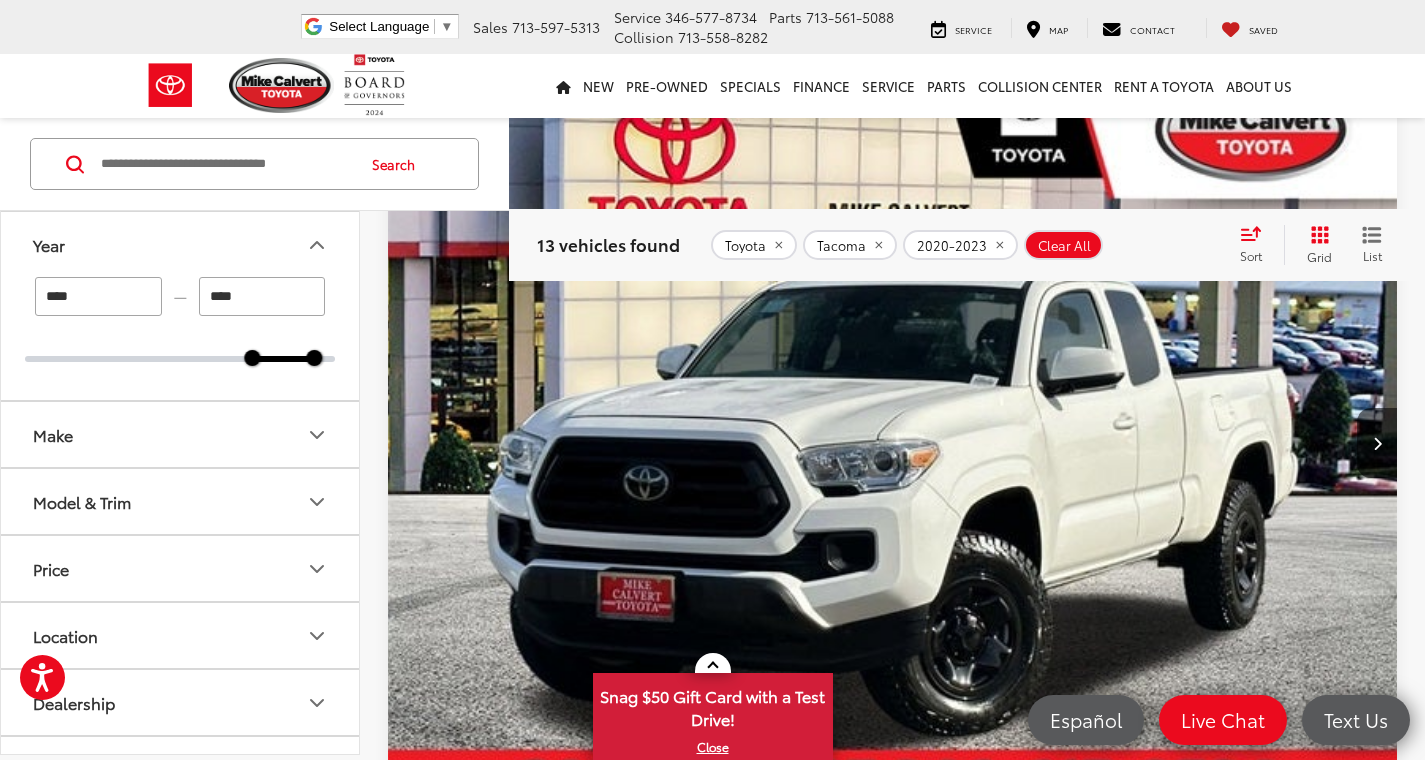 scroll, scrollTop: 349, scrollLeft: 0, axis: vertical 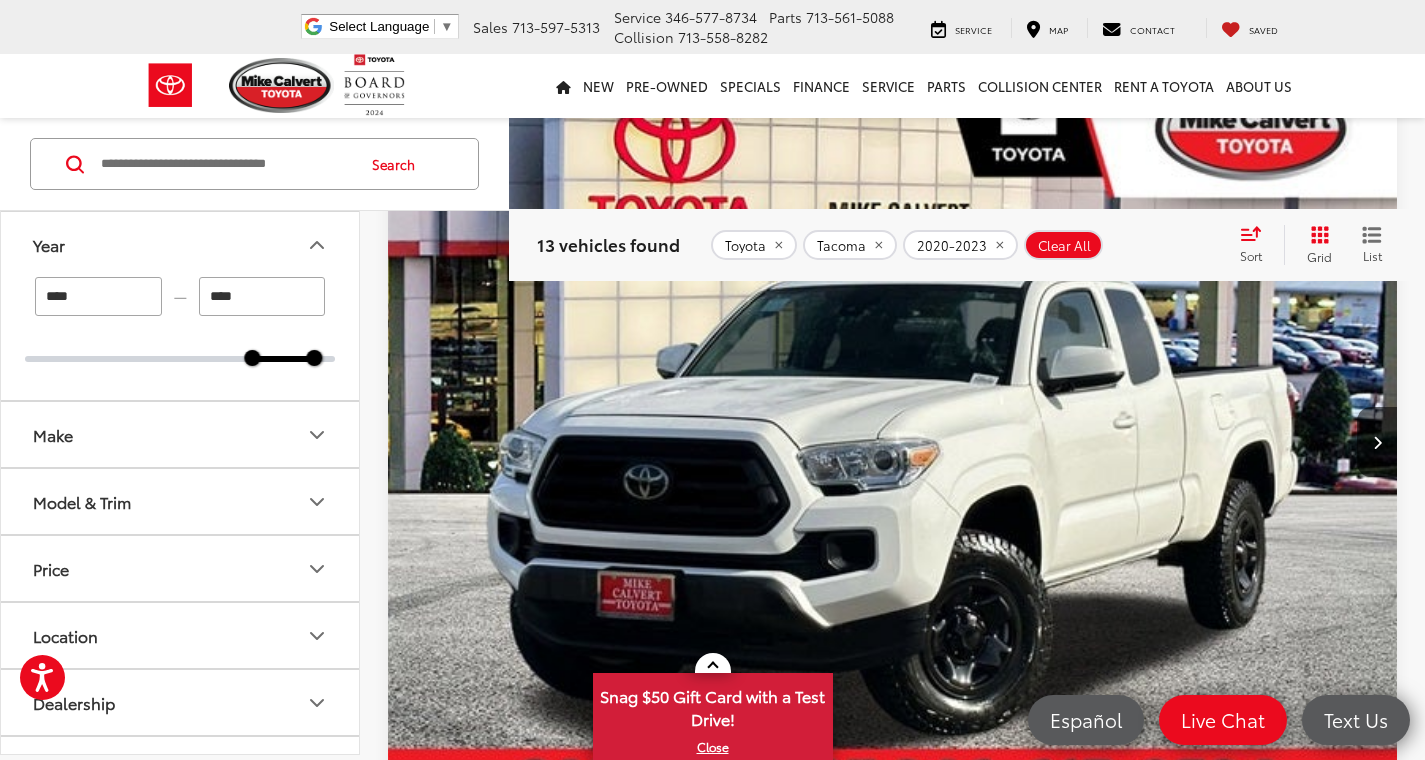 click at bounding box center [893, 442] 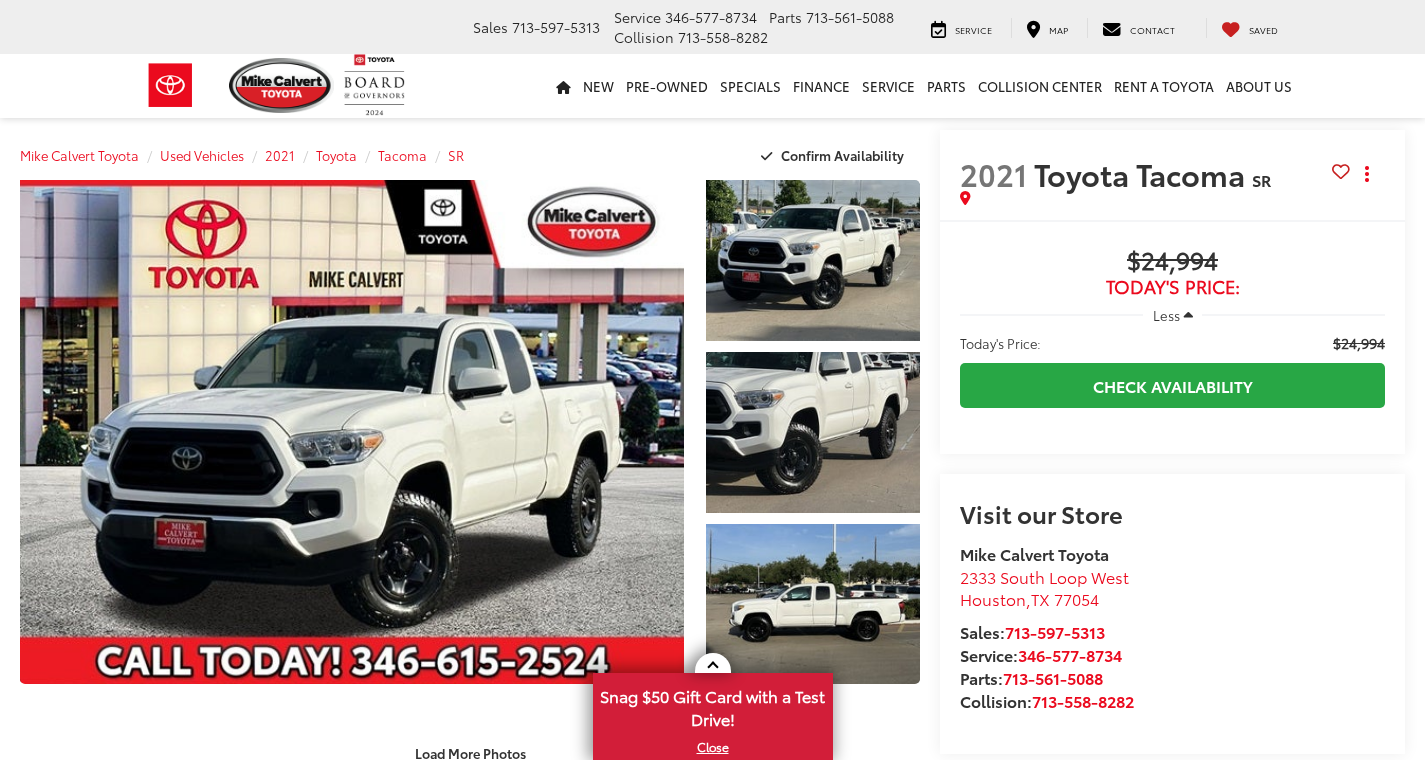 scroll, scrollTop: 0, scrollLeft: 0, axis: both 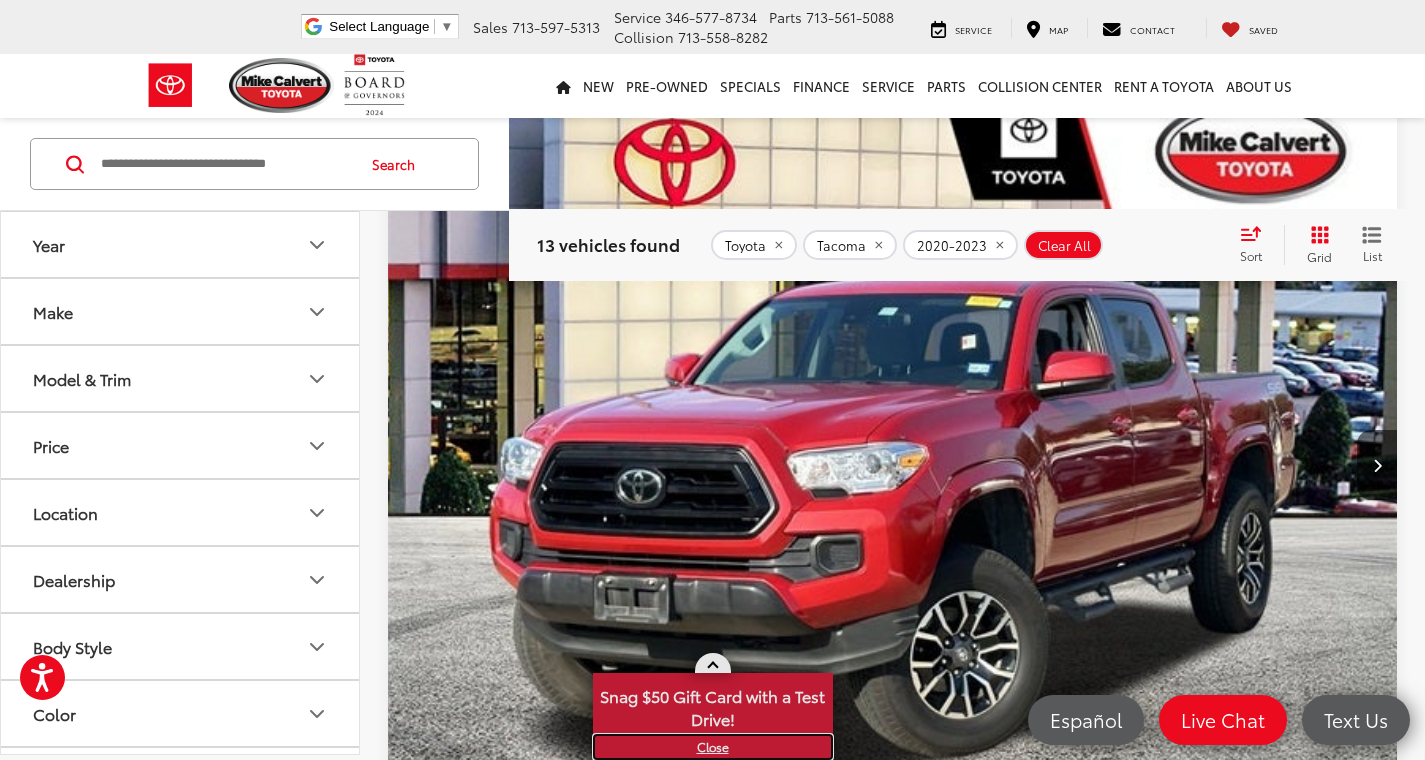 click on "X" at bounding box center (713, 747) 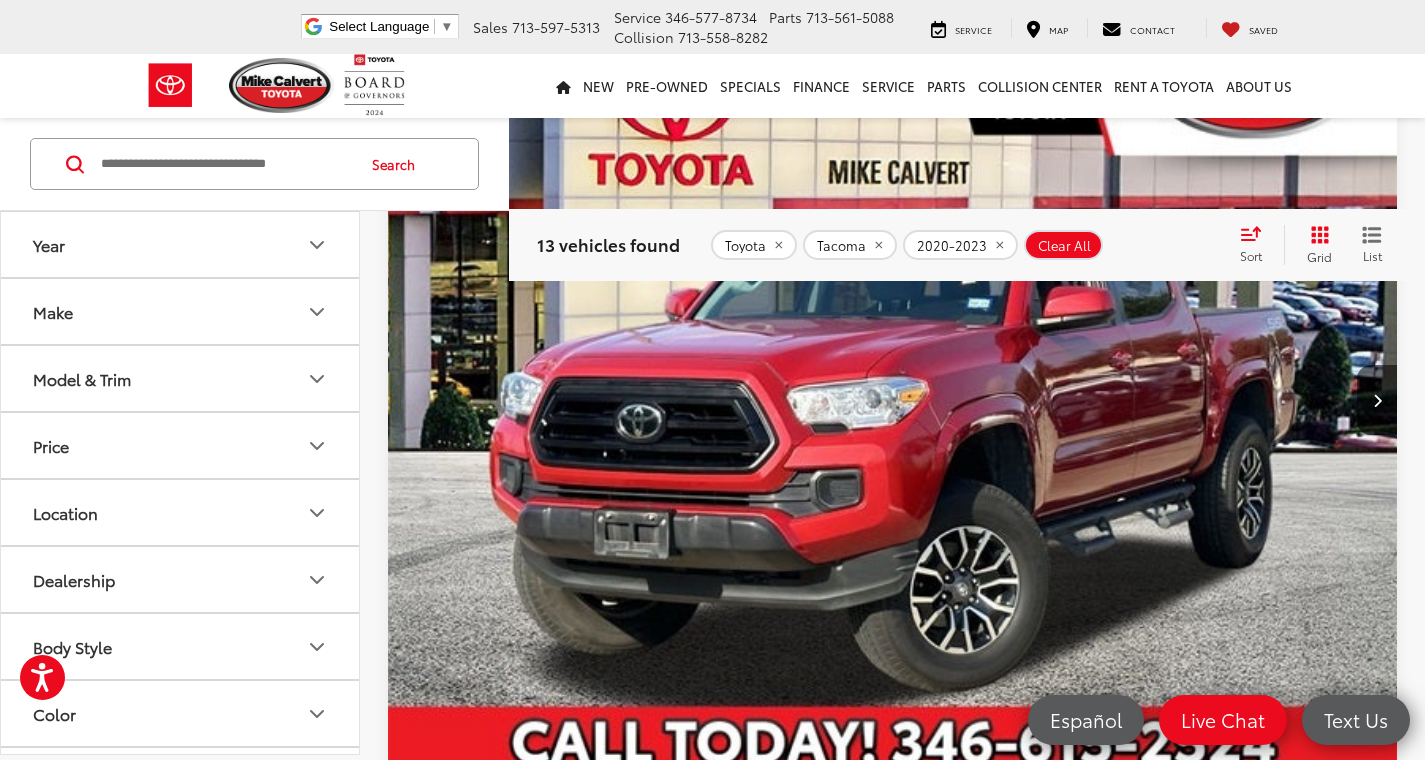 scroll, scrollTop: 1132, scrollLeft: 0, axis: vertical 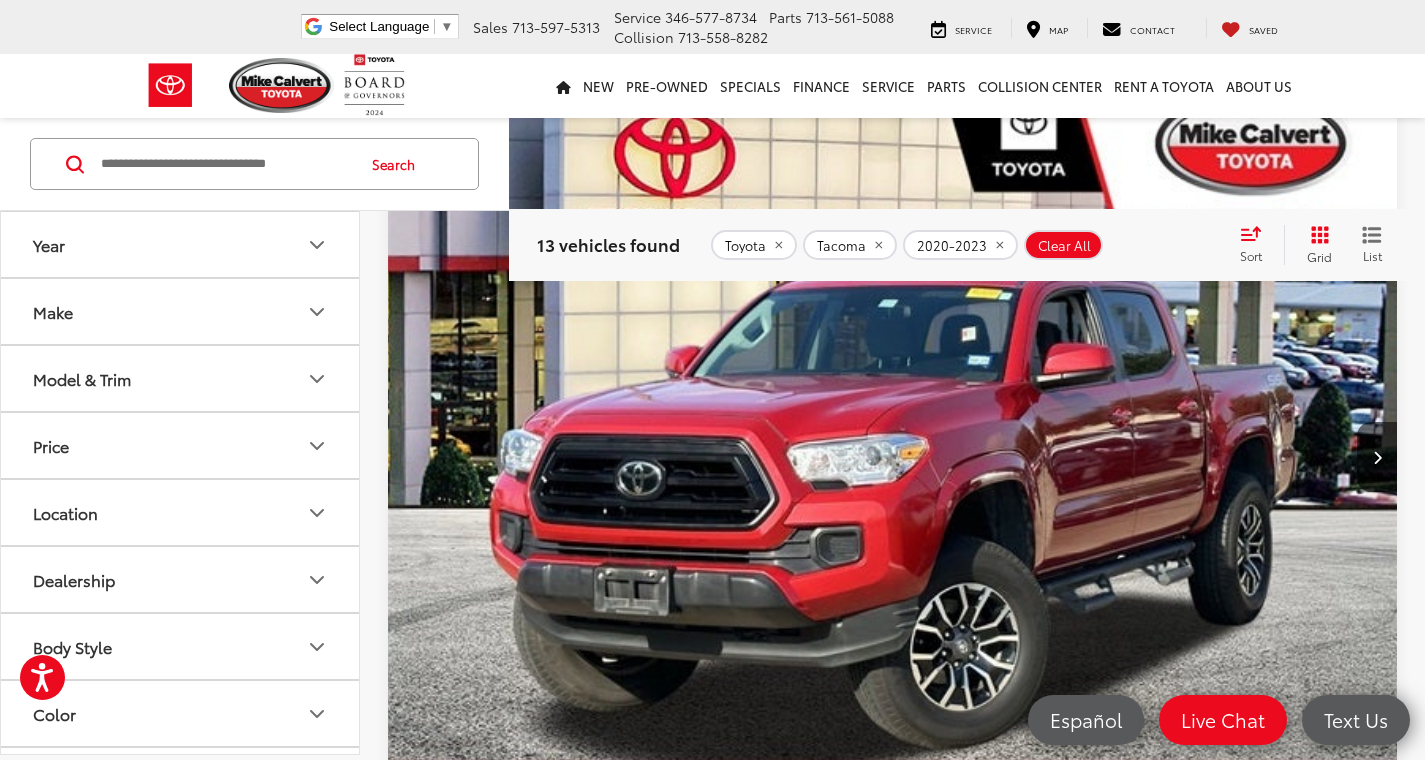 click at bounding box center [893, 457] 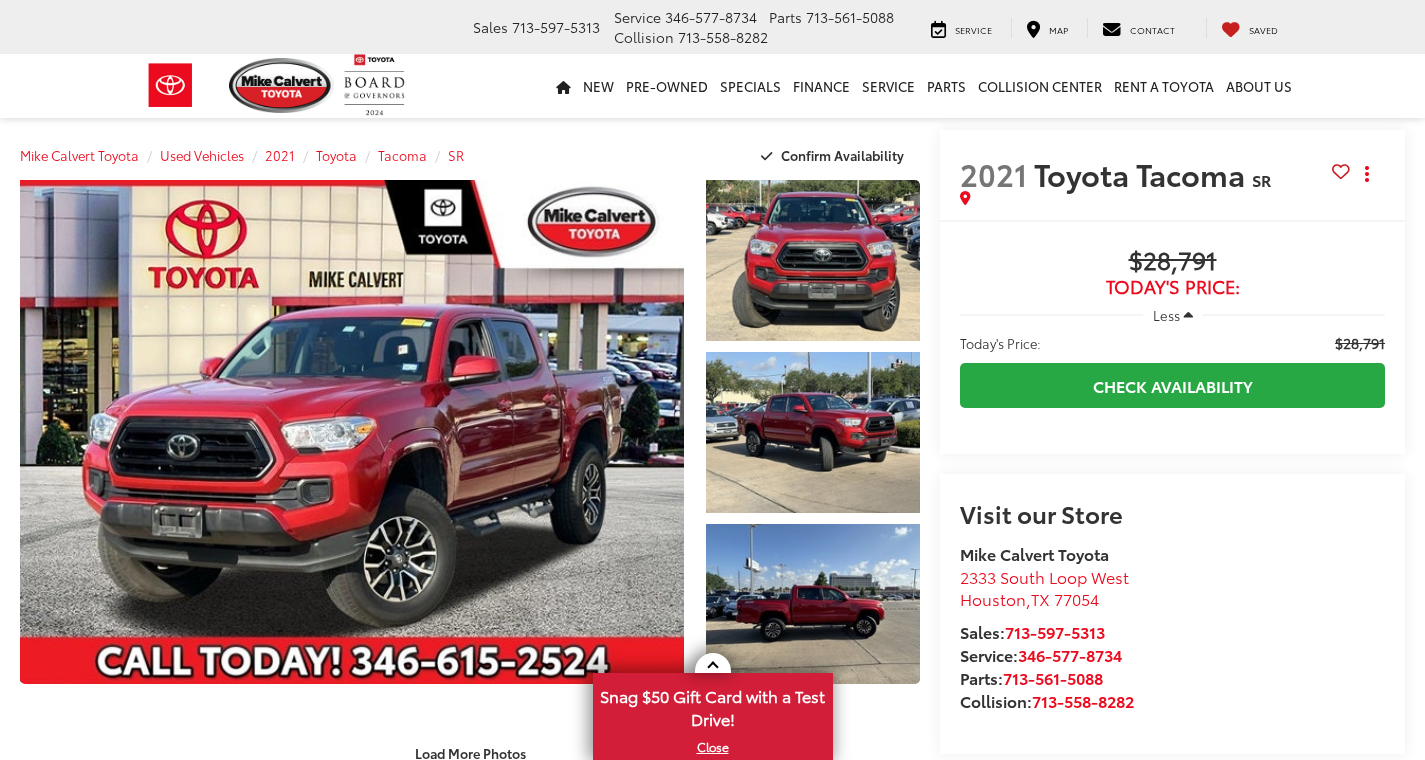 scroll, scrollTop: 0, scrollLeft: 0, axis: both 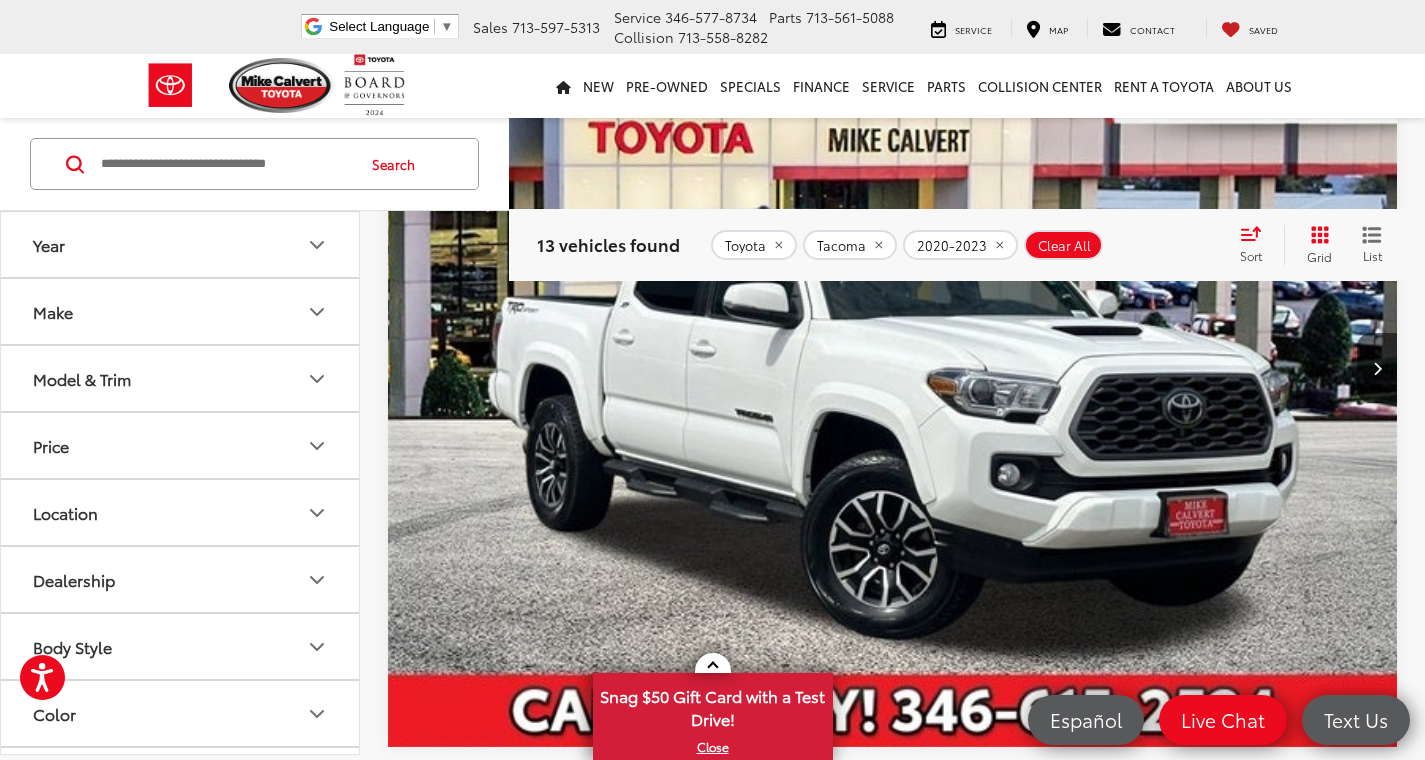 click at bounding box center (893, 368) 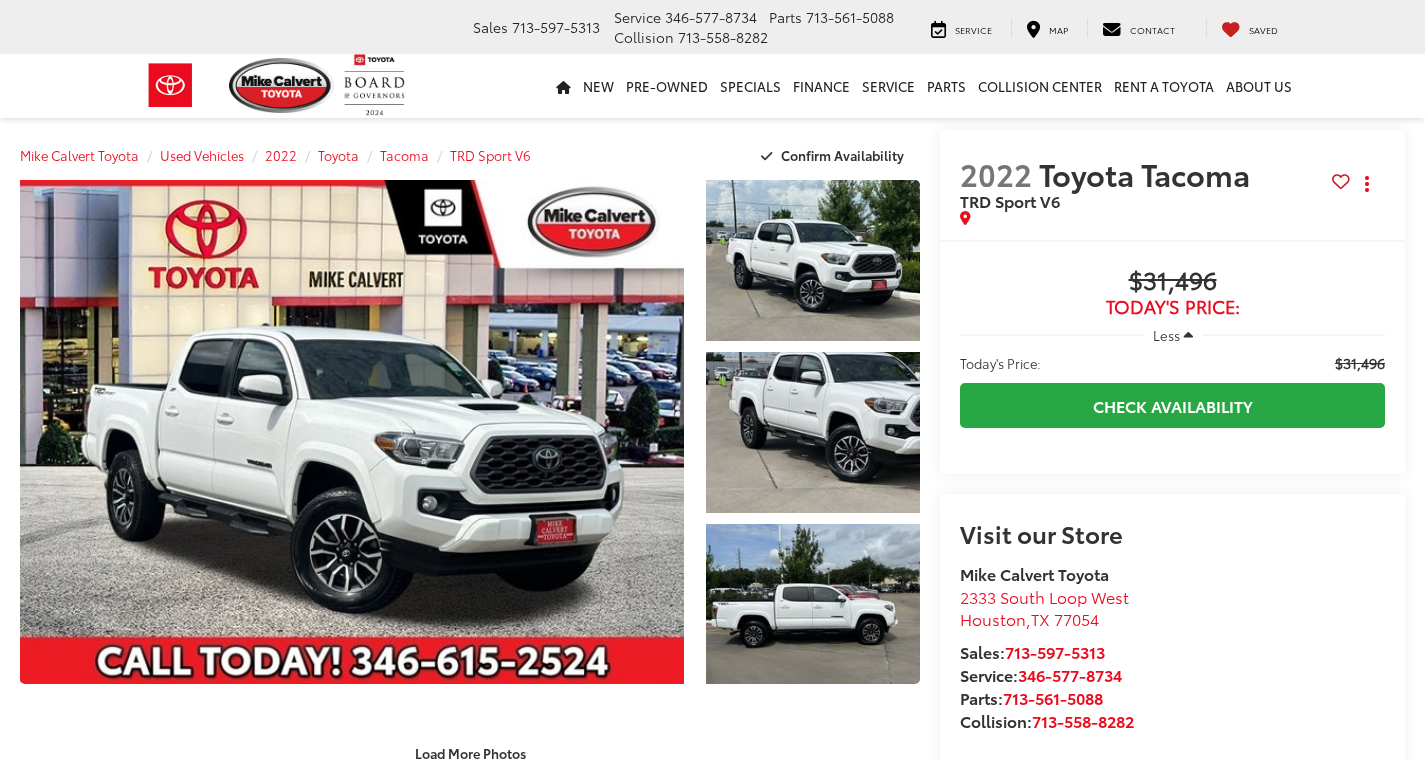 scroll, scrollTop: 0, scrollLeft: 0, axis: both 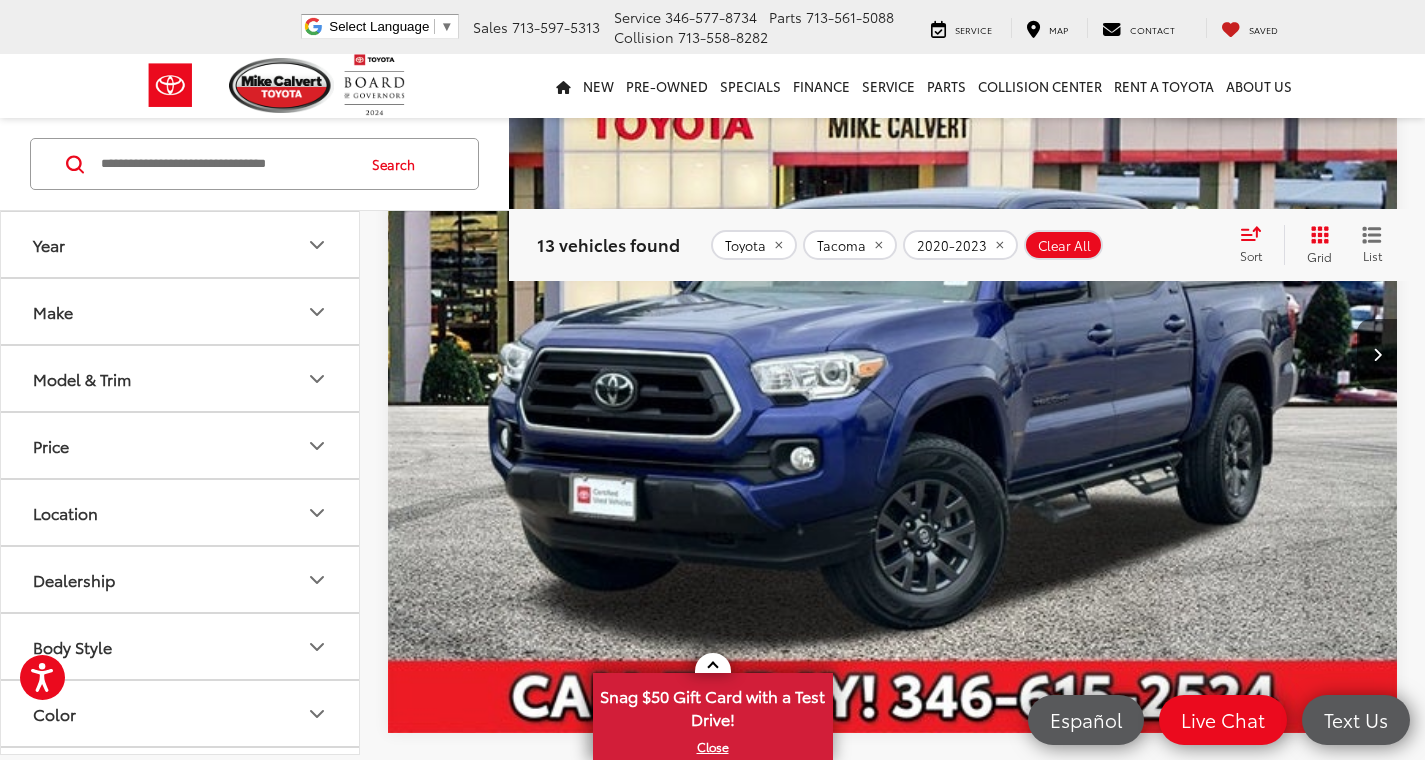 click at bounding box center (893, 354) 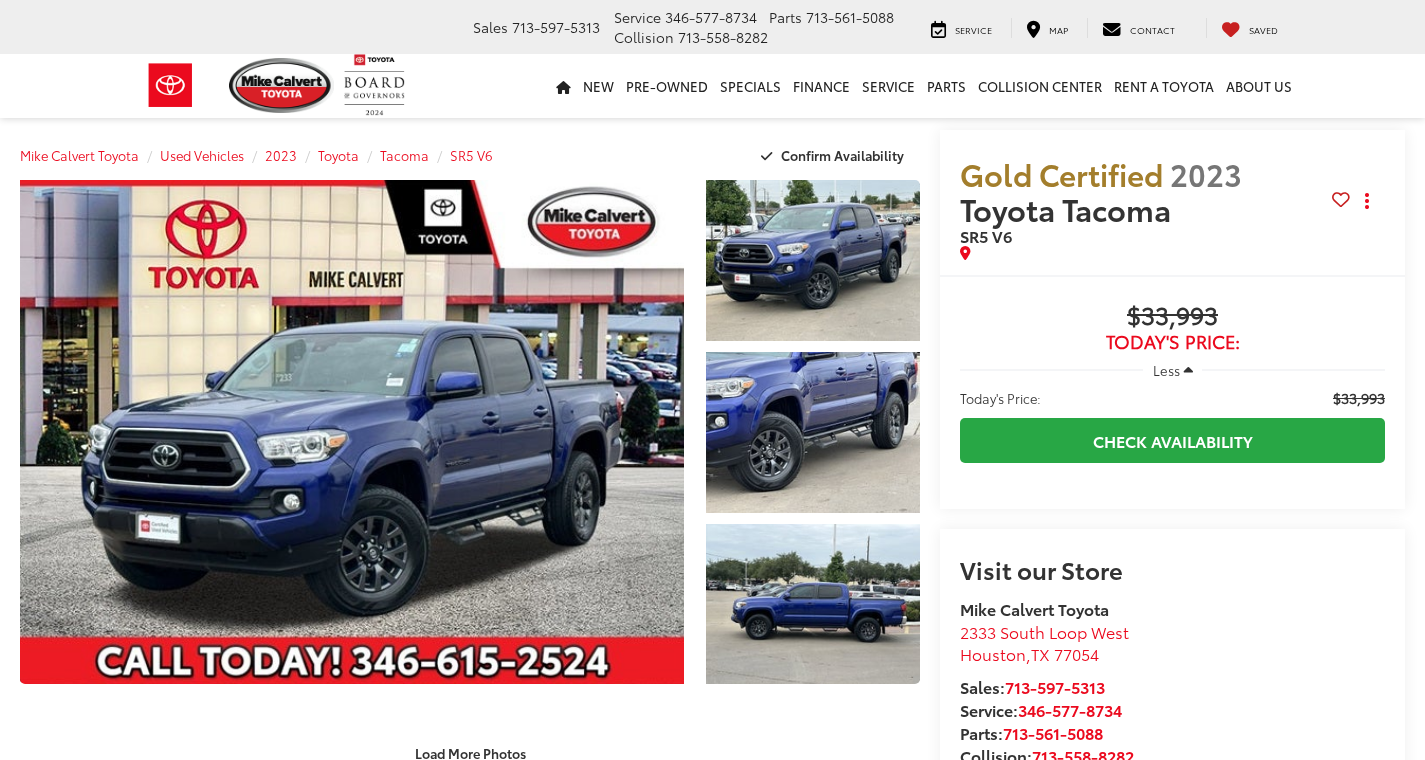 scroll, scrollTop: 0, scrollLeft: 0, axis: both 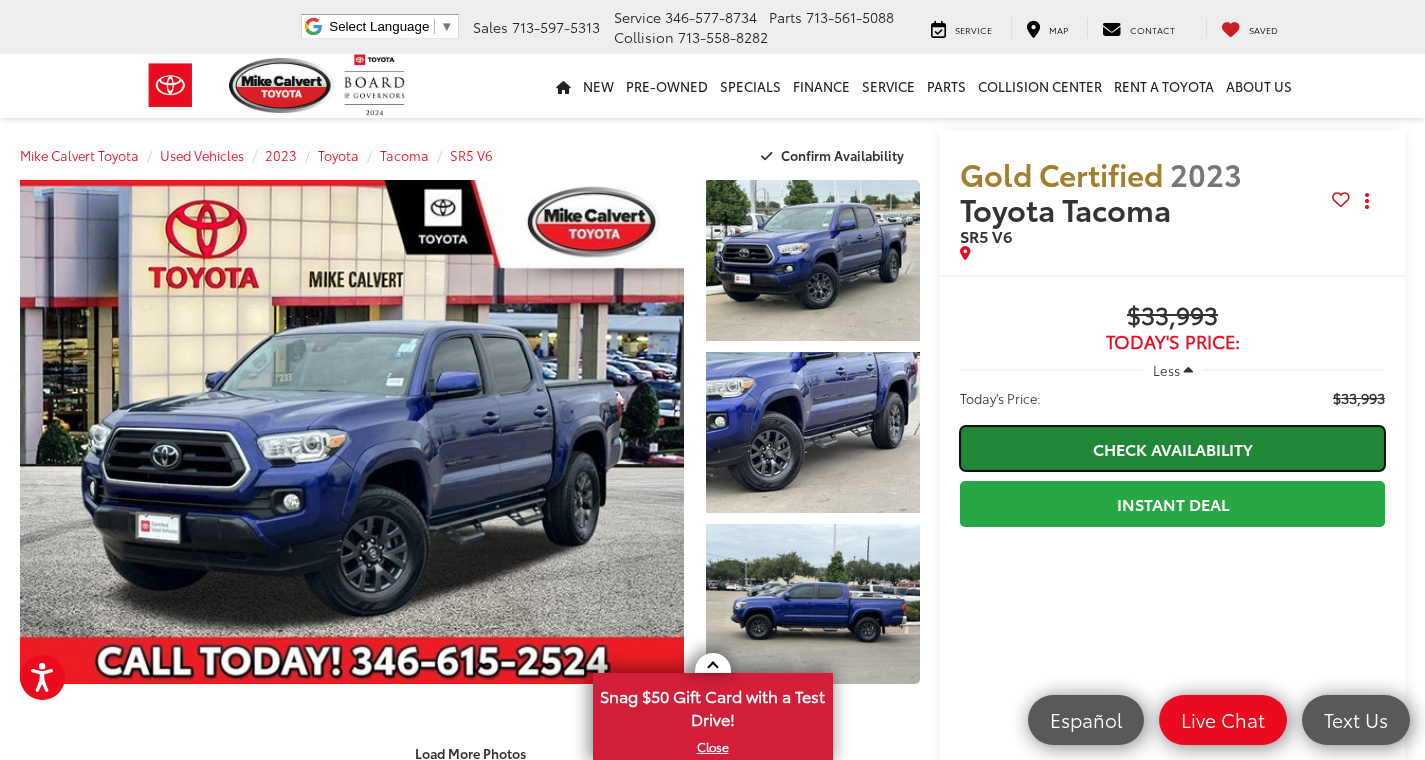 click on "Check Availability" at bounding box center (1172, 448) 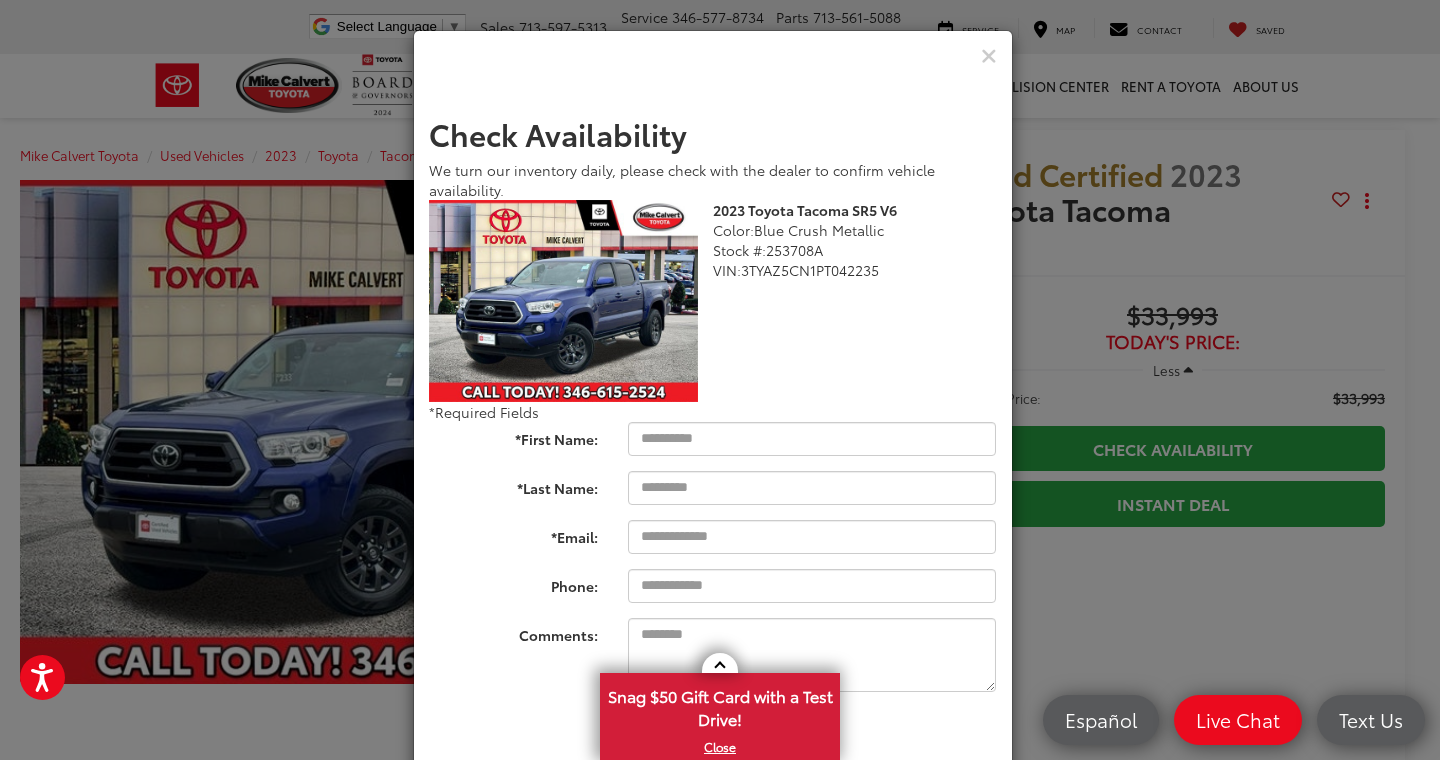 scroll, scrollTop: 60, scrollLeft: 0, axis: vertical 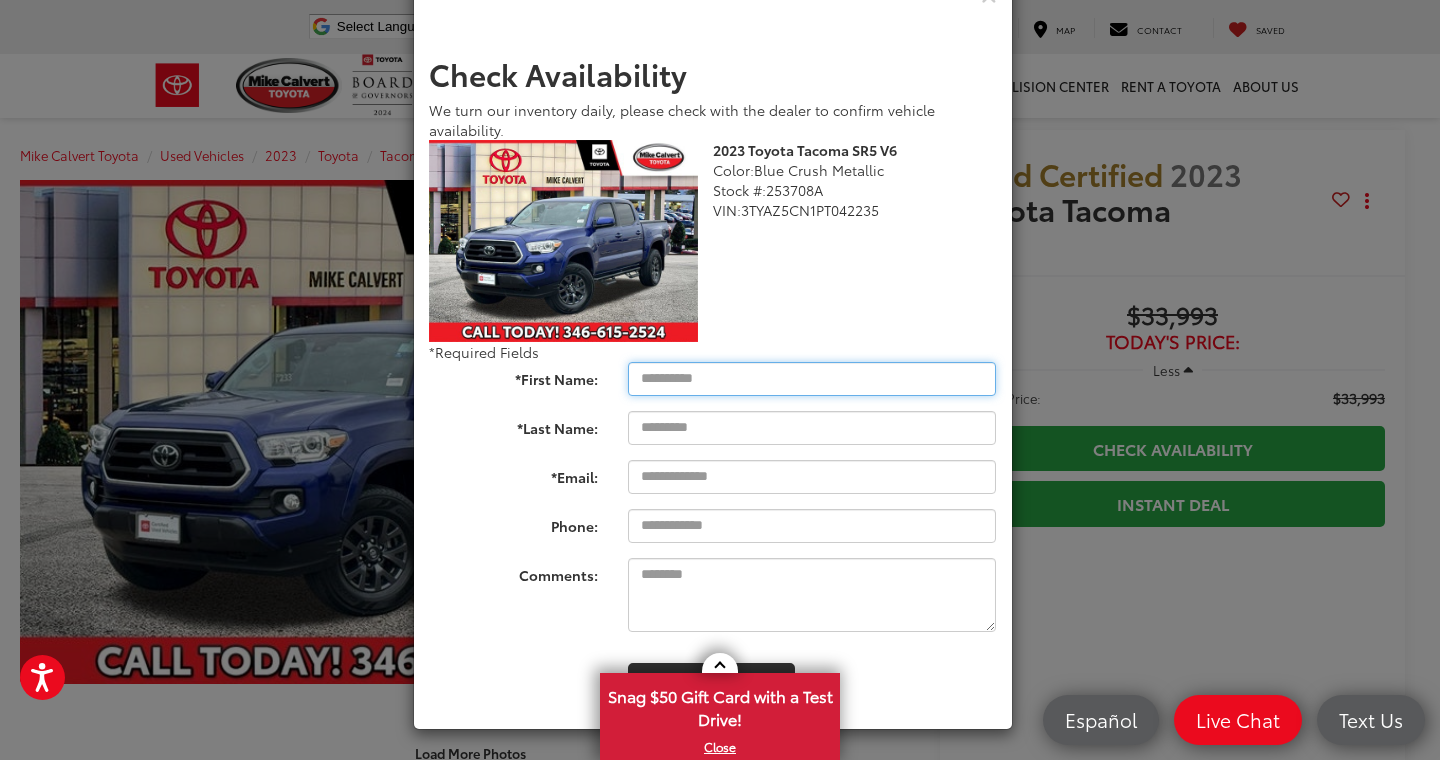 click on "*First Name:" at bounding box center (812, 379) 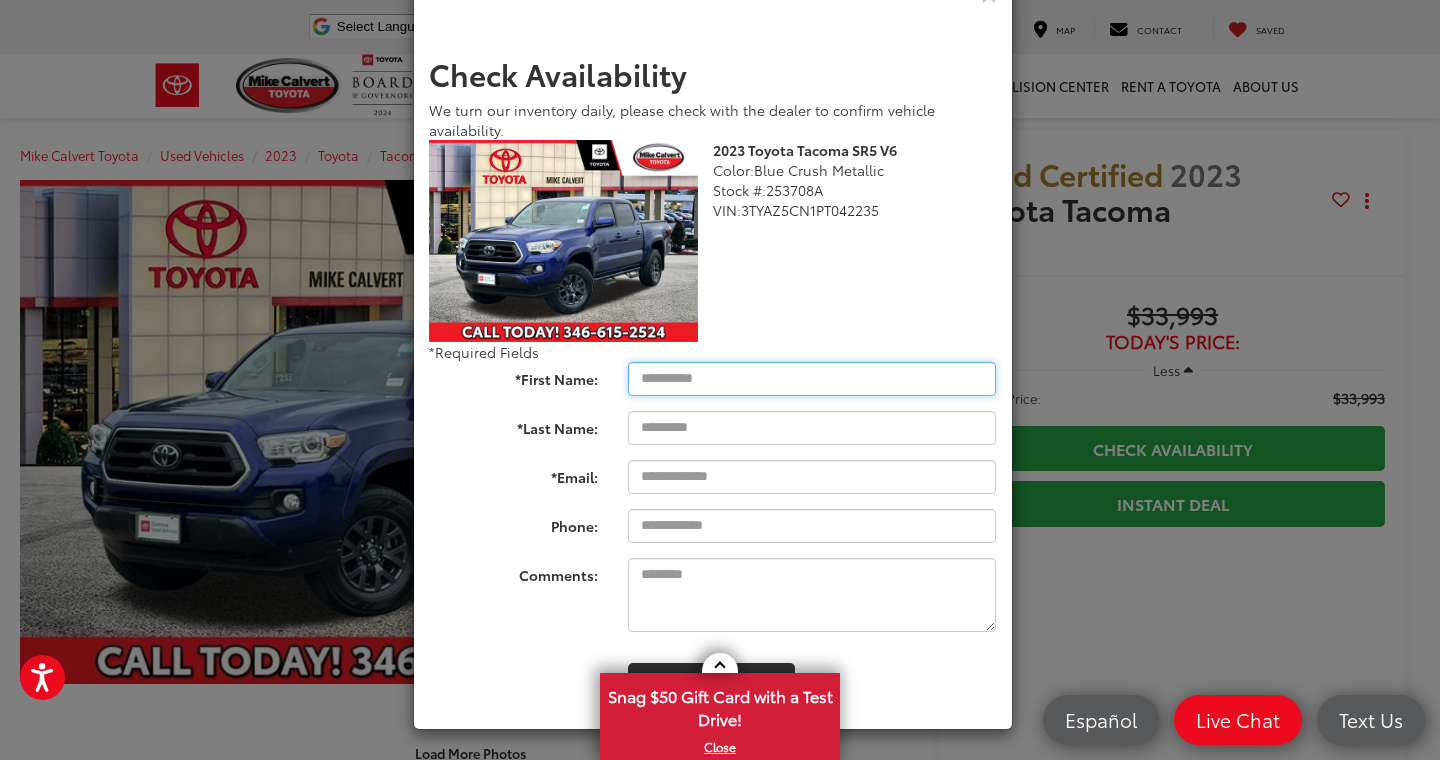 type on "*****" 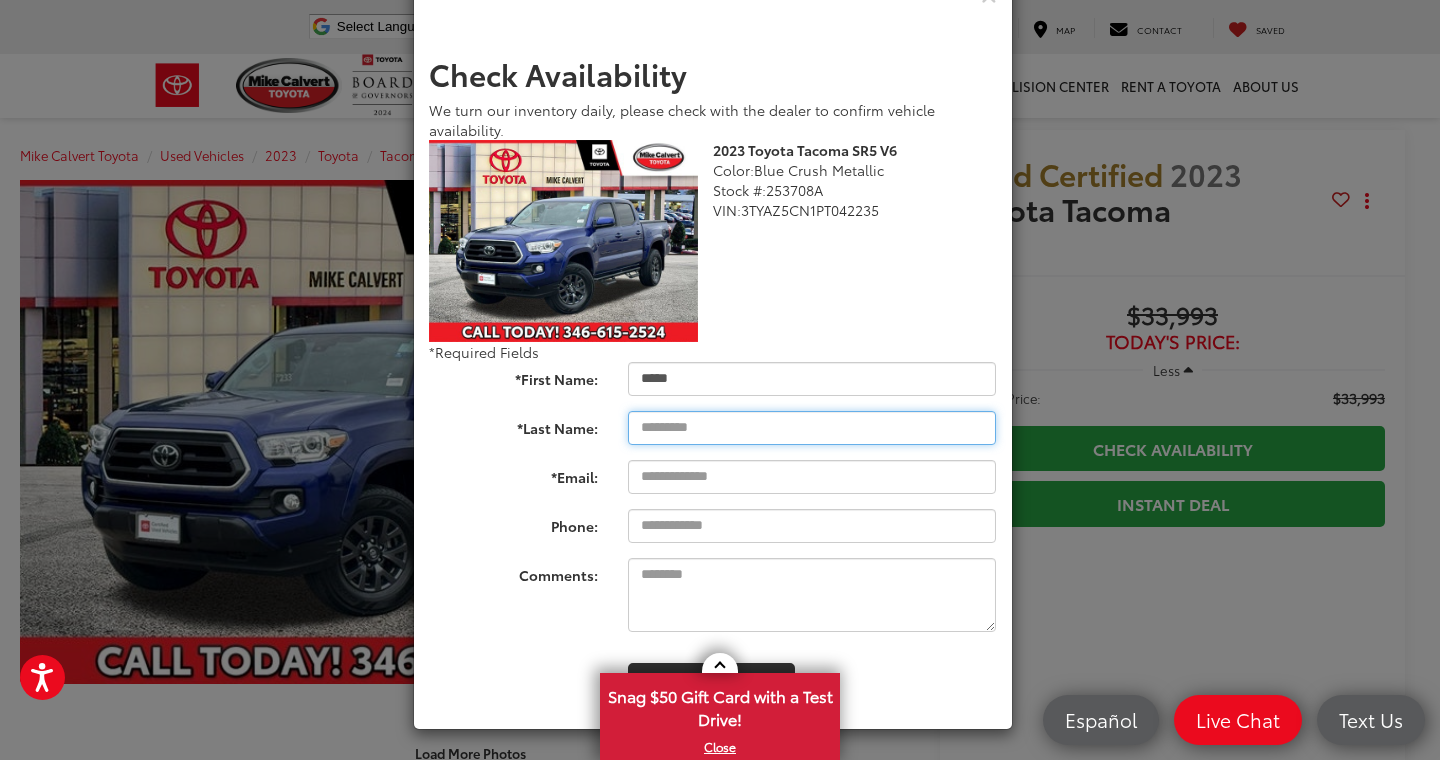 type on "******" 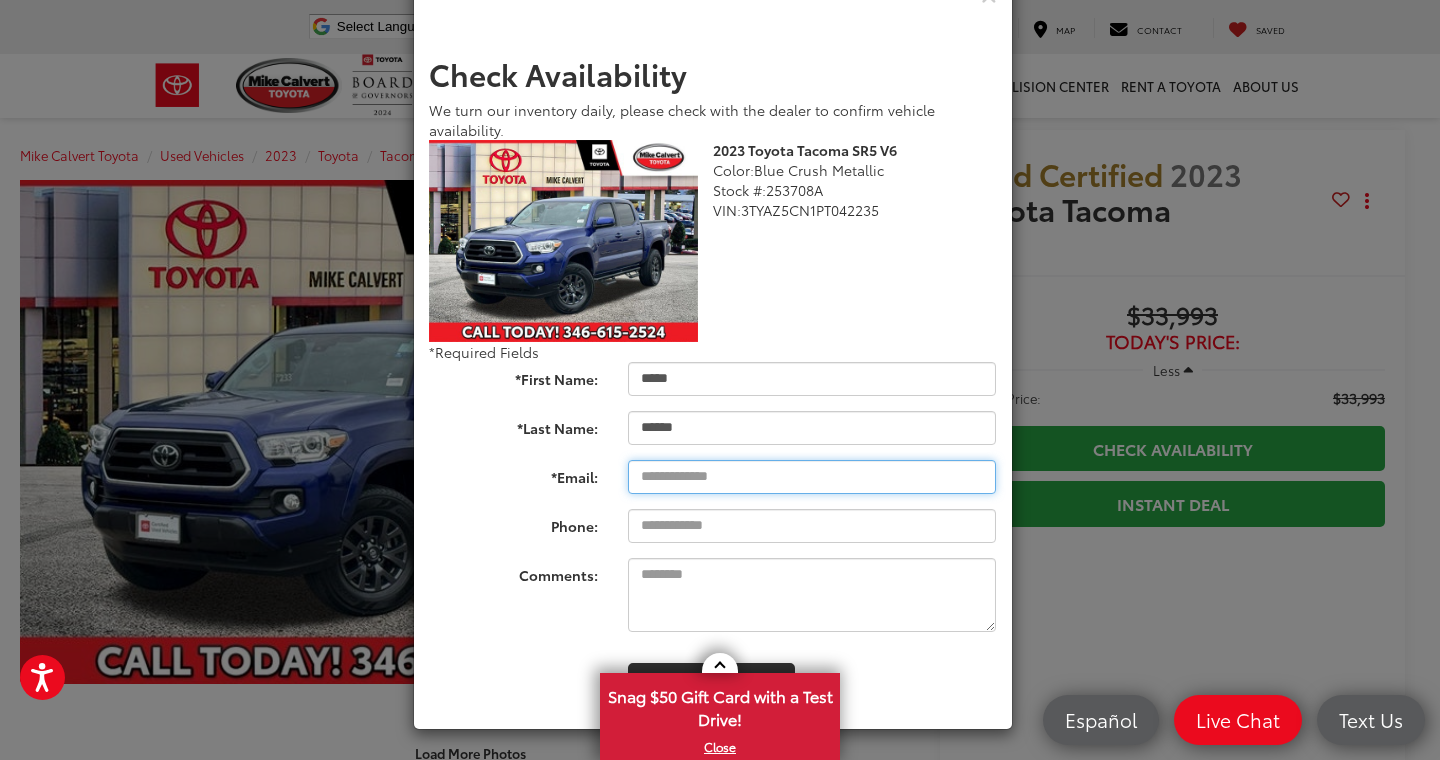 type on "**********" 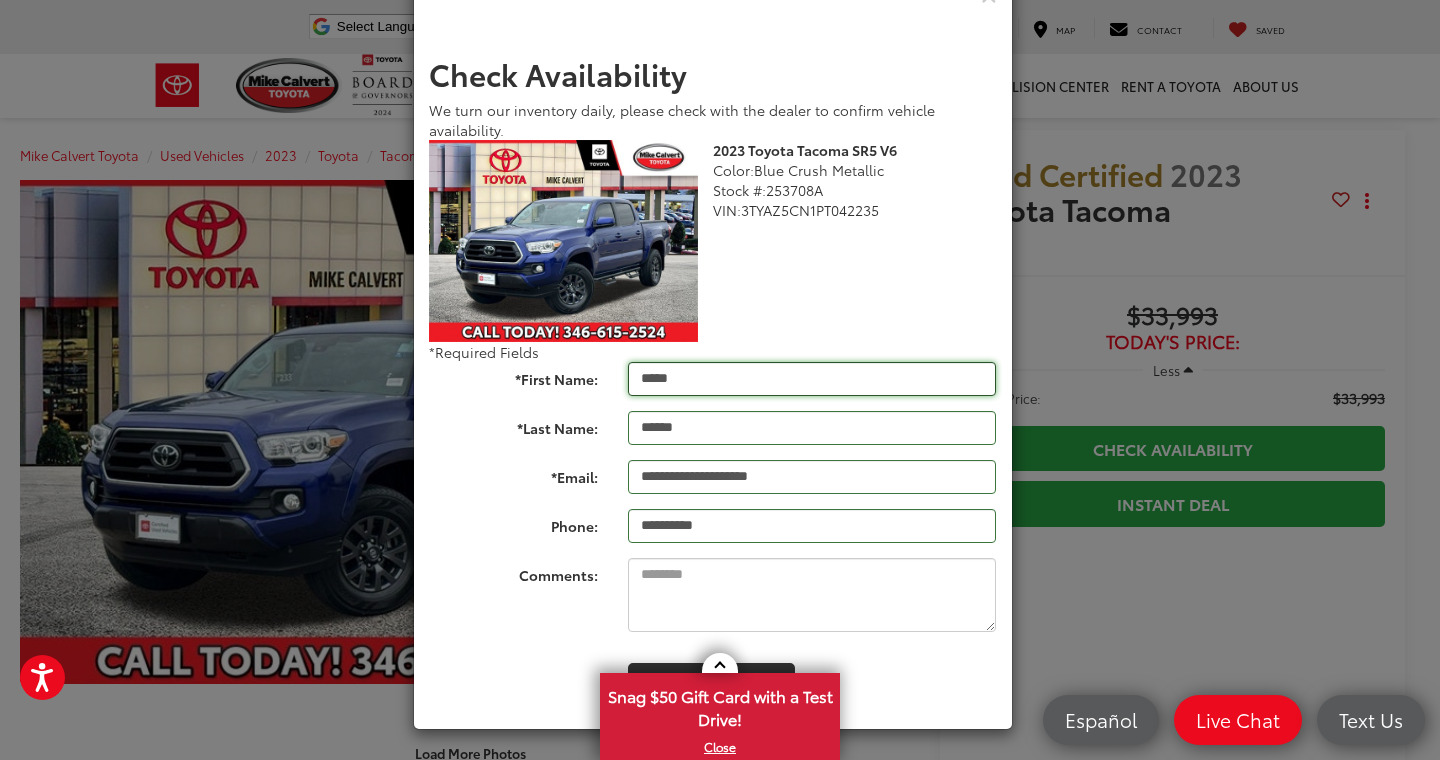 type on "**********" 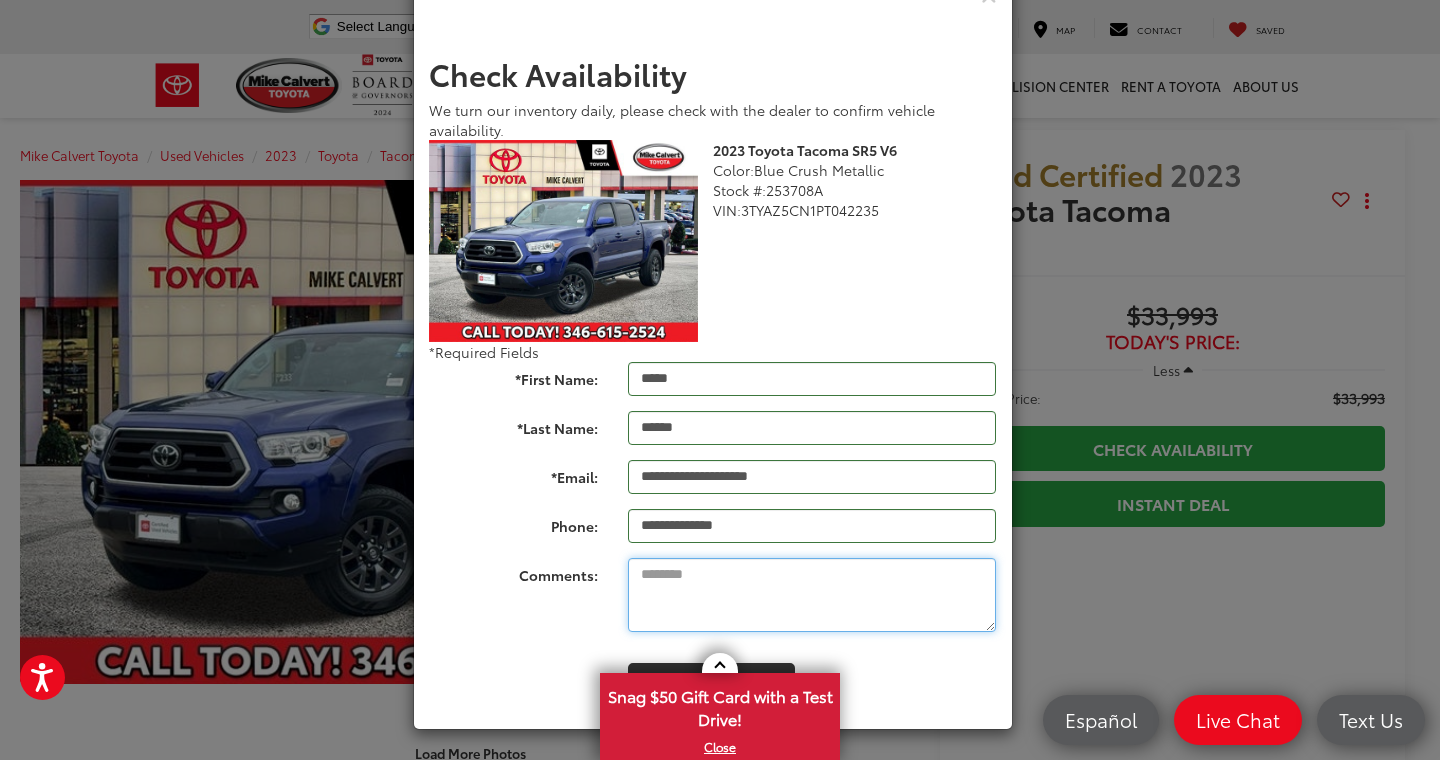 click on "Comments:" at bounding box center [812, 595] 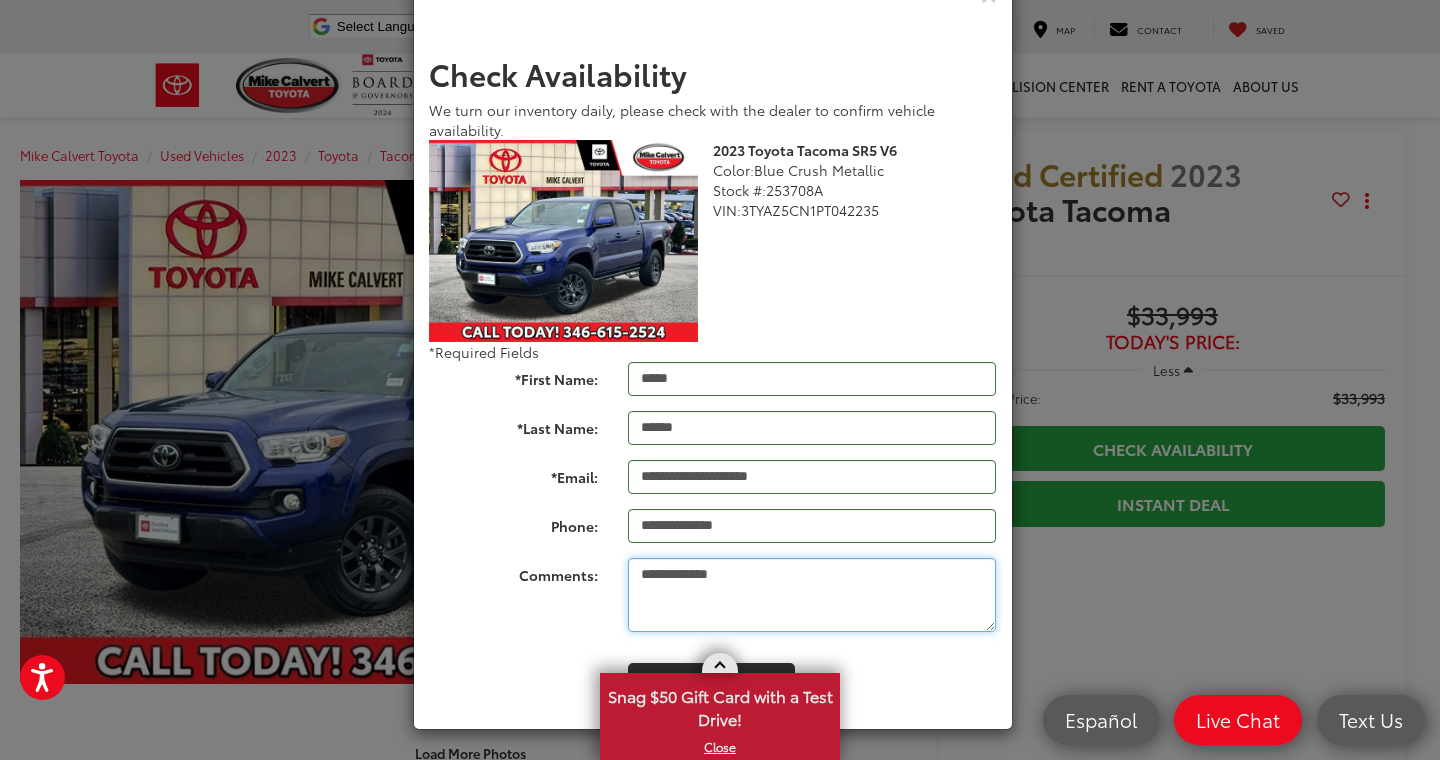 type on "**********" 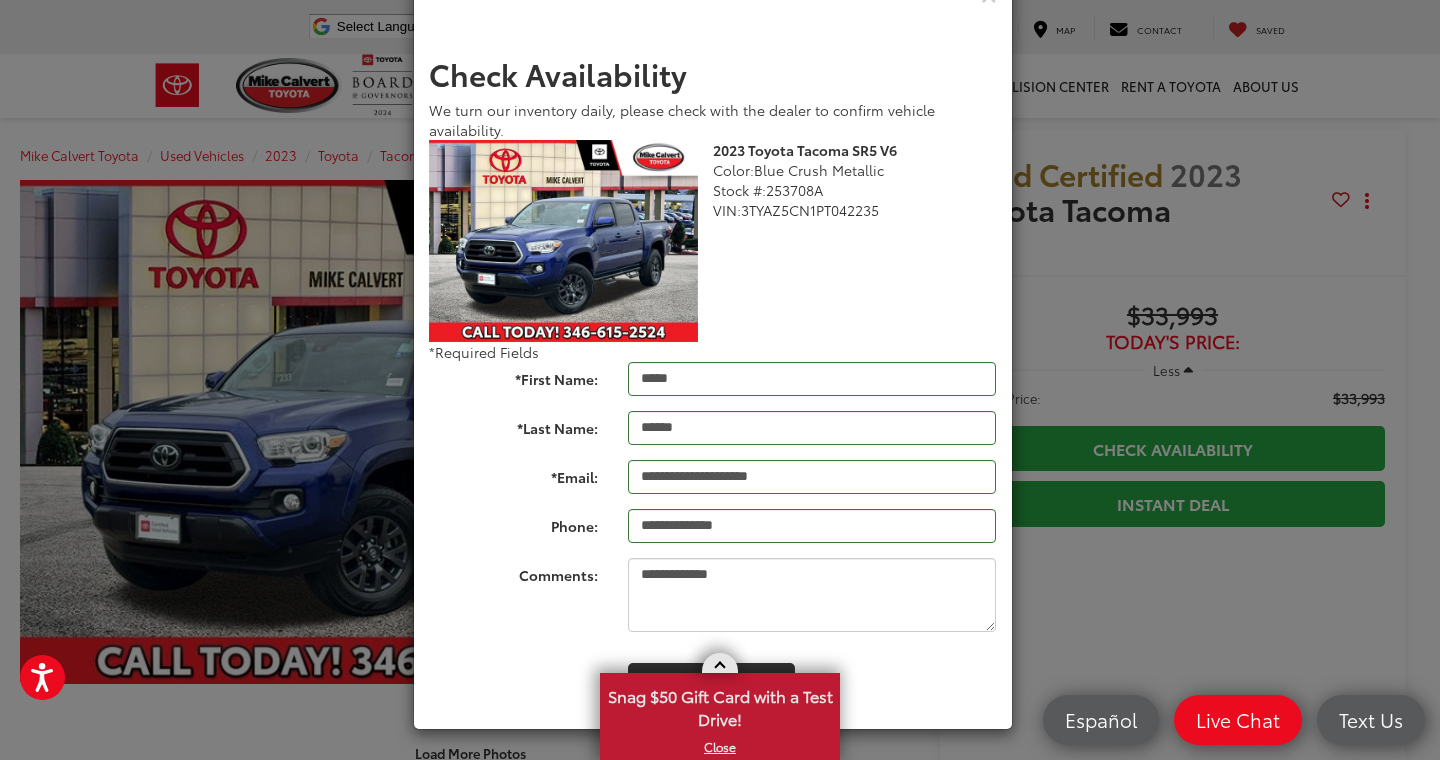 click on "X" at bounding box center [720, 747] 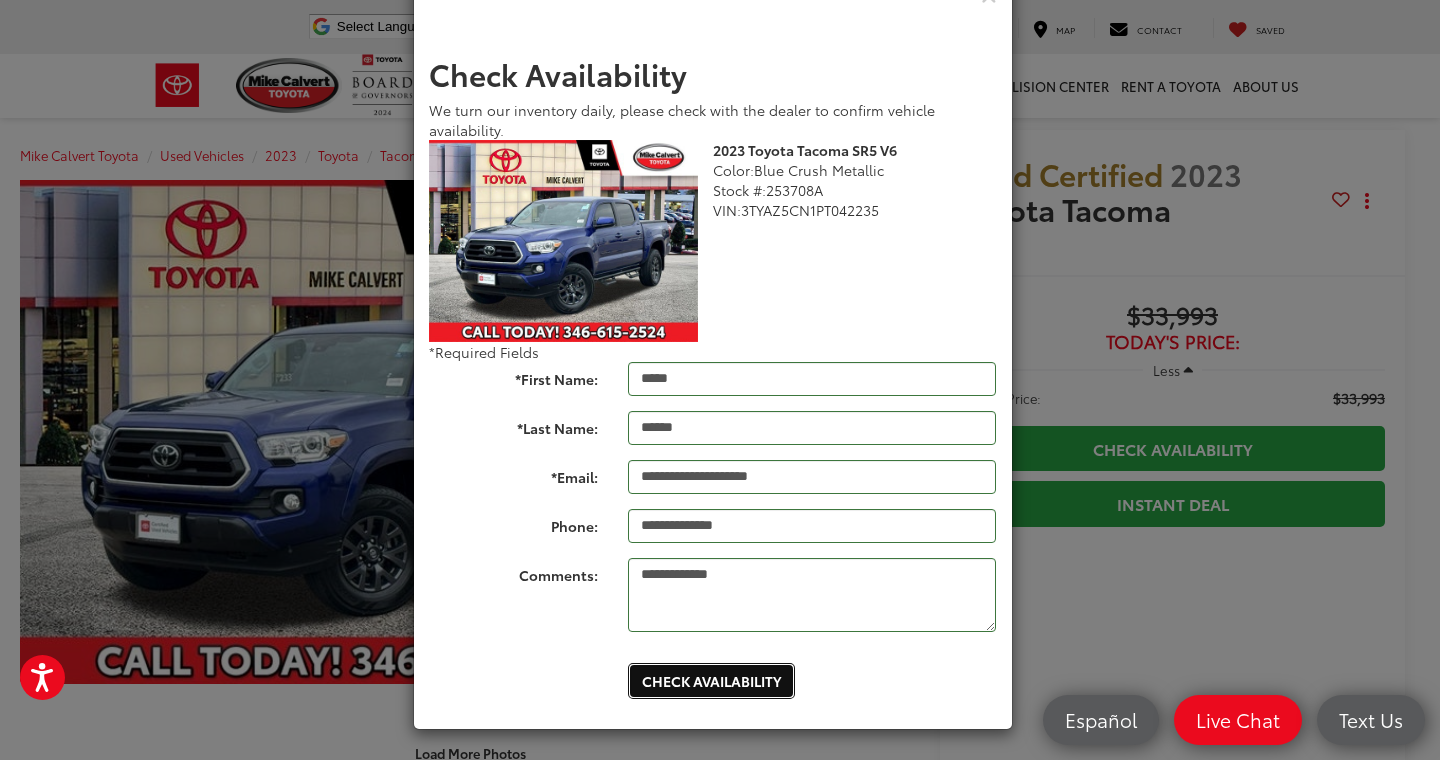 click on "Check Availability" at bounding box center [711, 681] 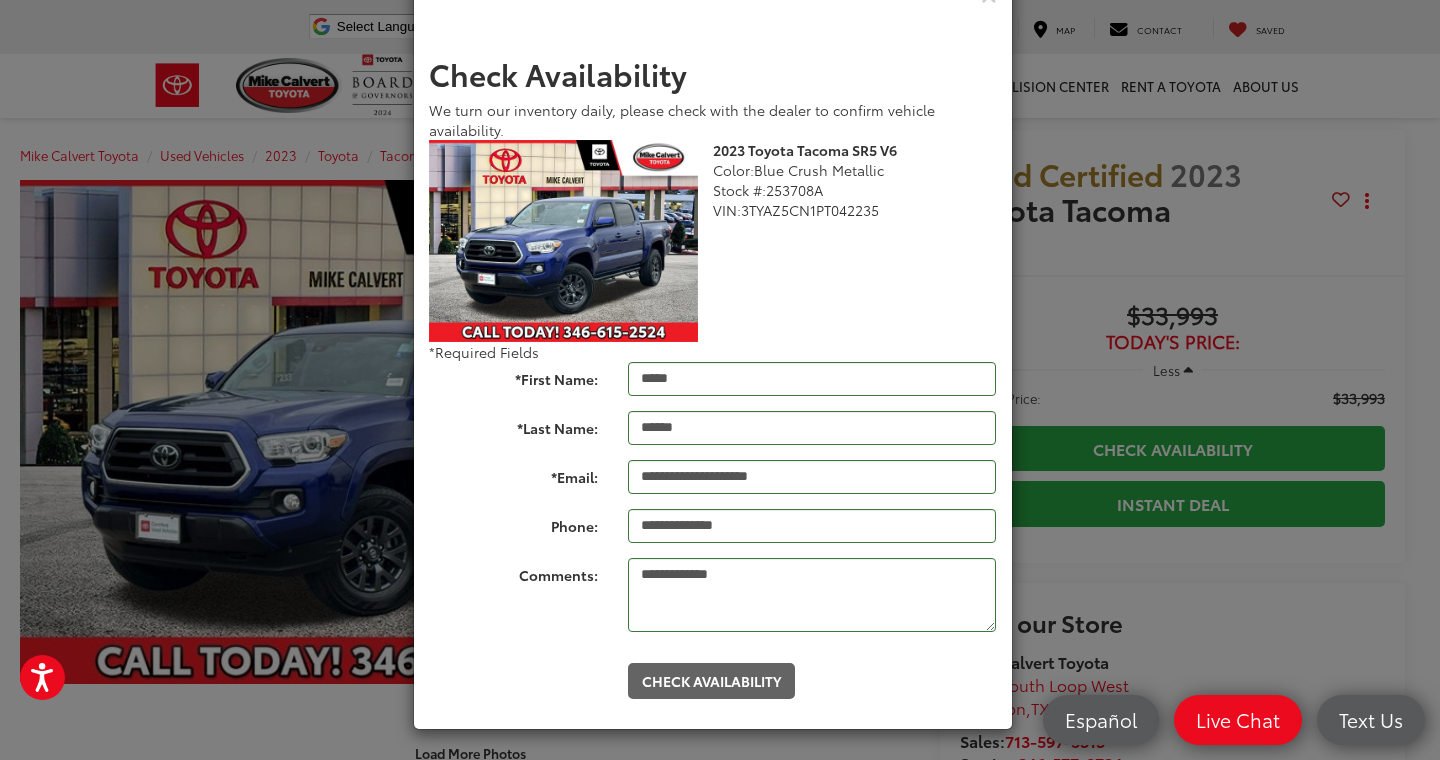 scroll, scrollTop: 0, scrollLeft: 0, axis: both 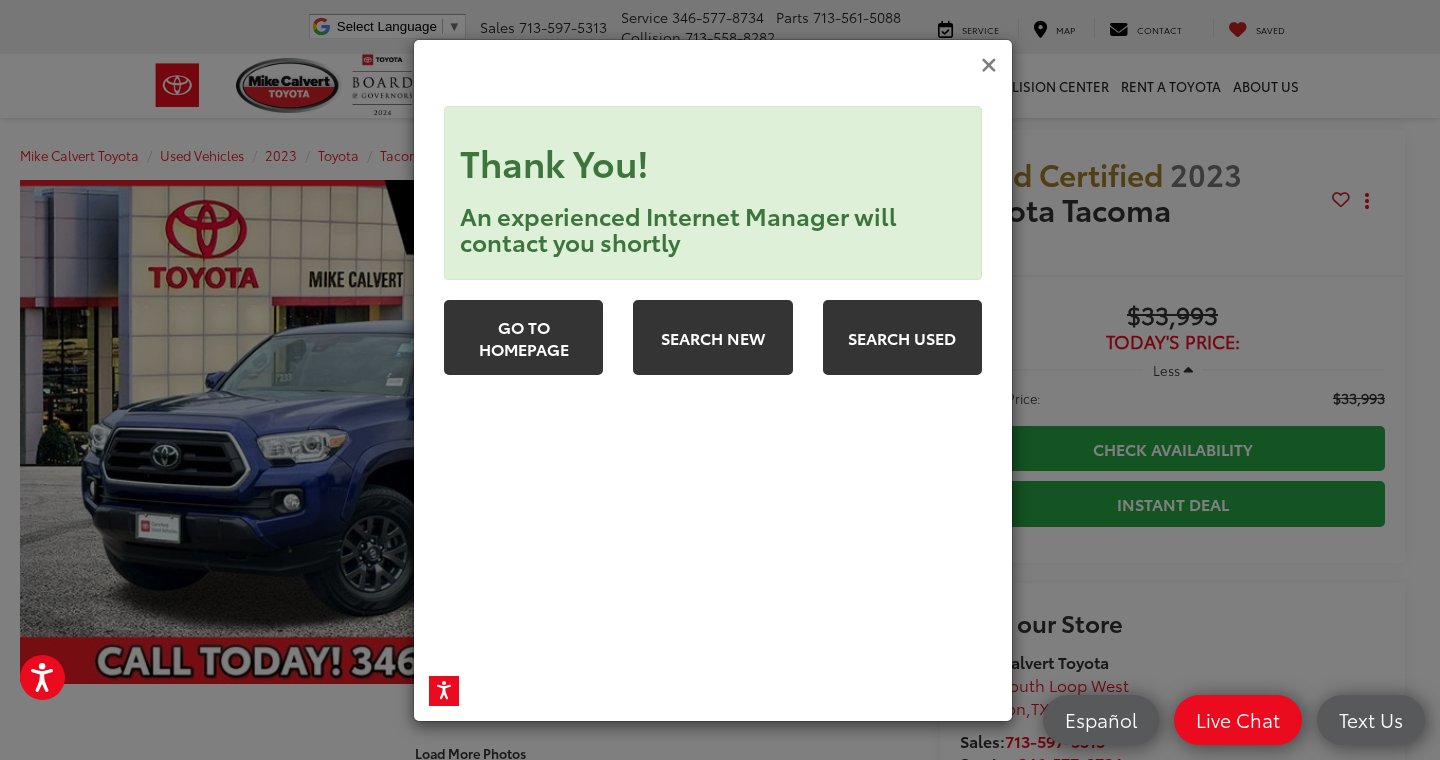 click at bounding box center [989, 65] 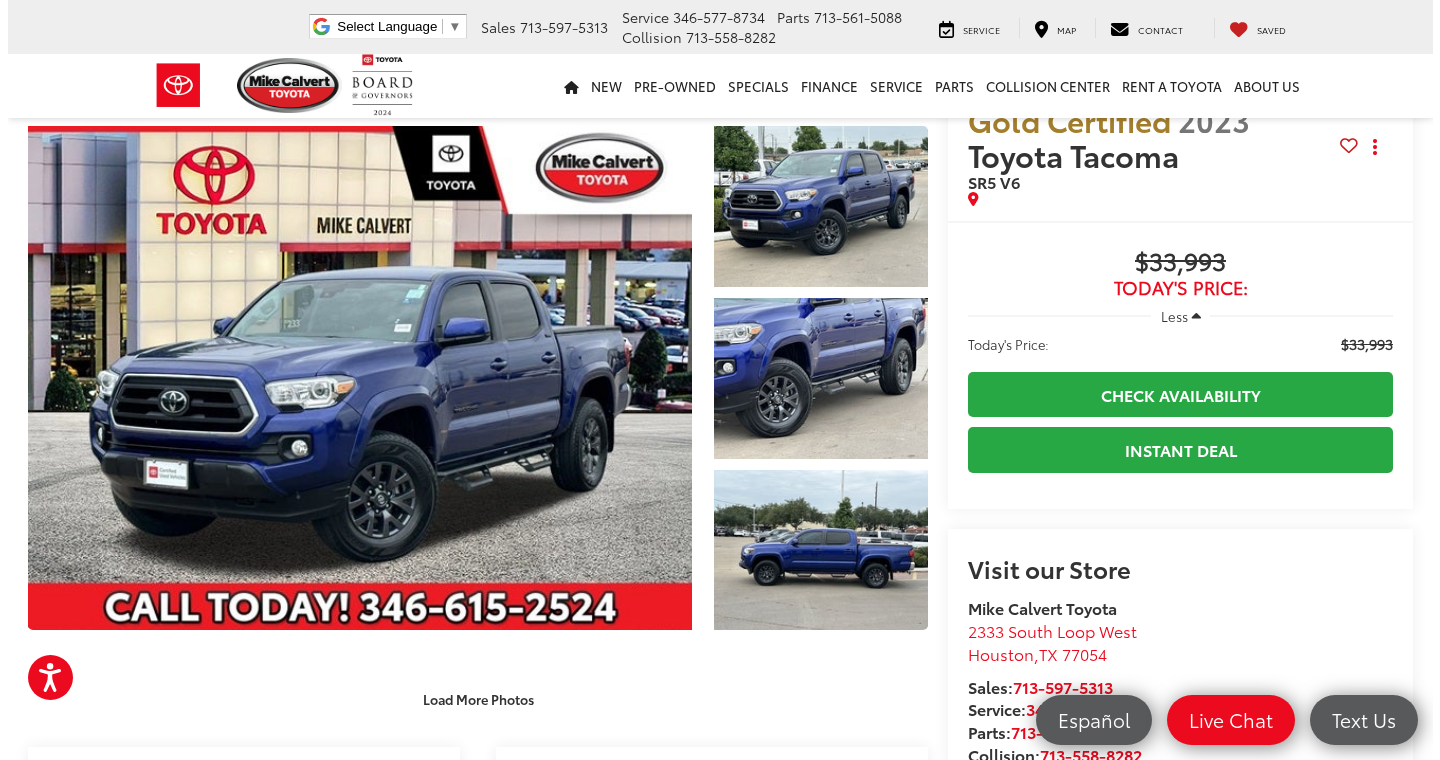 scroll, scrollTop: 31, scrollLeft: 0, axis: vertical 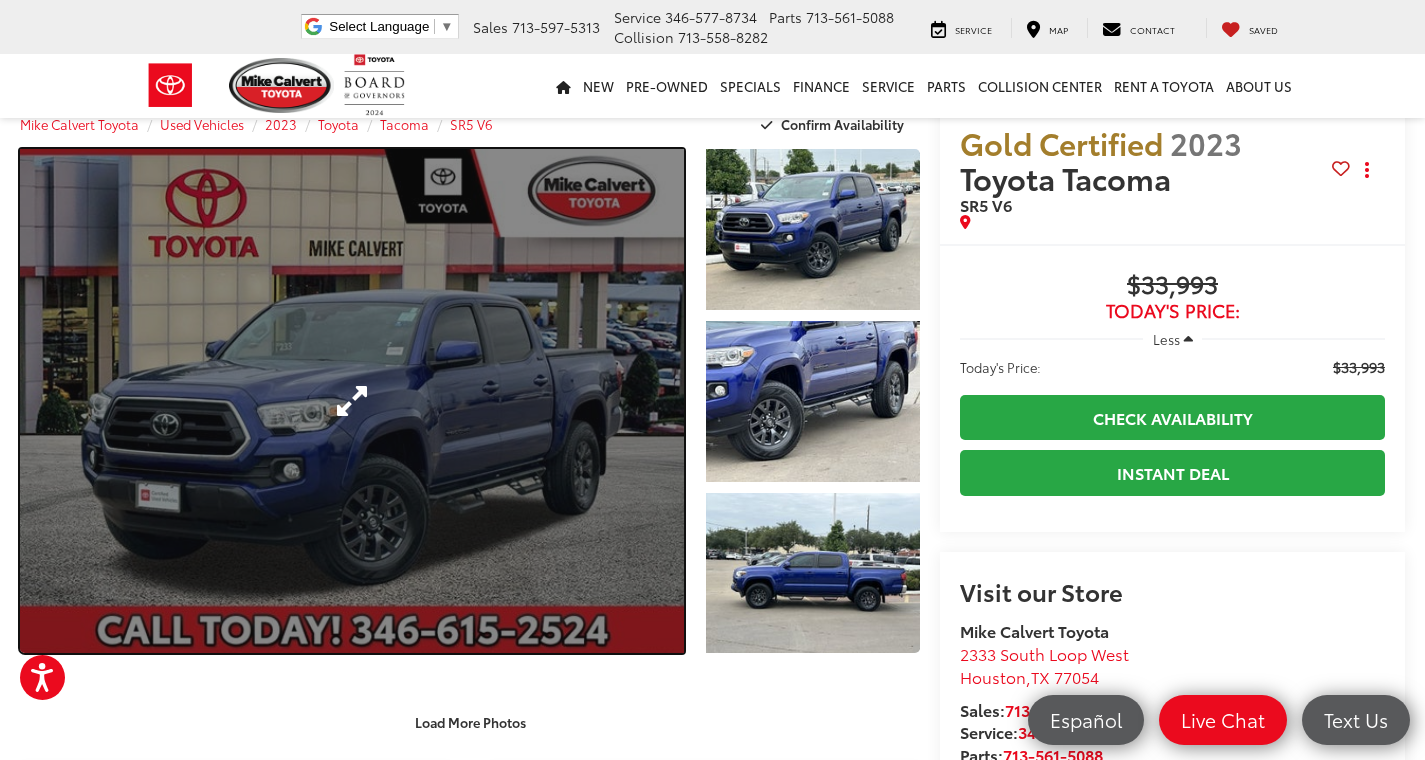 click at bounding box center (352, 401) 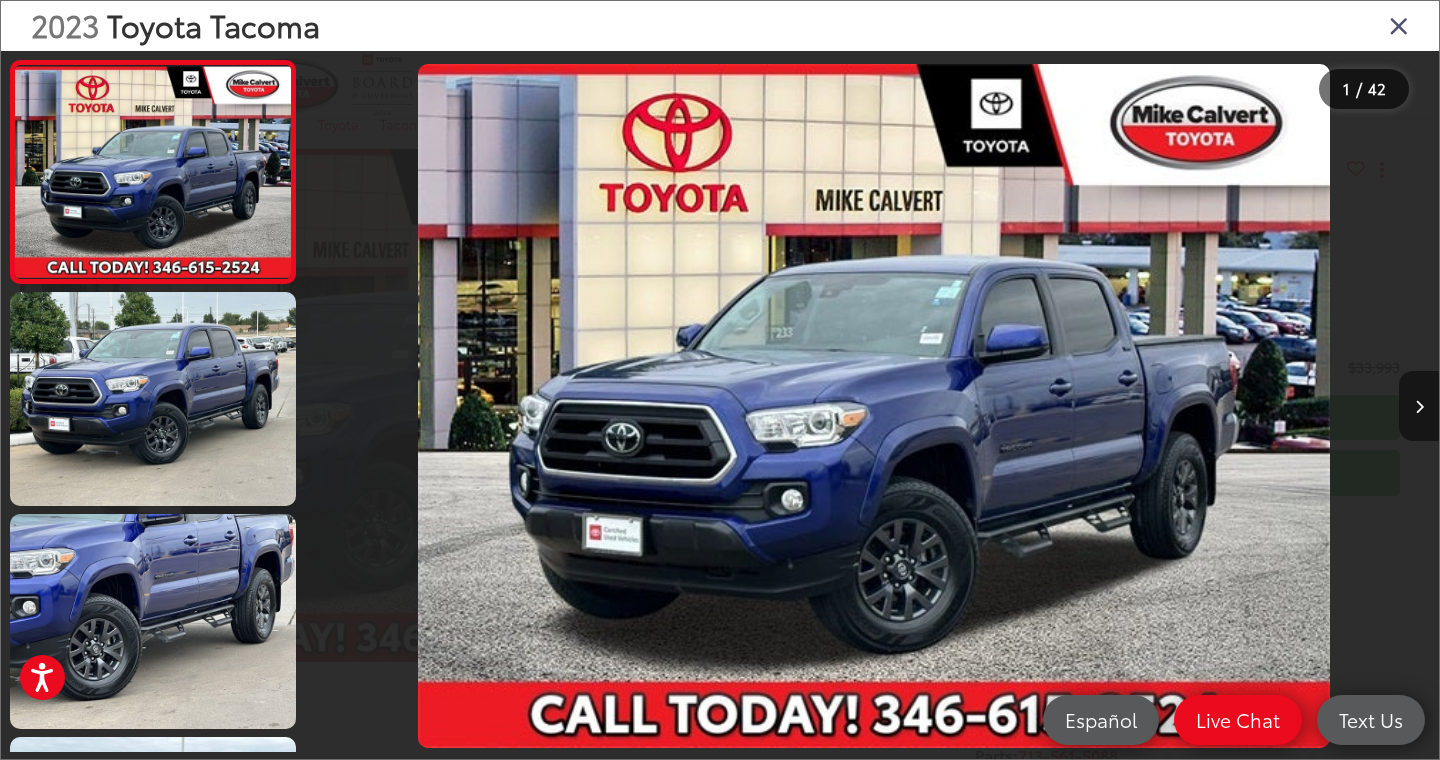 click at bounding box center (1419, 406) 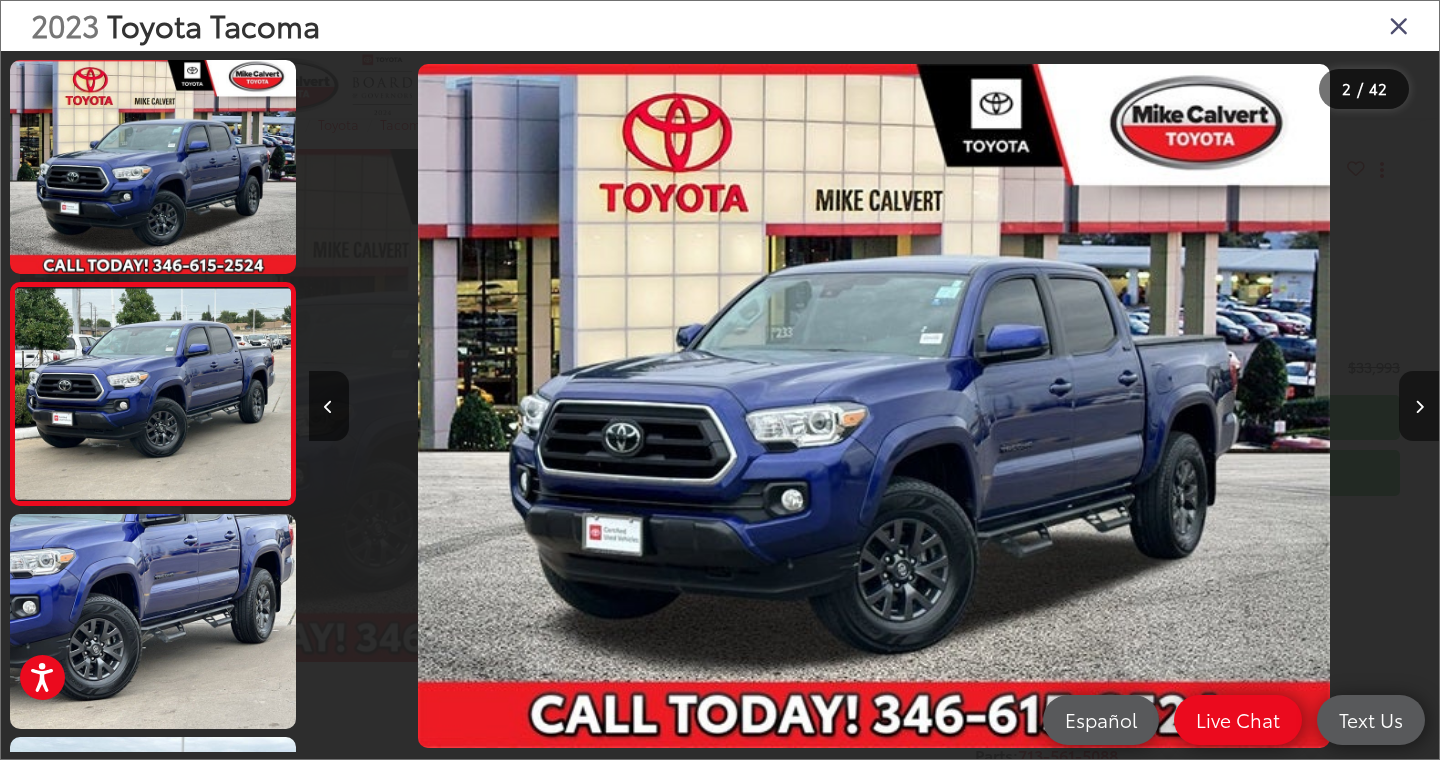scroll, scrollTop: 0, scrollLeft: 407, axis: horizontal 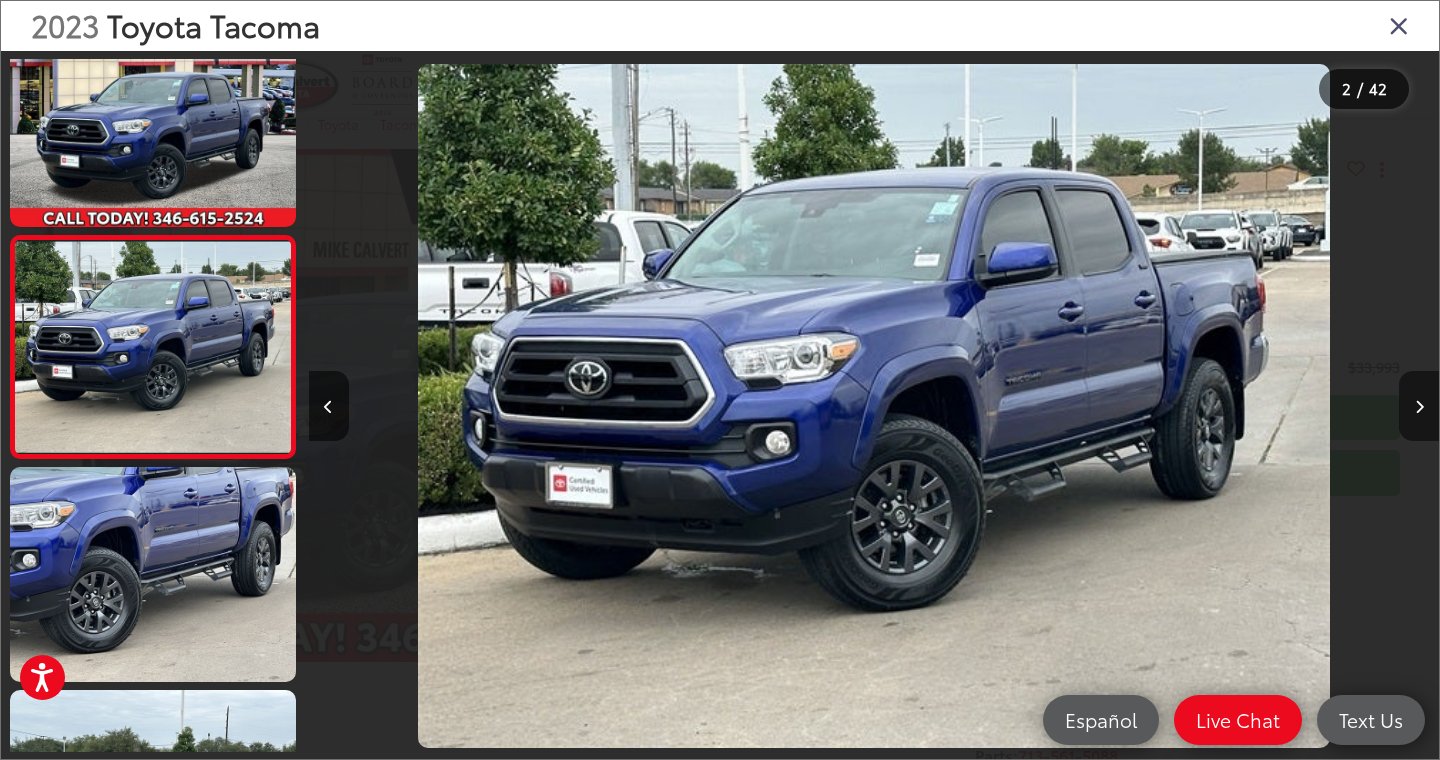 click at bounding box center (1419, 406) 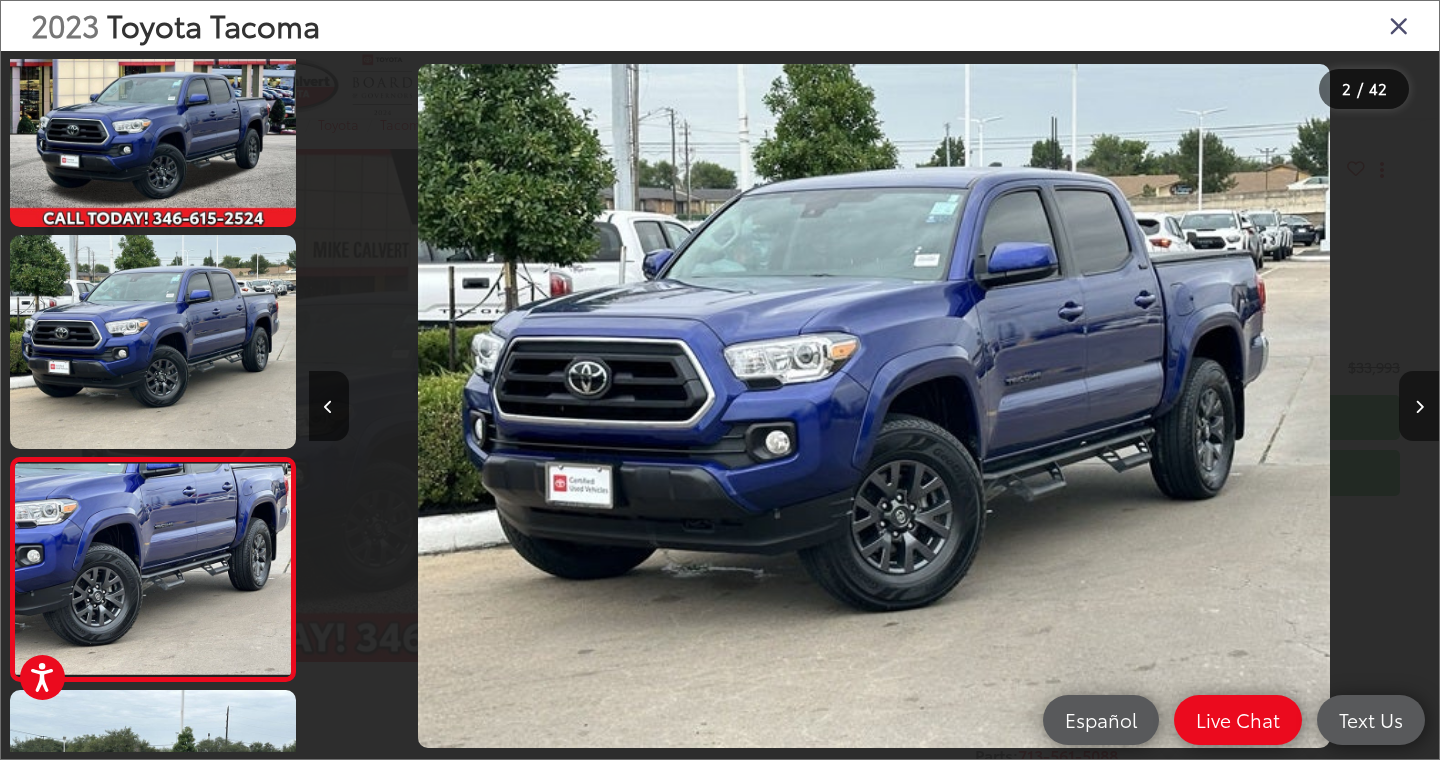 scroll, scrollTop: 0, scrollLeft: 1263, axis: horizontal 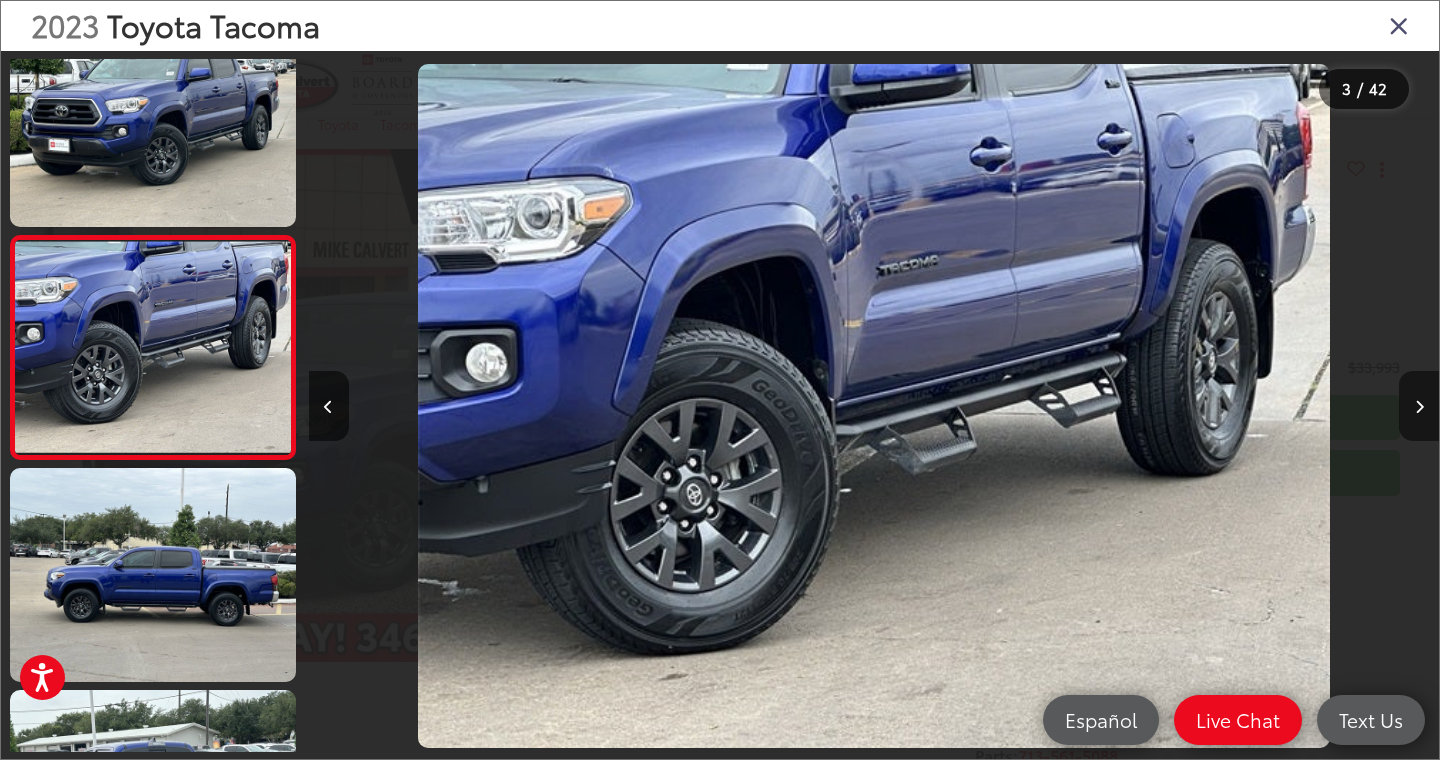 click at bounding box center [1419, 406] 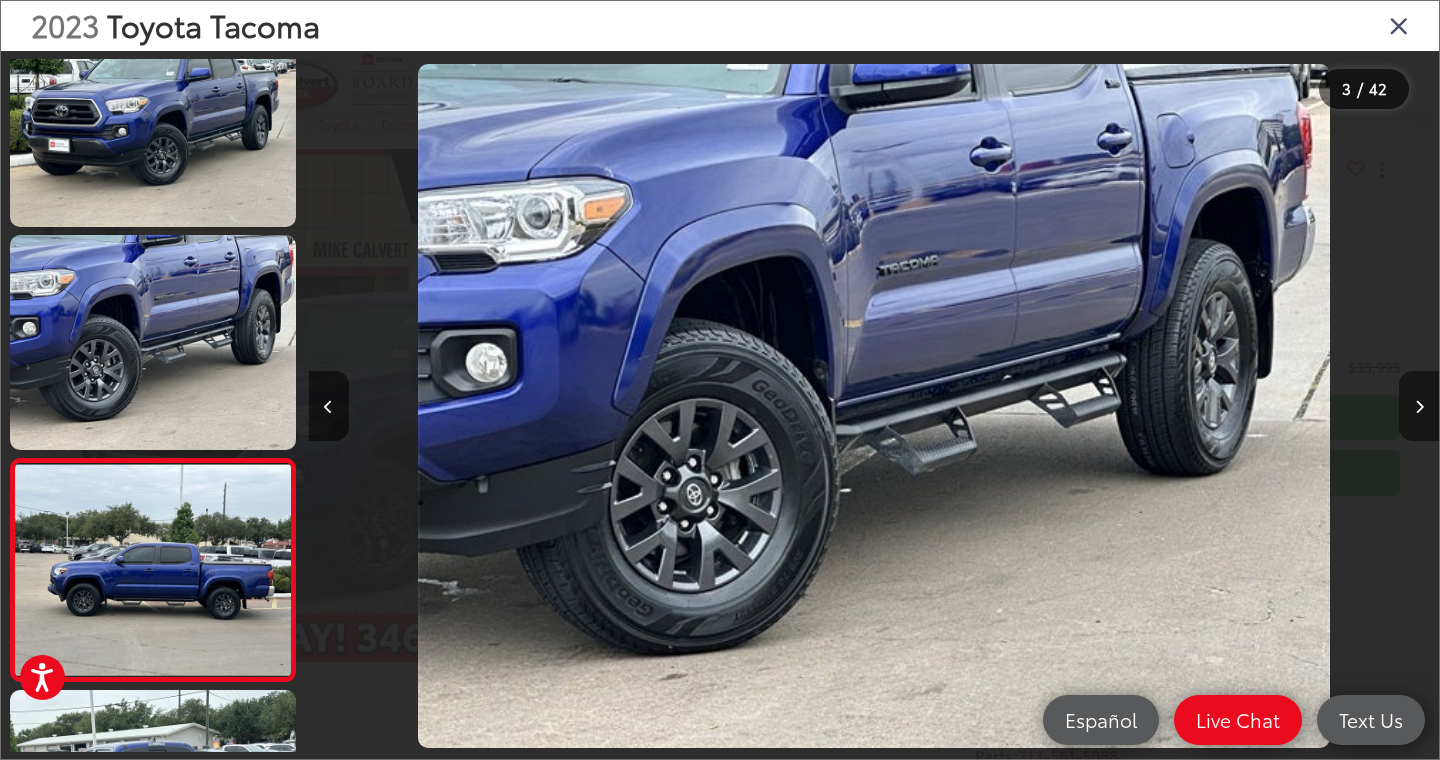 scroll, scrollTop: 0, scrollLeft: 2362, axis: horizontal 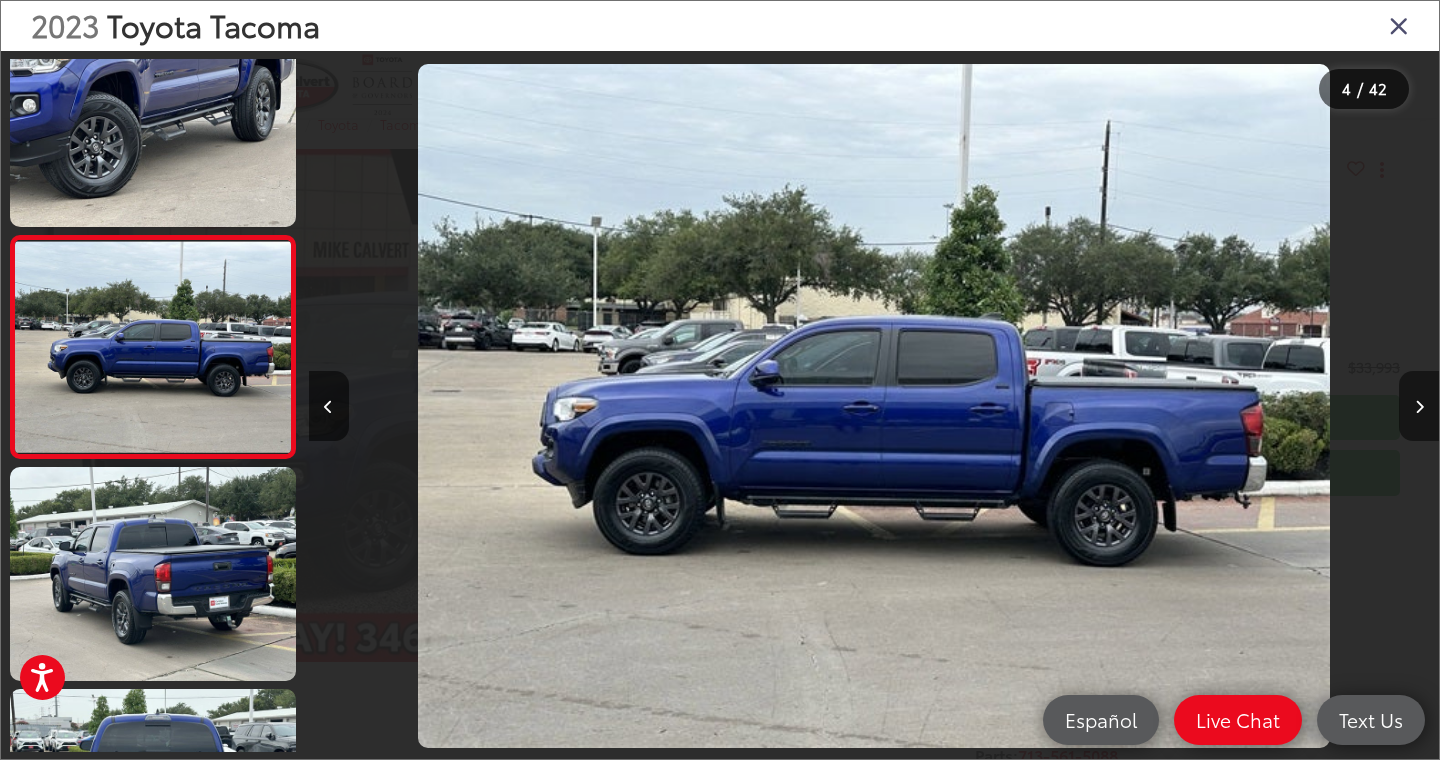 click at bounding box center (1419, 406) 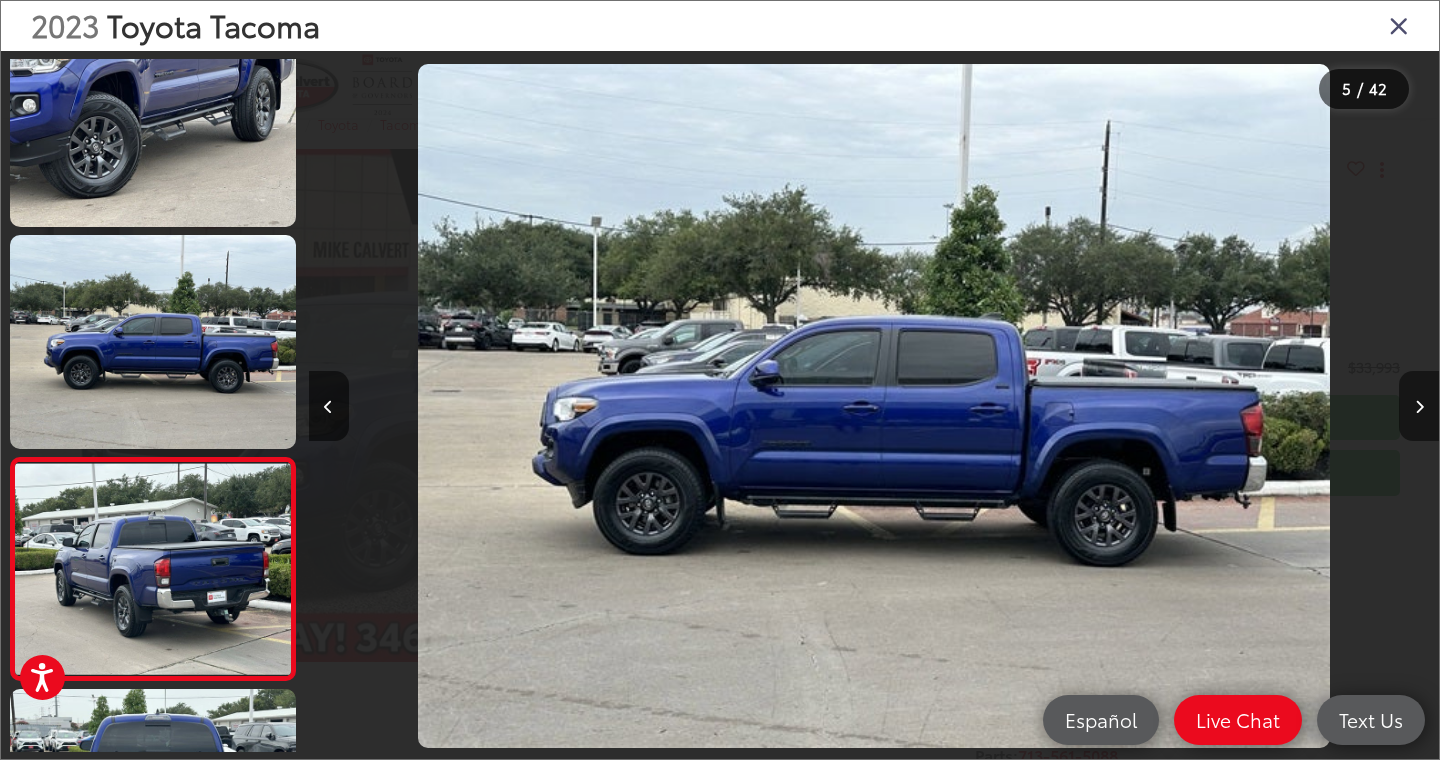 scroll, scrollTop: 0, scrollLeft: 3854, axis: horizontal 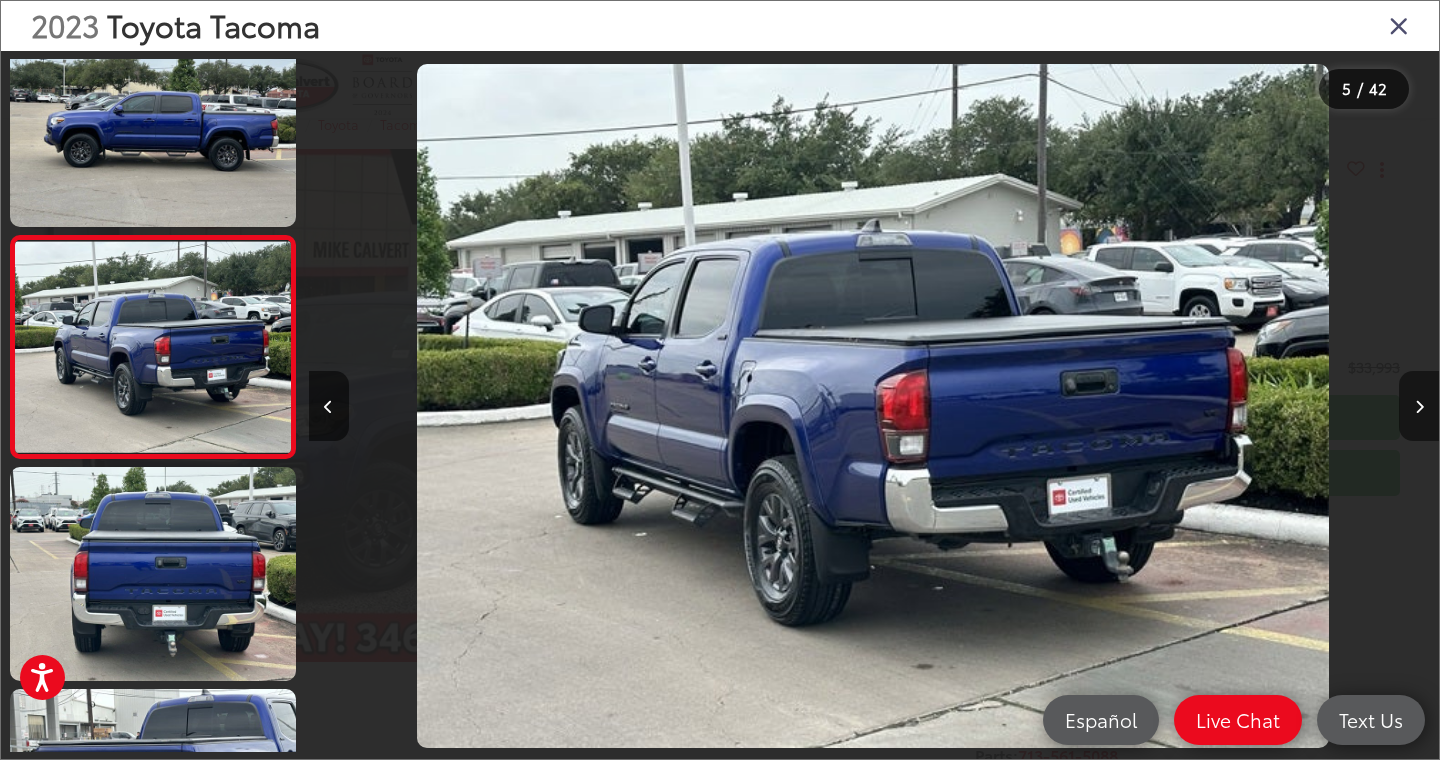 click at bounding box center (1419, 406) 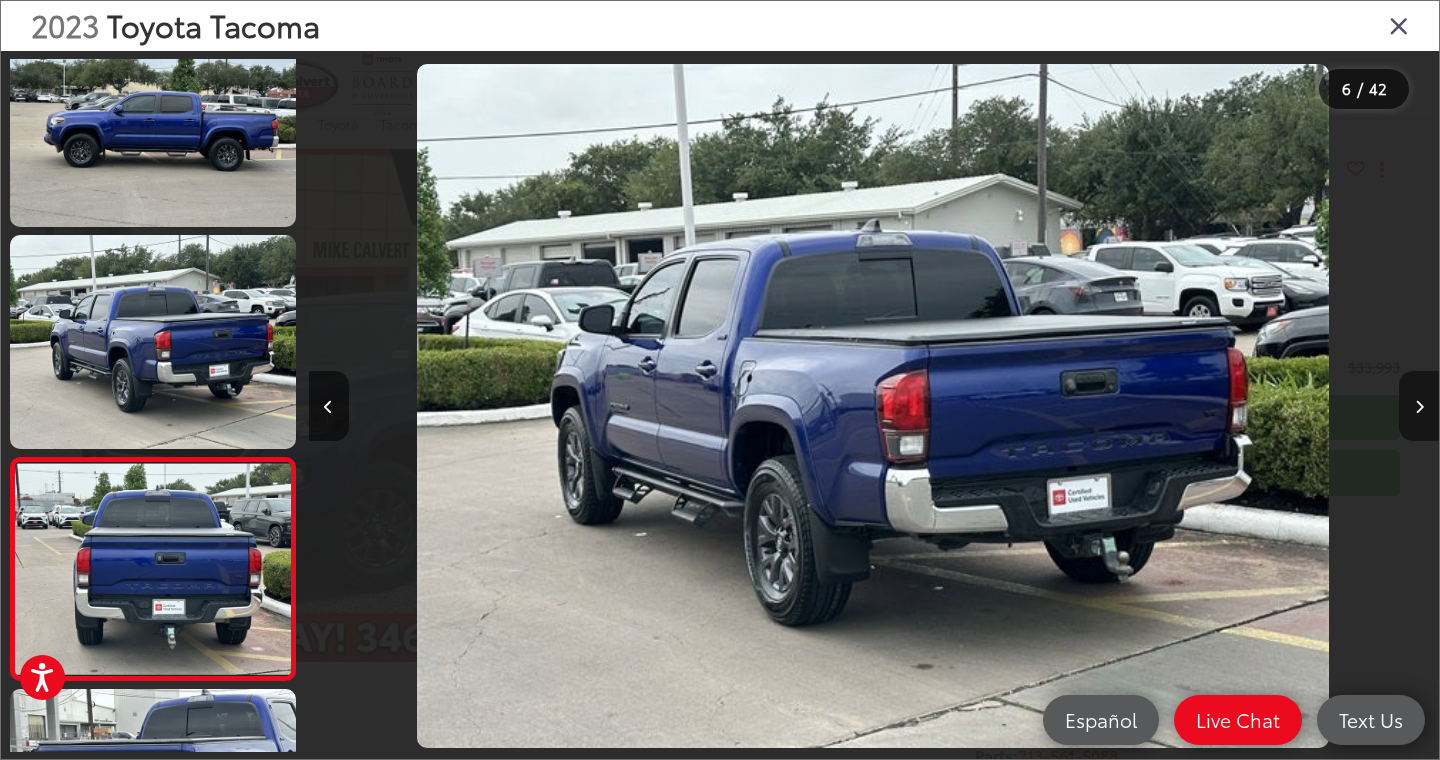 scroll, scrollTop: 0, scrollLeft: 5043, axis: horizontal 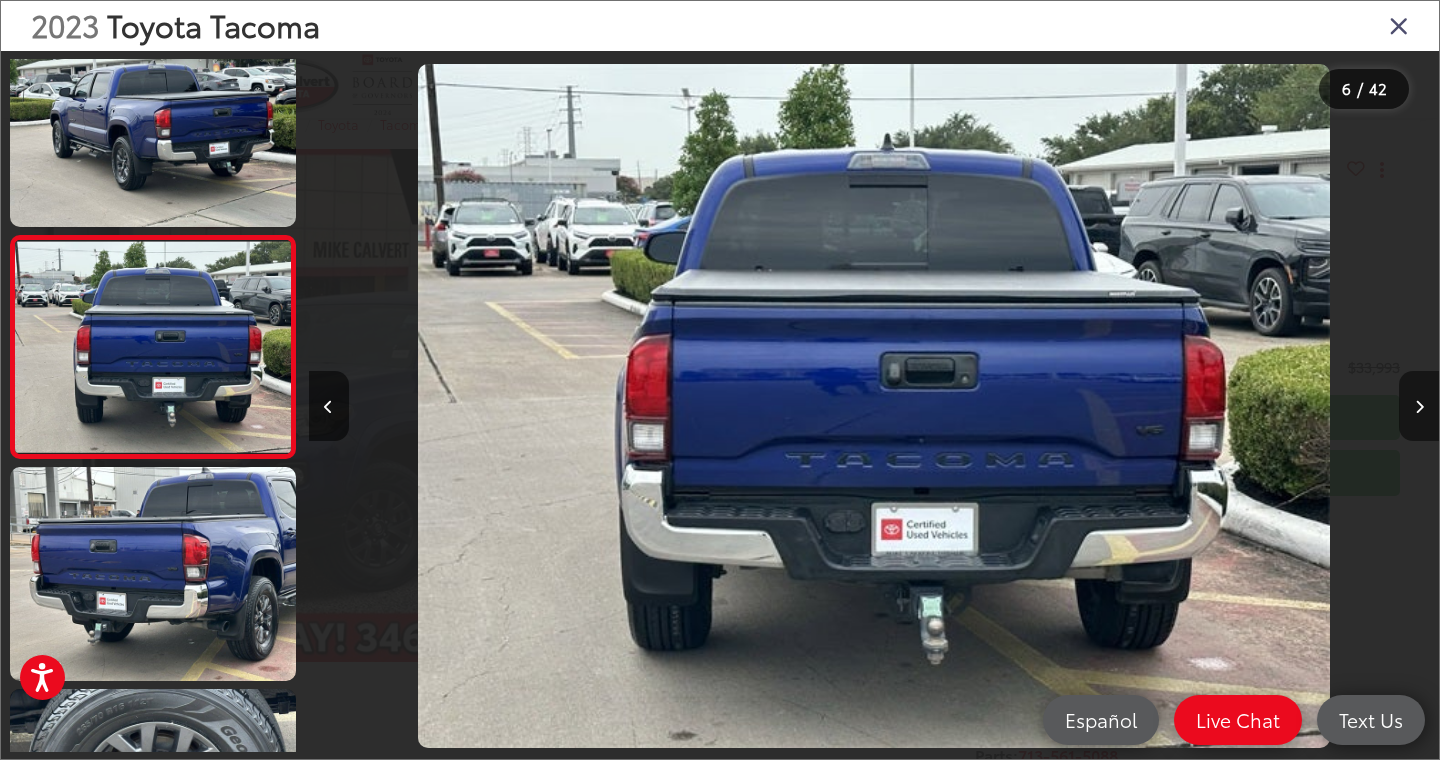 click at bounding box center (1419, 406) 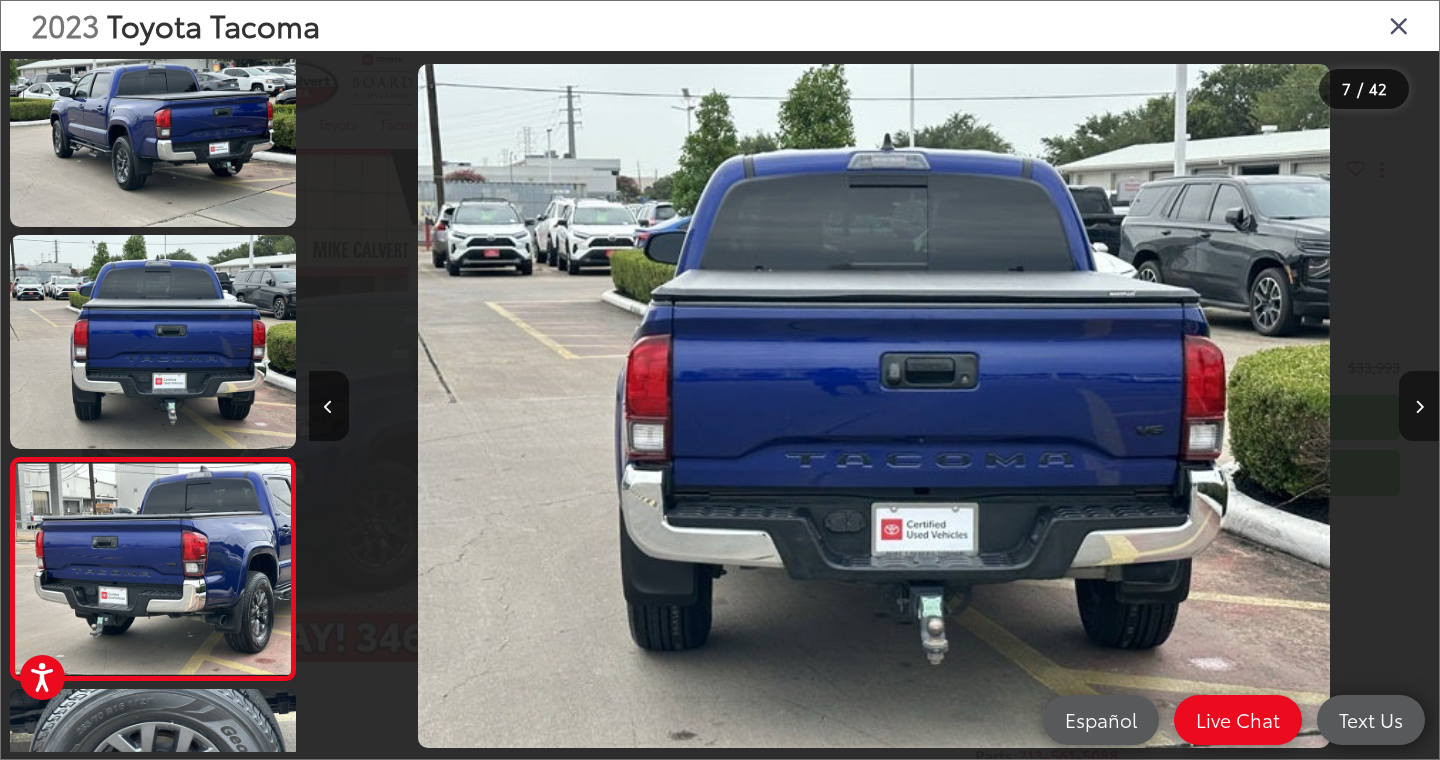 scroll, scrollTop: 0, scrollLeft: 6059, axis: horizontal 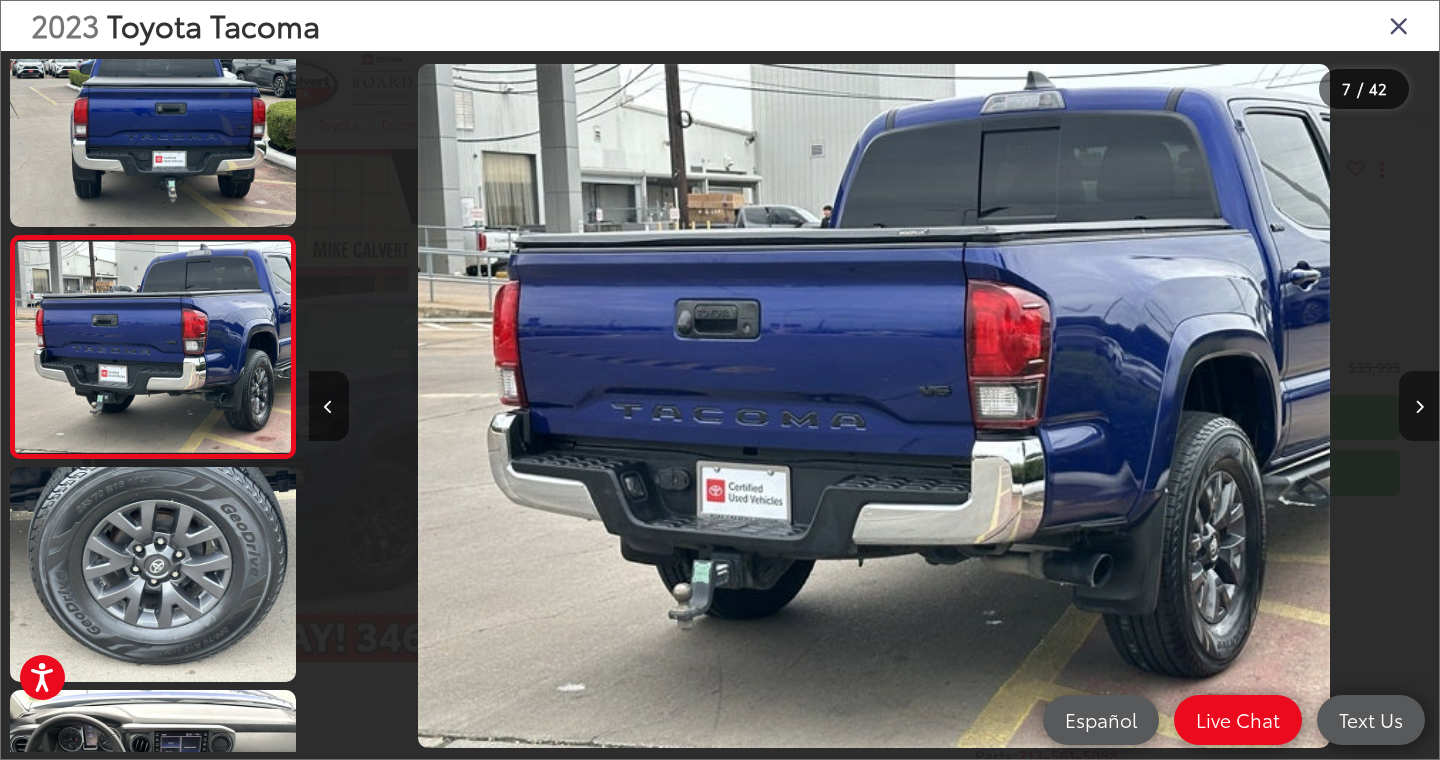 click at bounding box center [1419, 406] 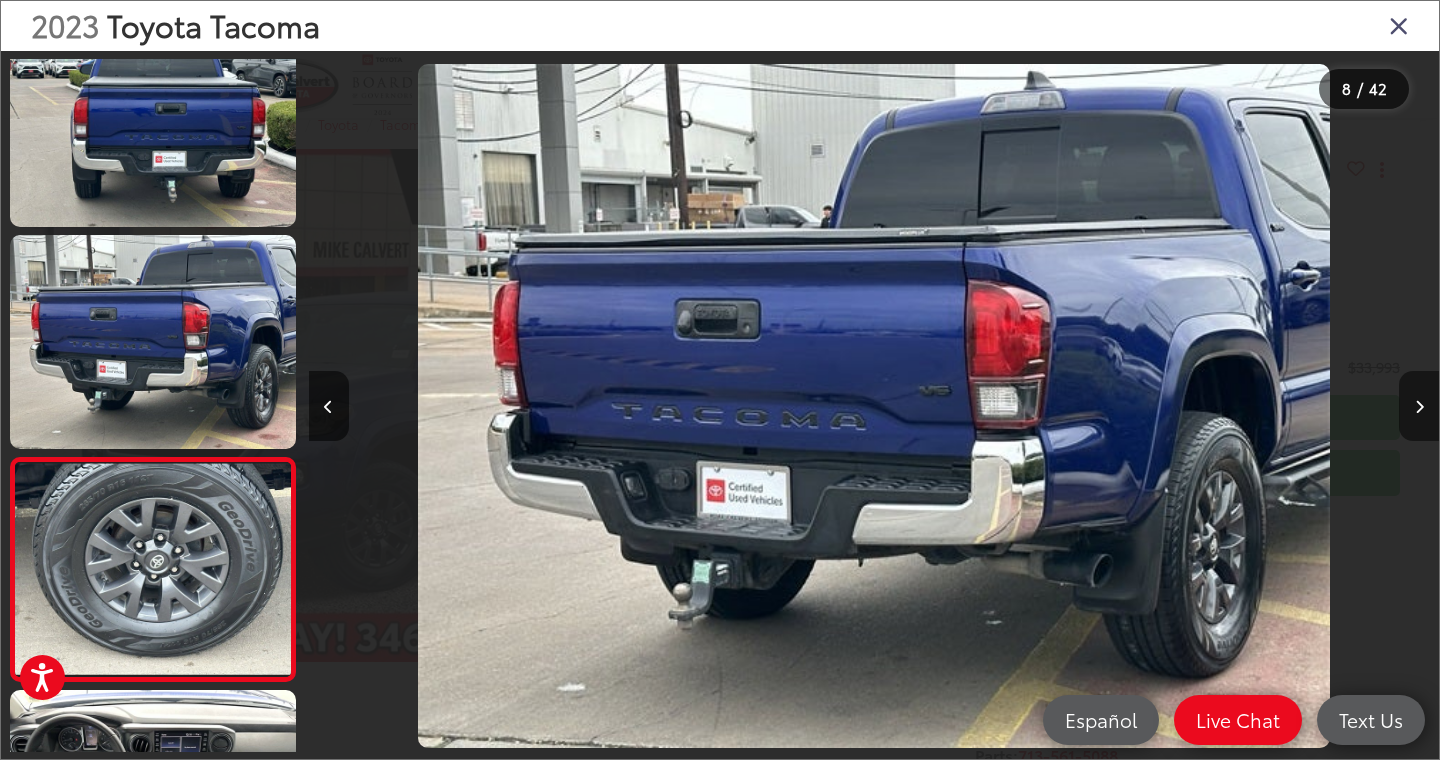 scroll, scrollTop: 0, scrollLeft: 6951, axis: horizontal 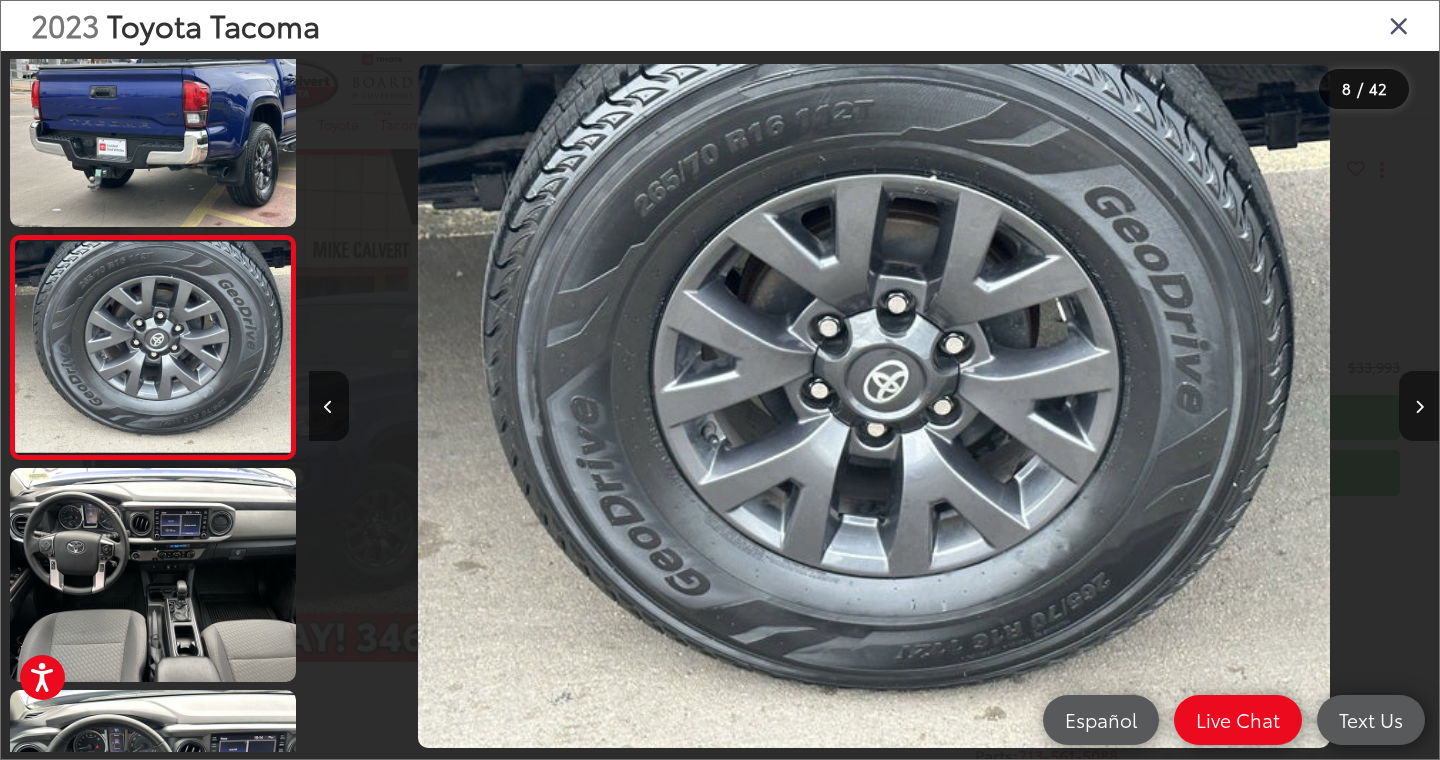click at bounding box center [1419, 406] 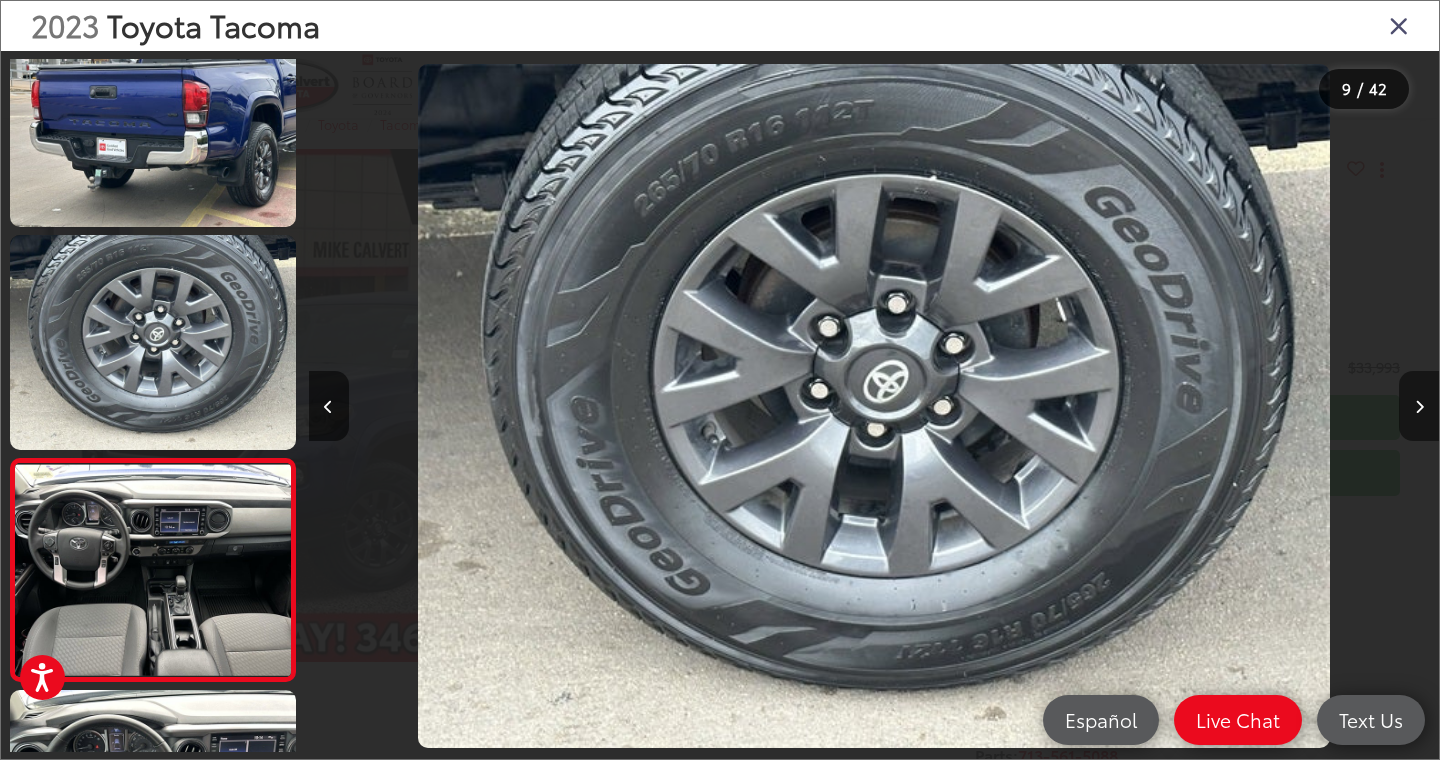 scroll, scrollTop: 0, scrollLeft: 8492, axis: horizontal 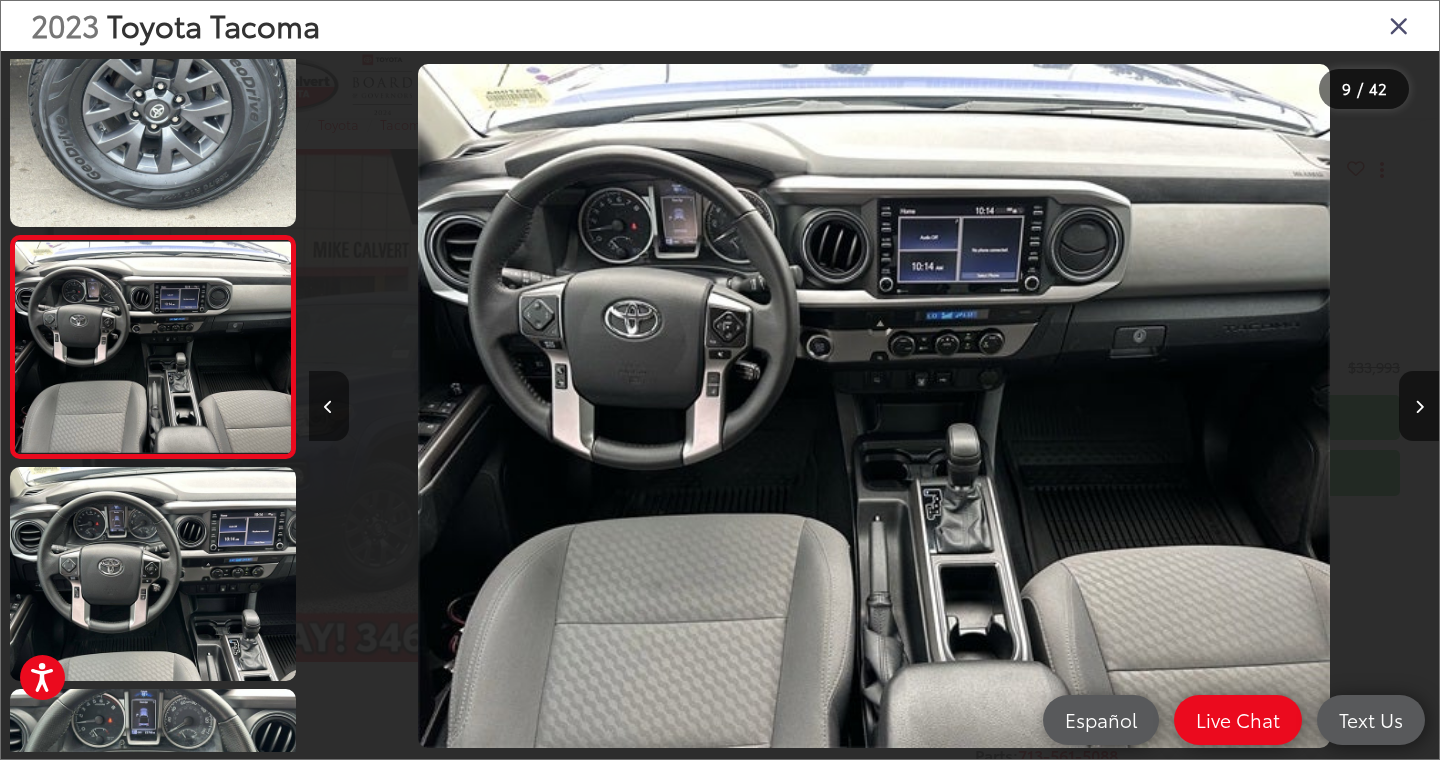click at bounding box center [329, 406] 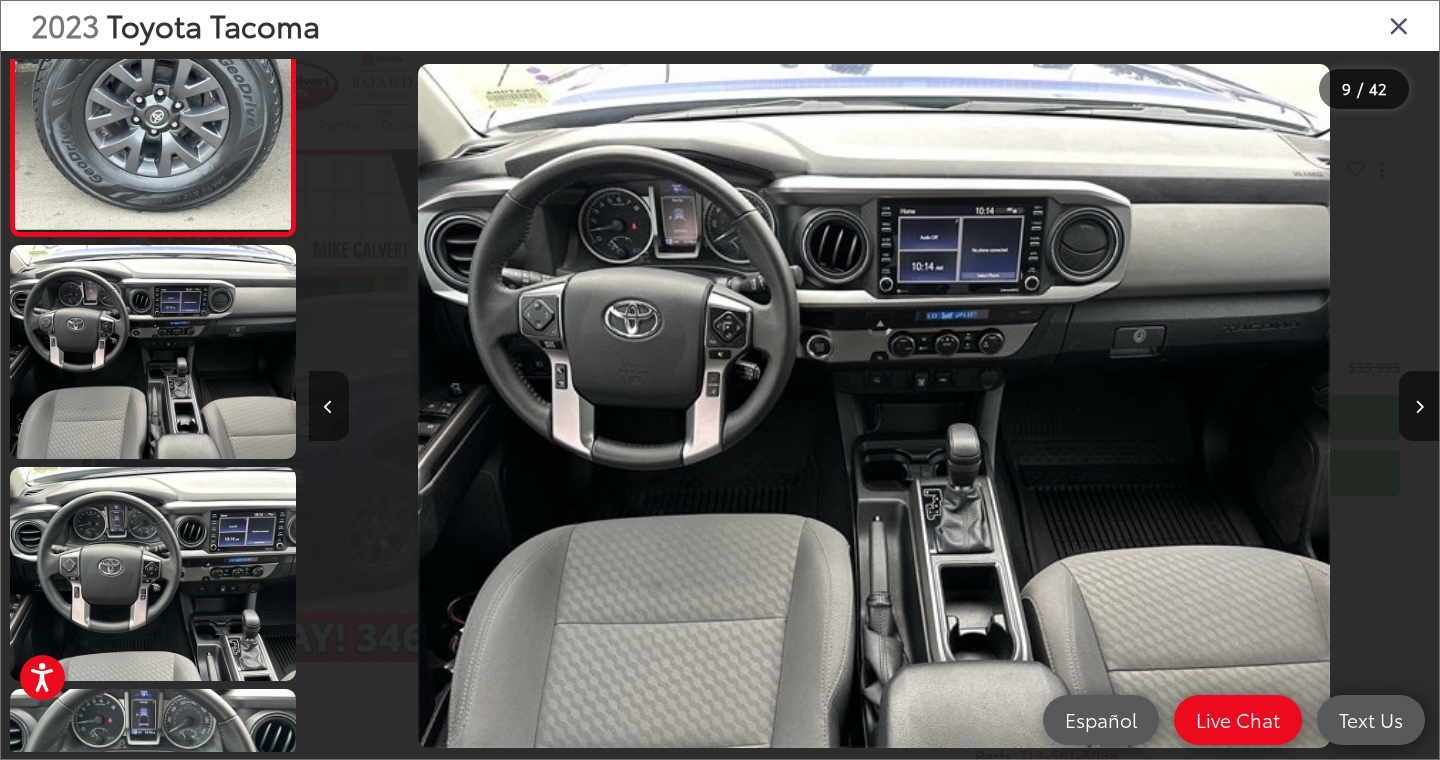 scroll, scrollTop: 1556, scrollLeft: 0, axis: vertical 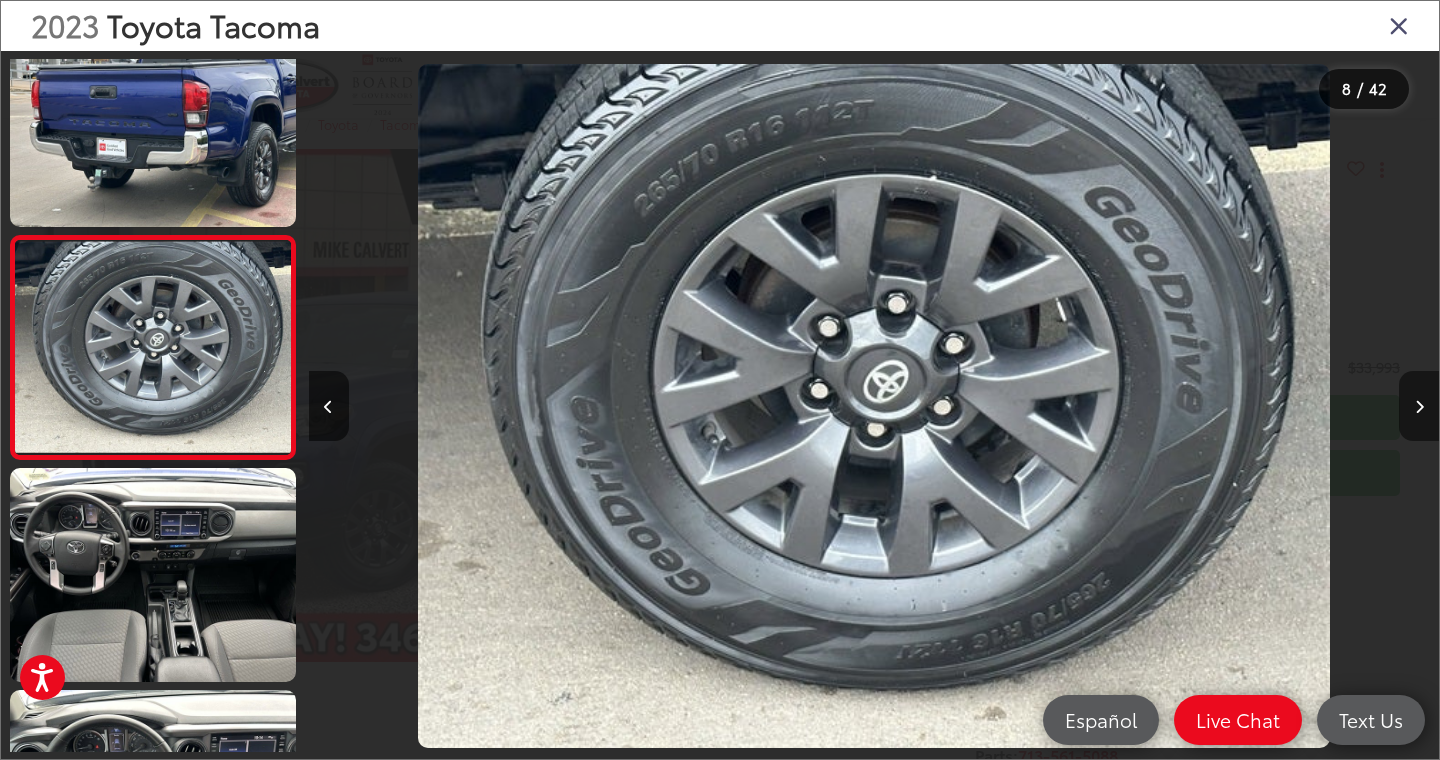 click at bounding box center [1419, 407] 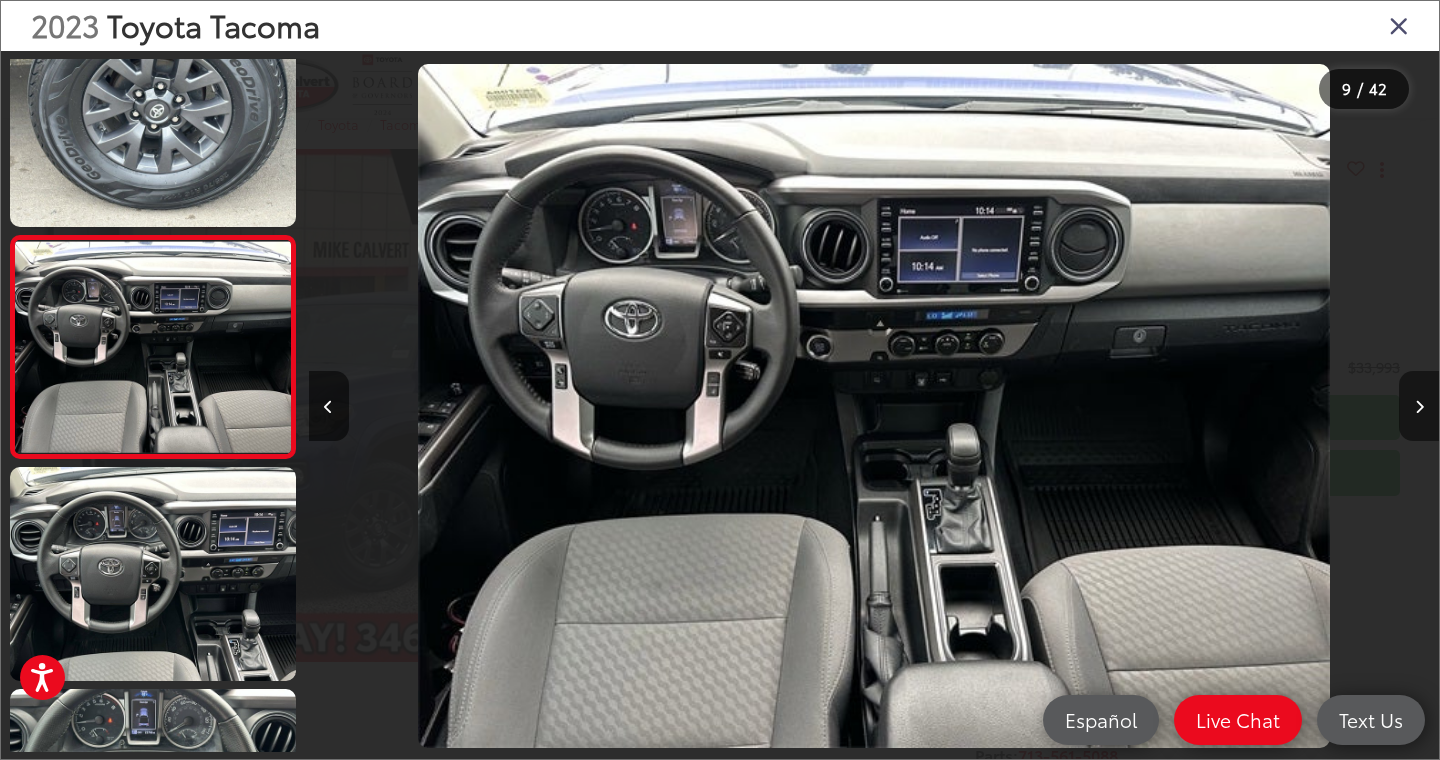 click at bounding box center [1419, 407] 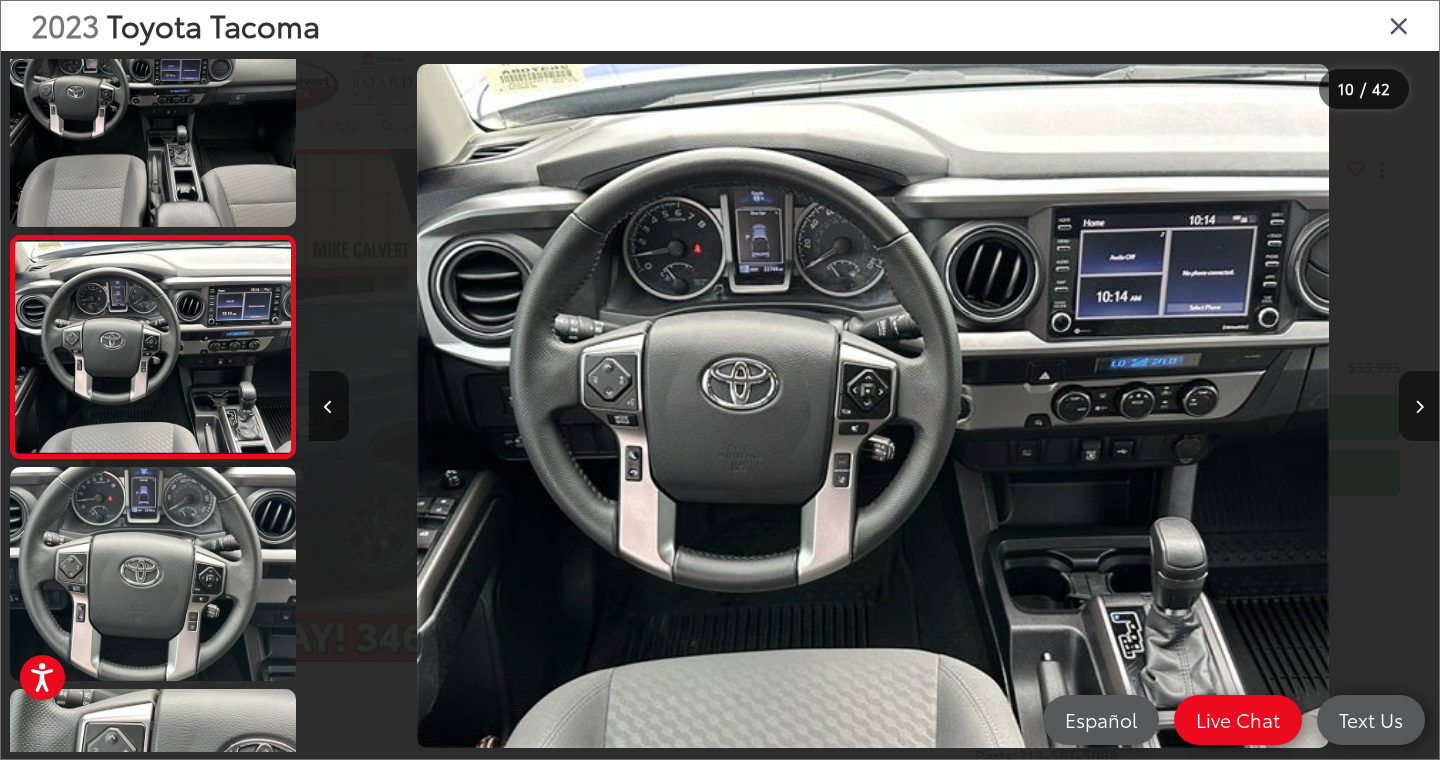 click at bounding box center (1419, 407) 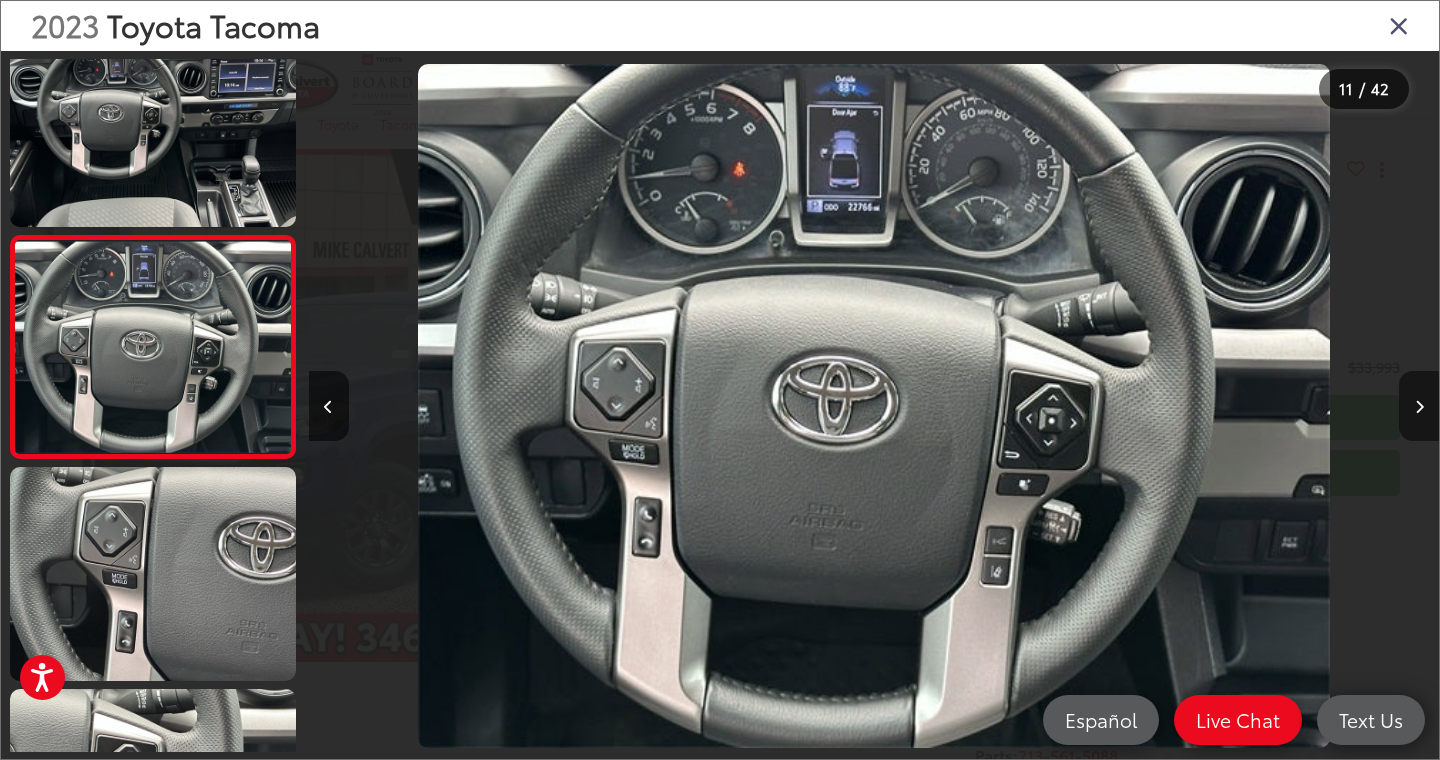 click at bounding box center [1419, 407] 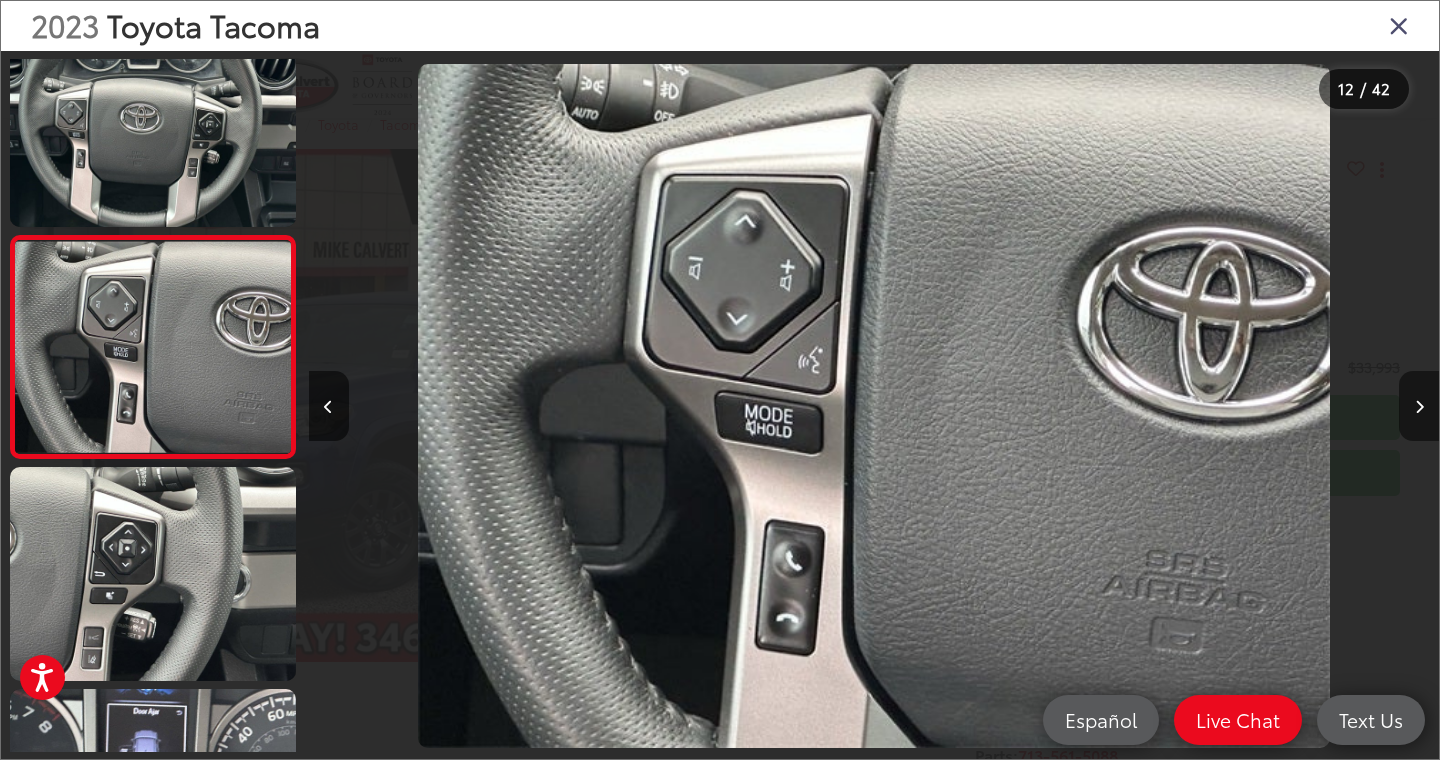 click at bounding box center [1419, 407] 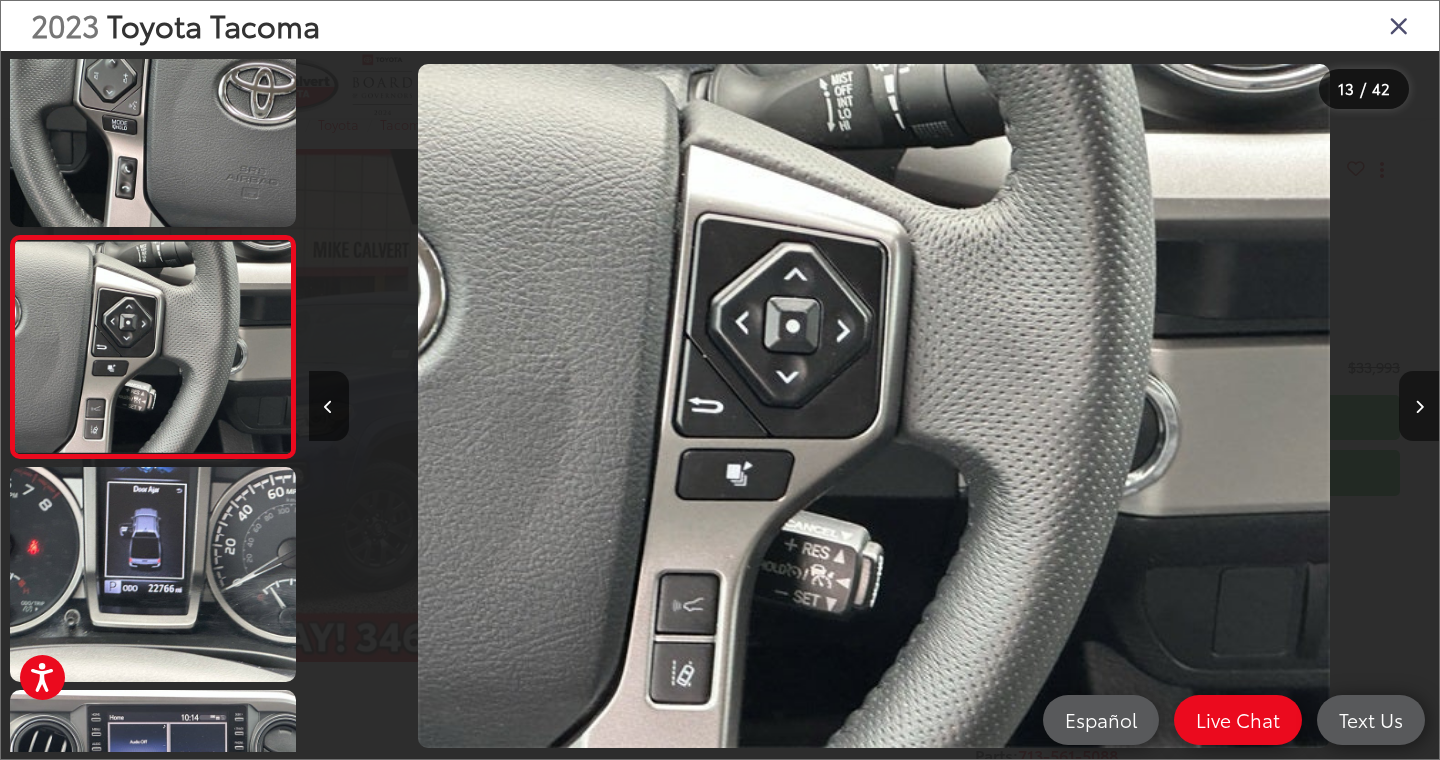 click at bounding box center [1419, 407] 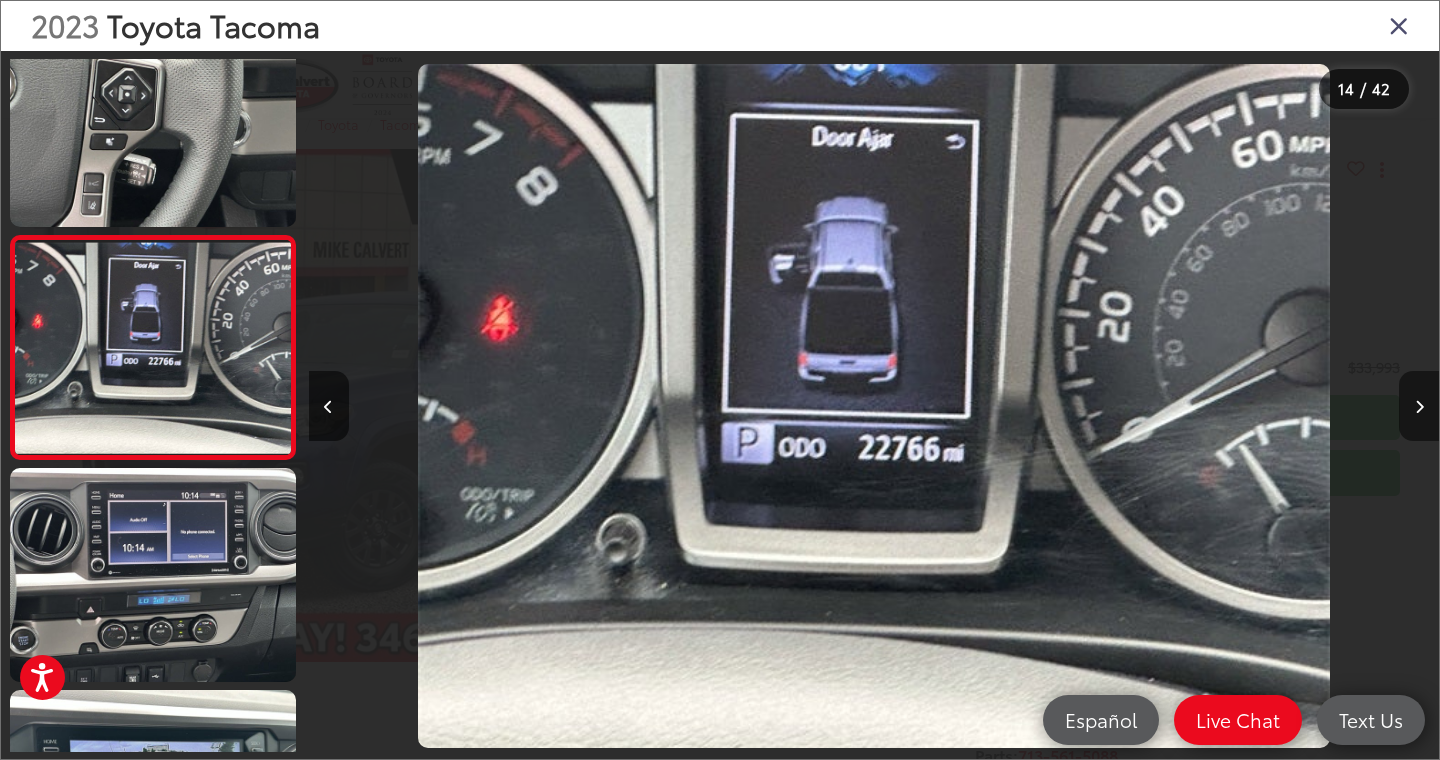 click at bounding box center [1419, 407] 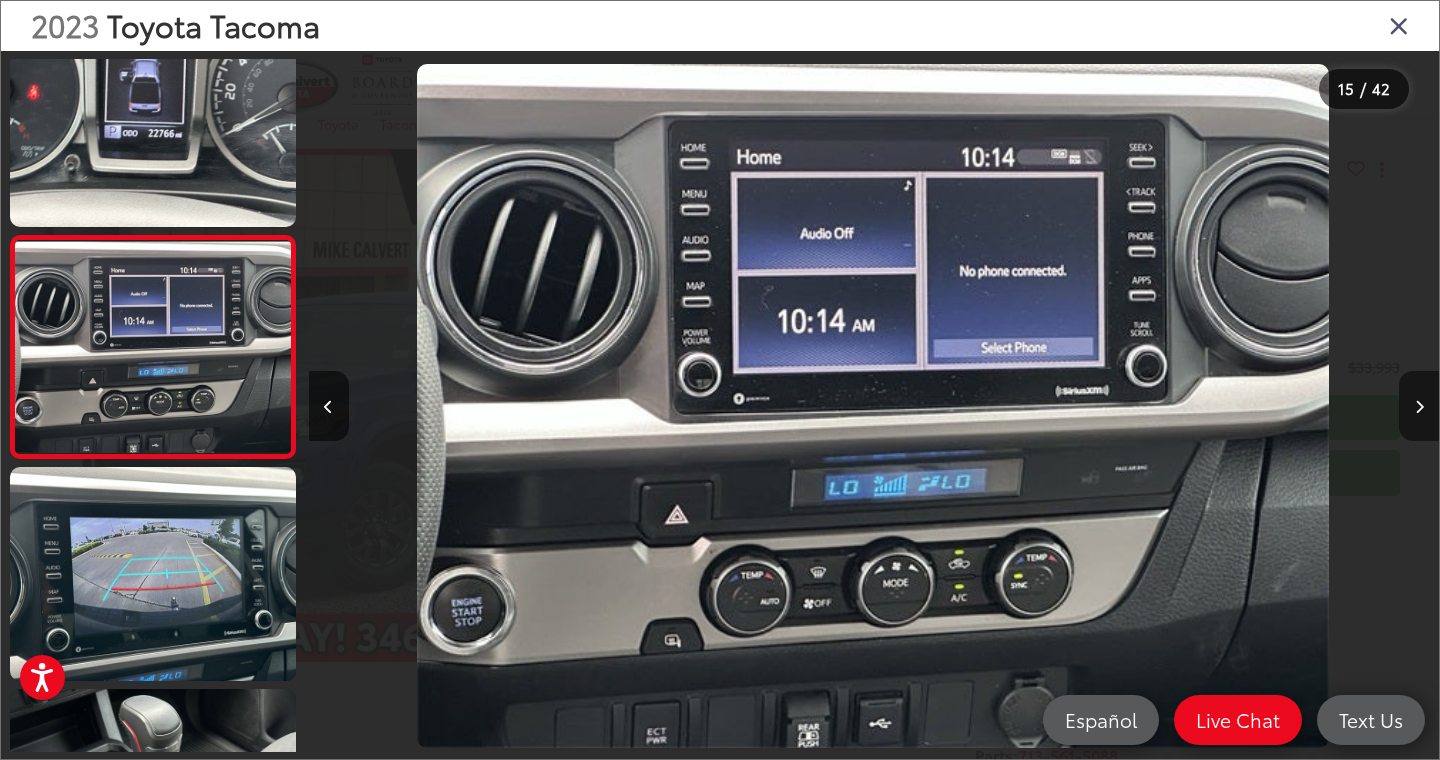 click at bounding box center (1419, 407) 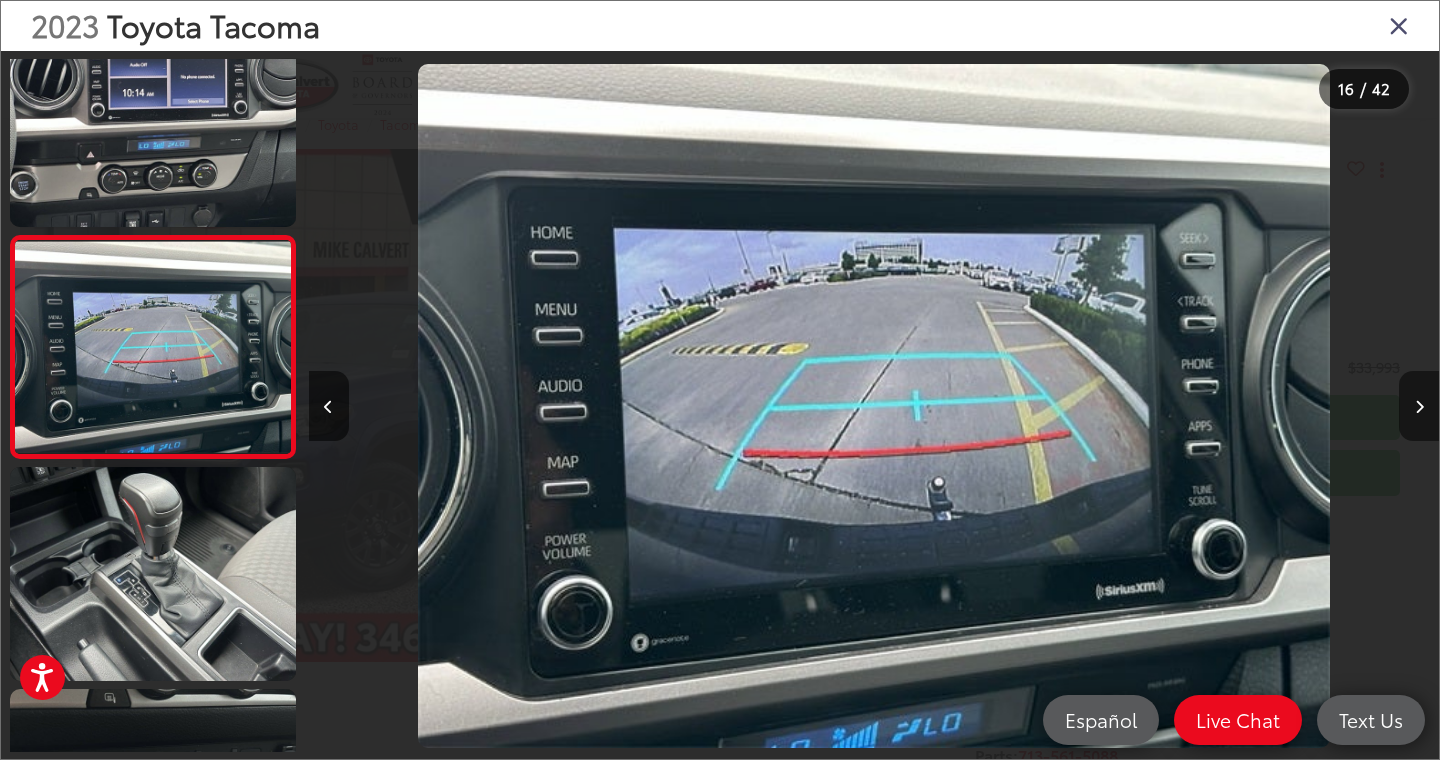 click at bounding box center [1419, 407] 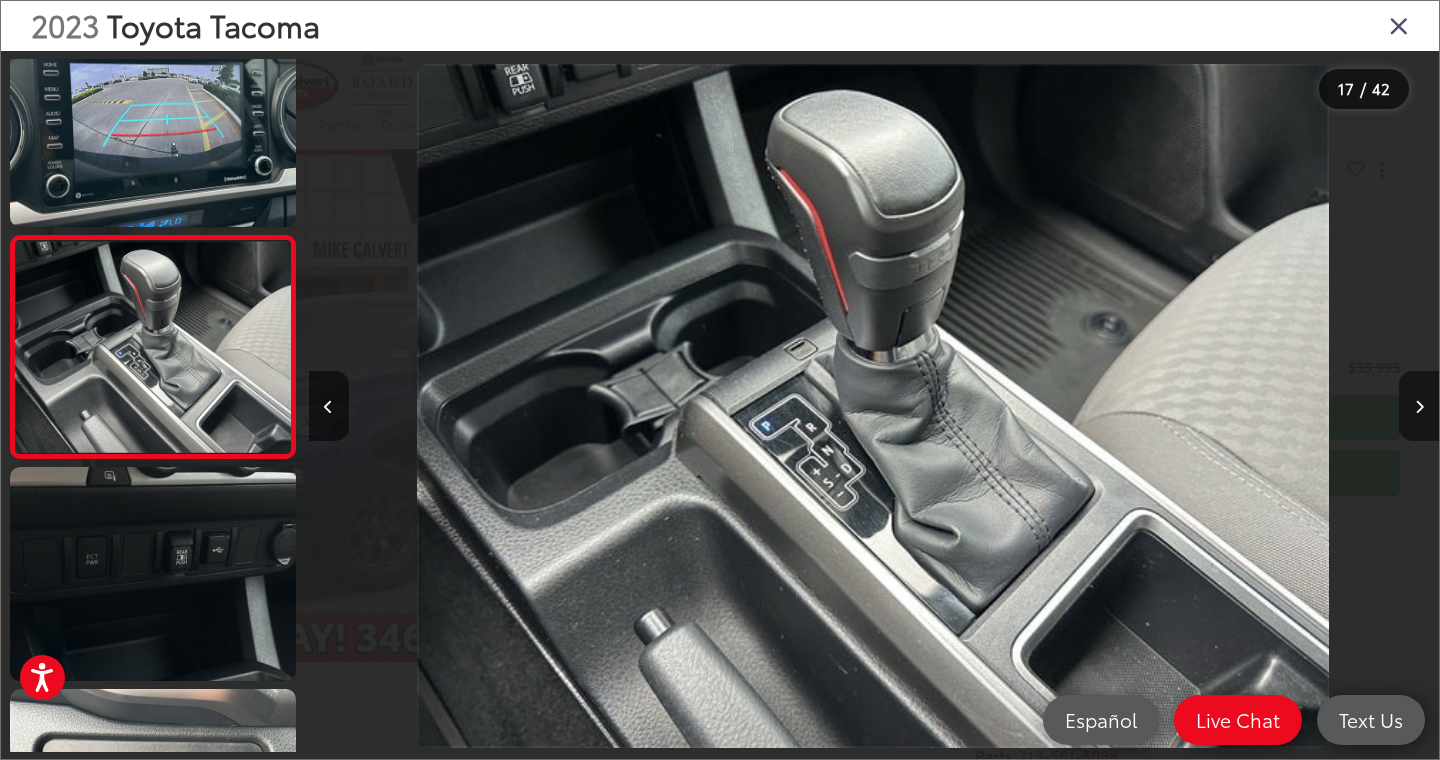 click at bounding box center (1419, 407) 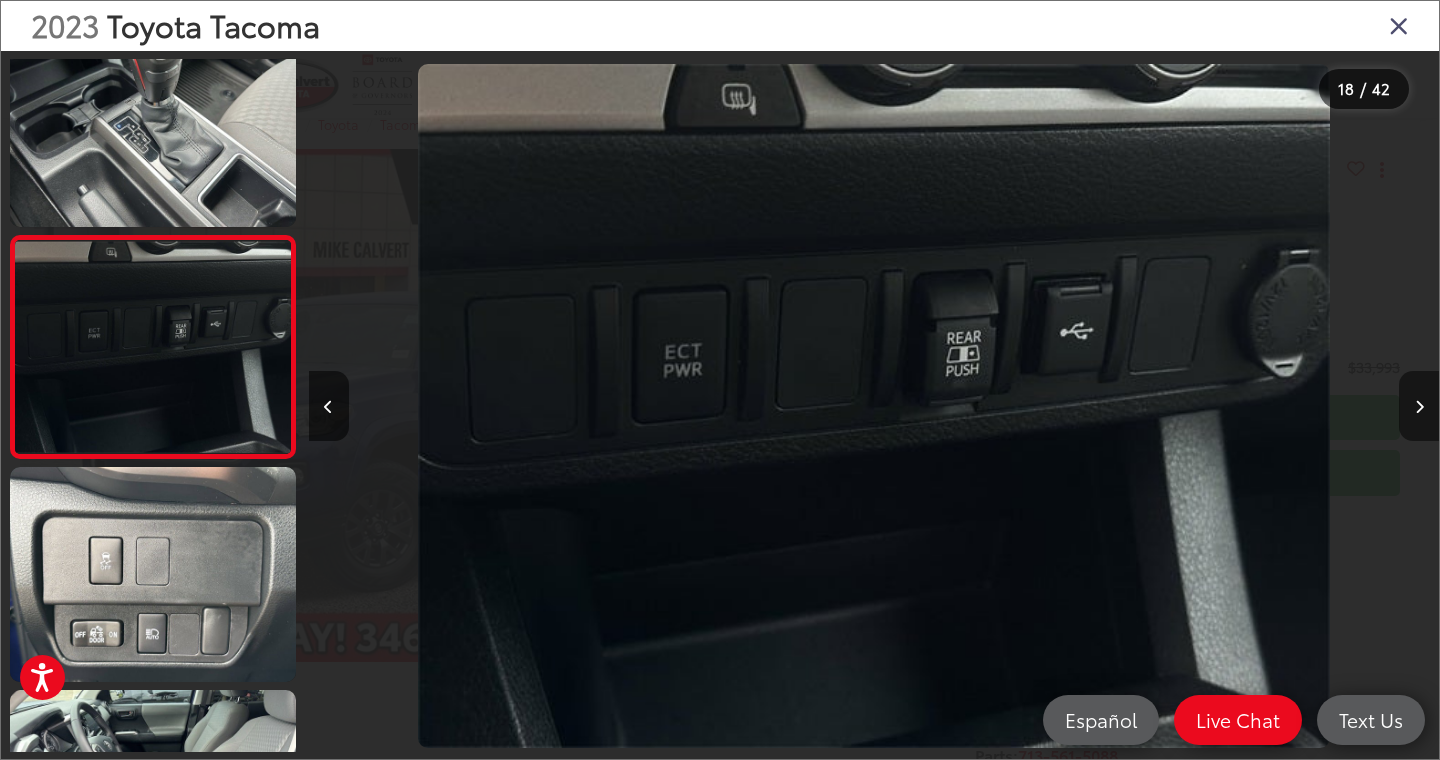 click at bounding box center (1419, 407) 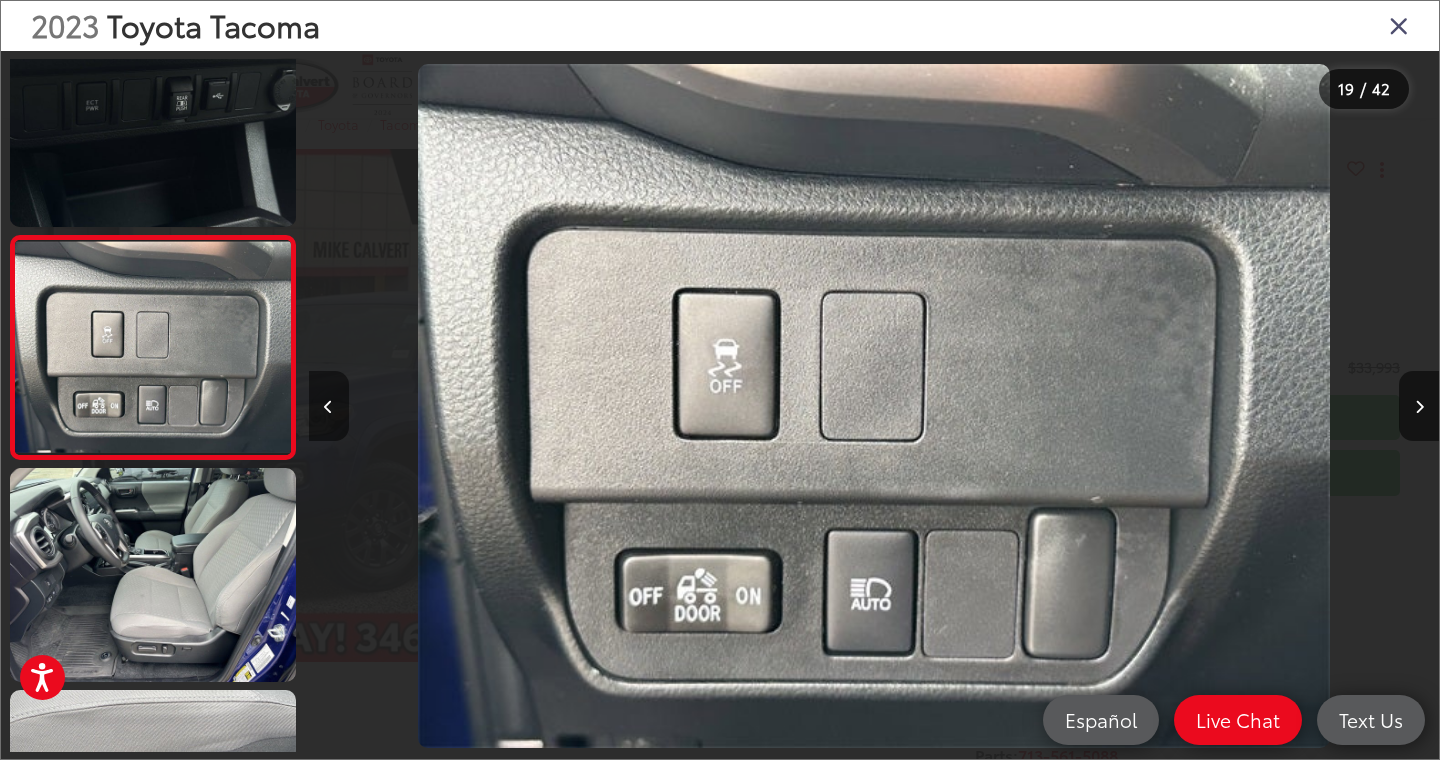 click at bounding box center [328, 407] 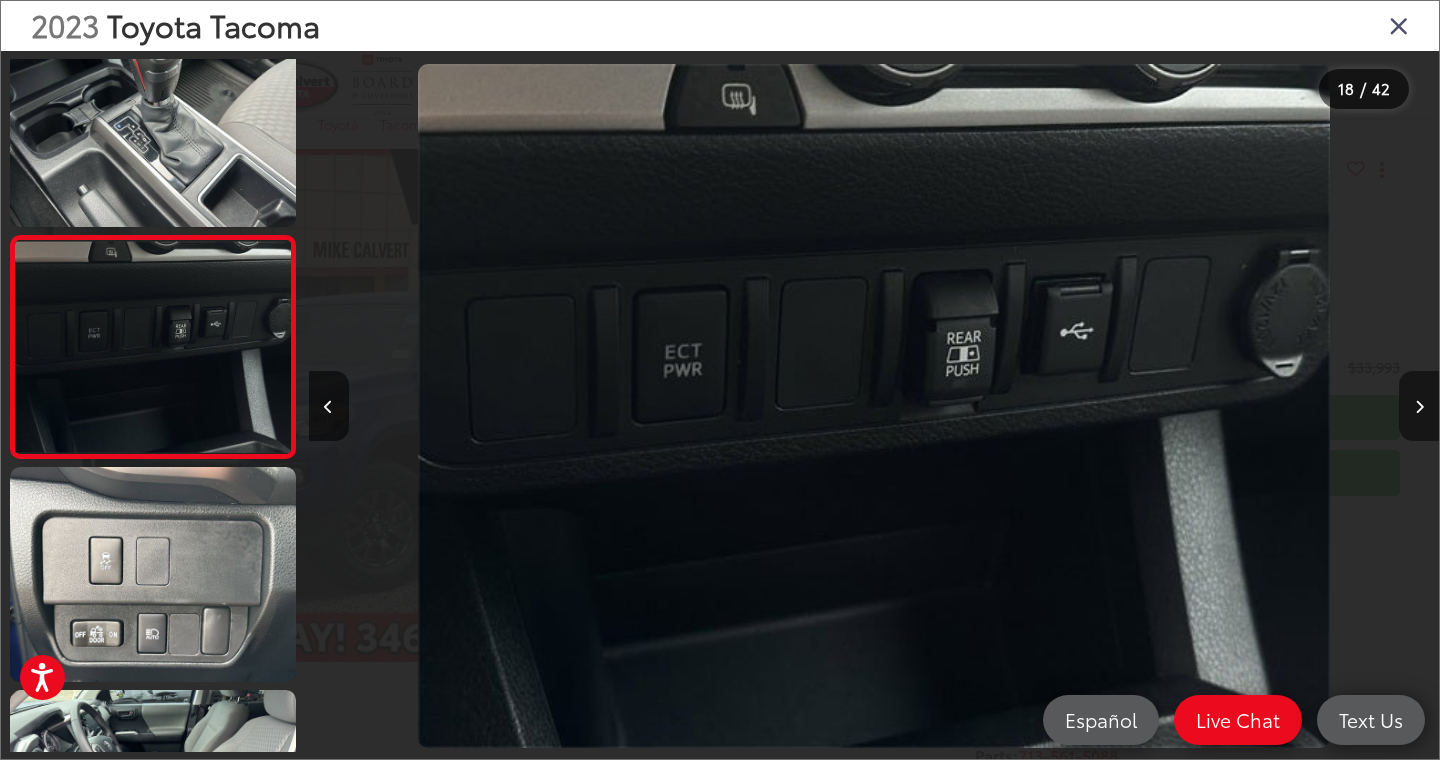 click at bounding box center (1419, 406) 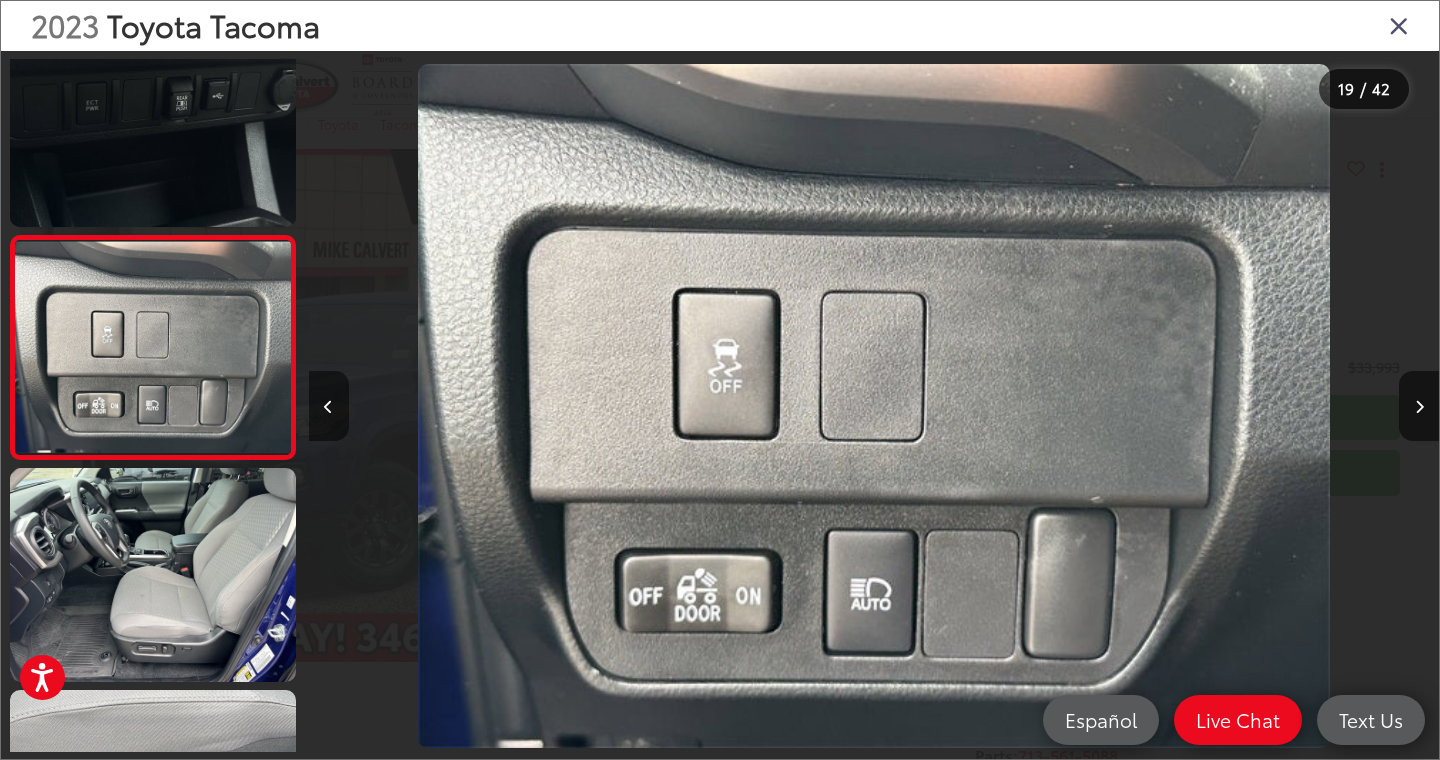 click at bounding box center (329, 406) 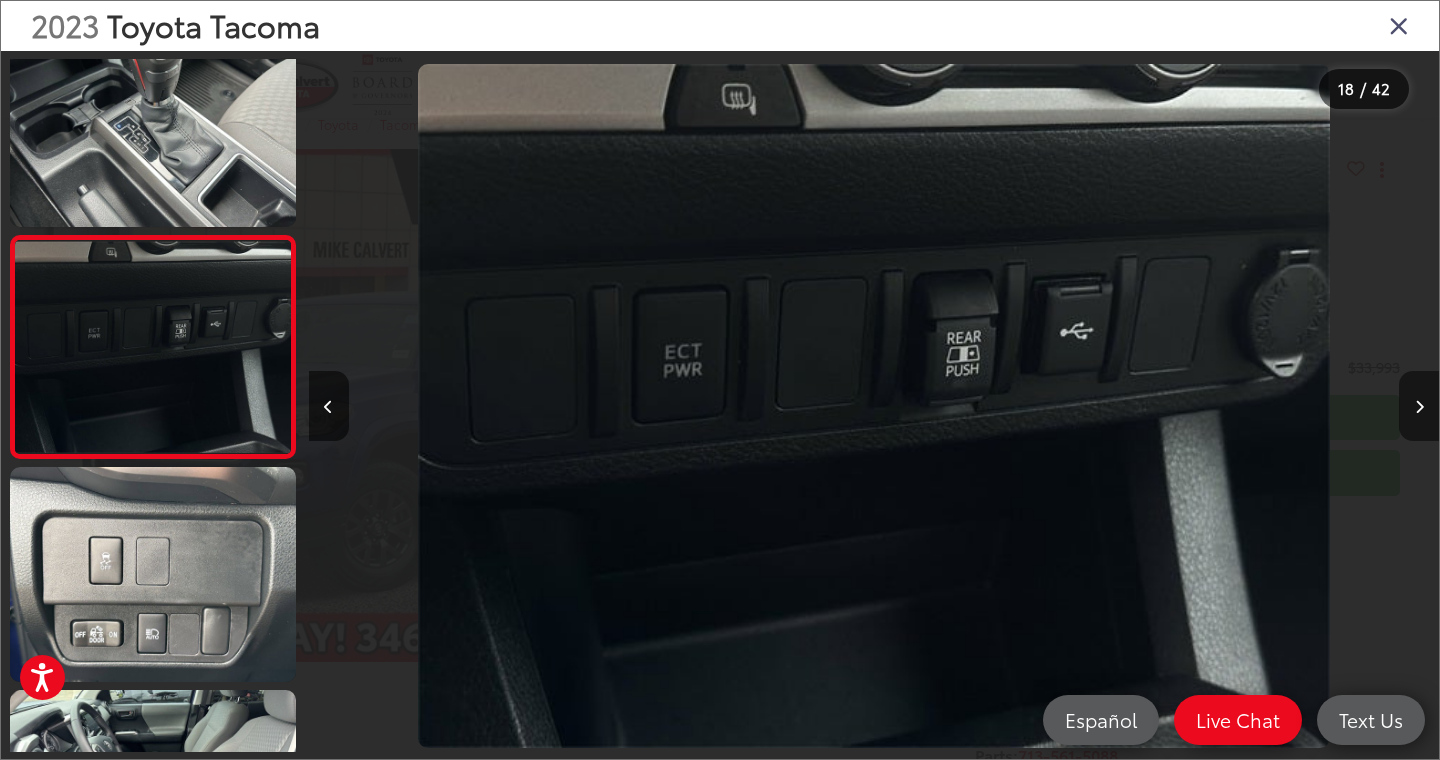click at bounding box center [1419, 406] 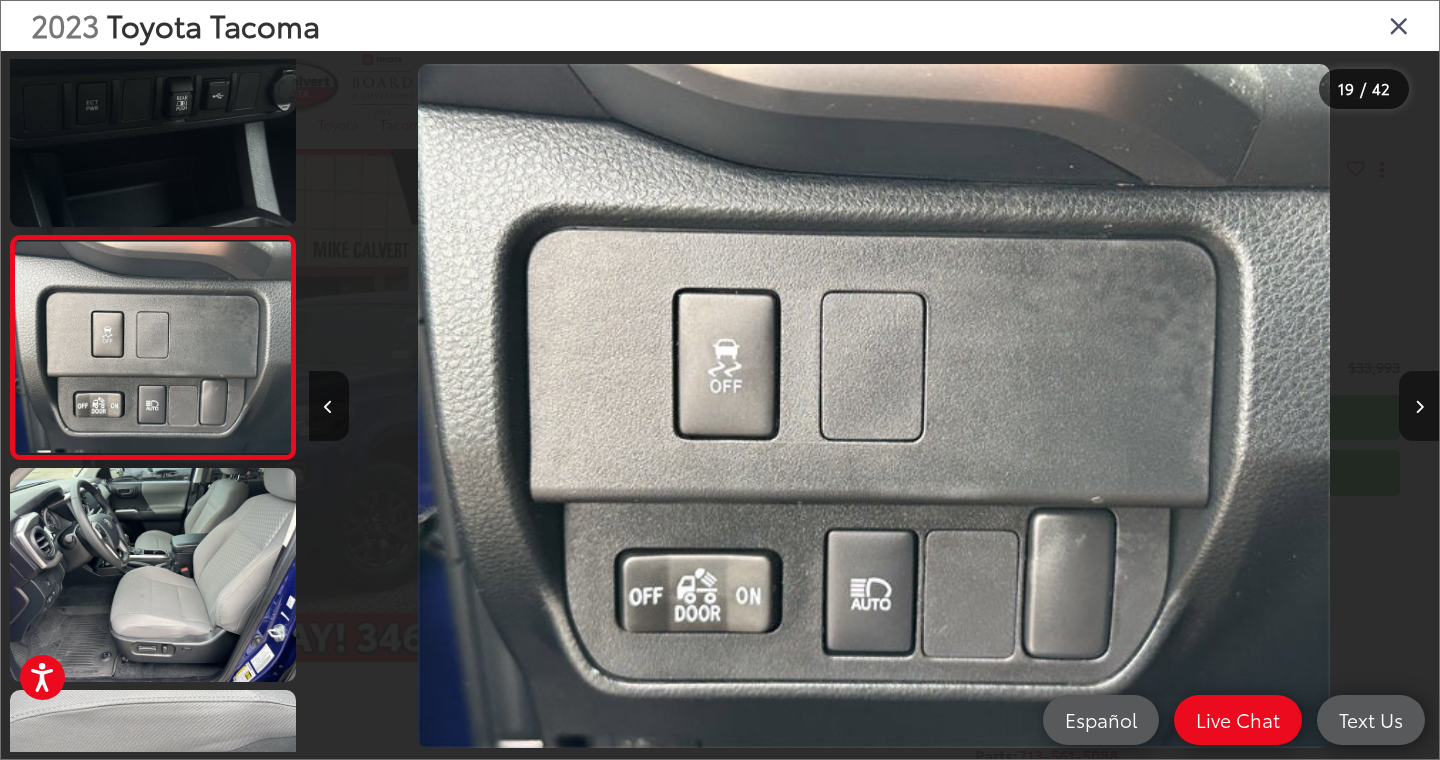 click at bounding box center (1419, 406) 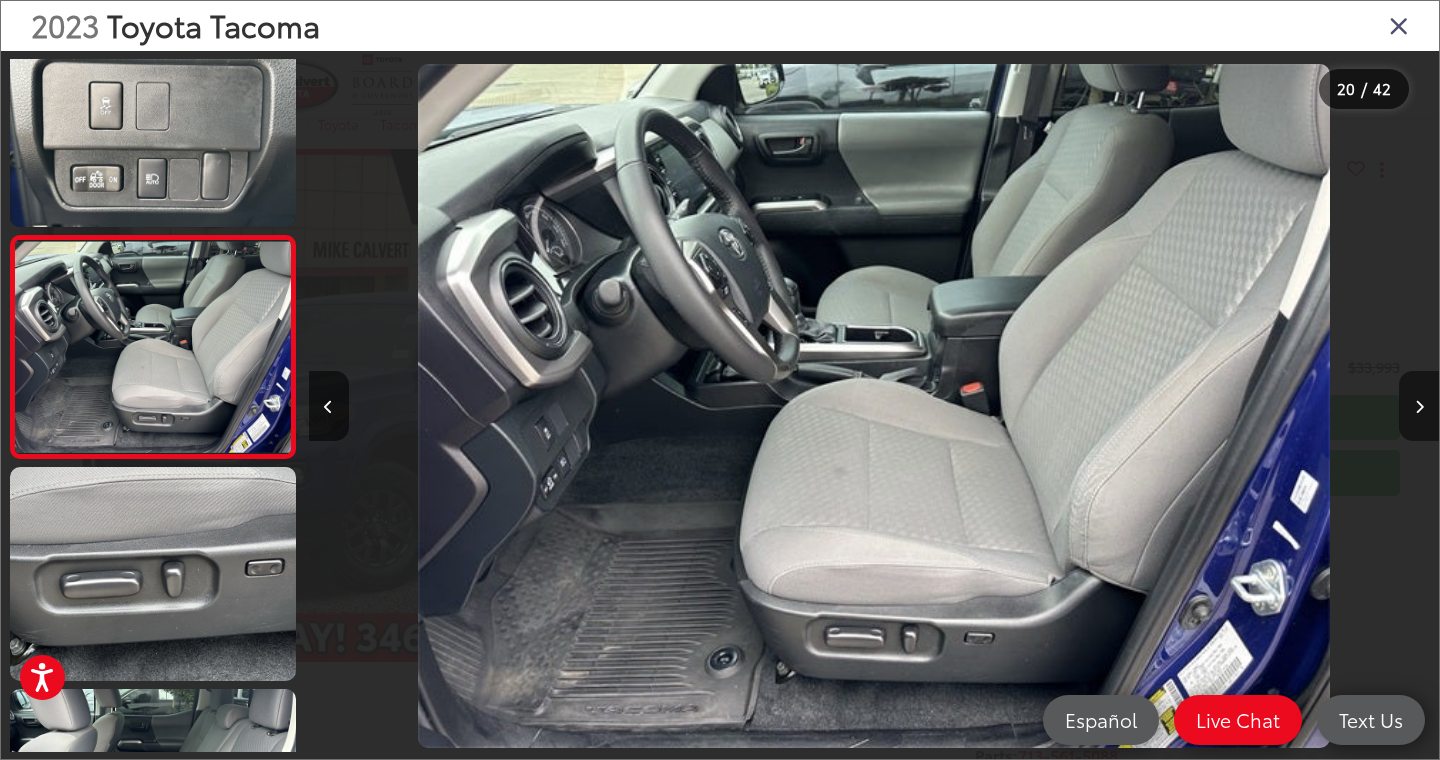 click at bounding box center [1419, 406] 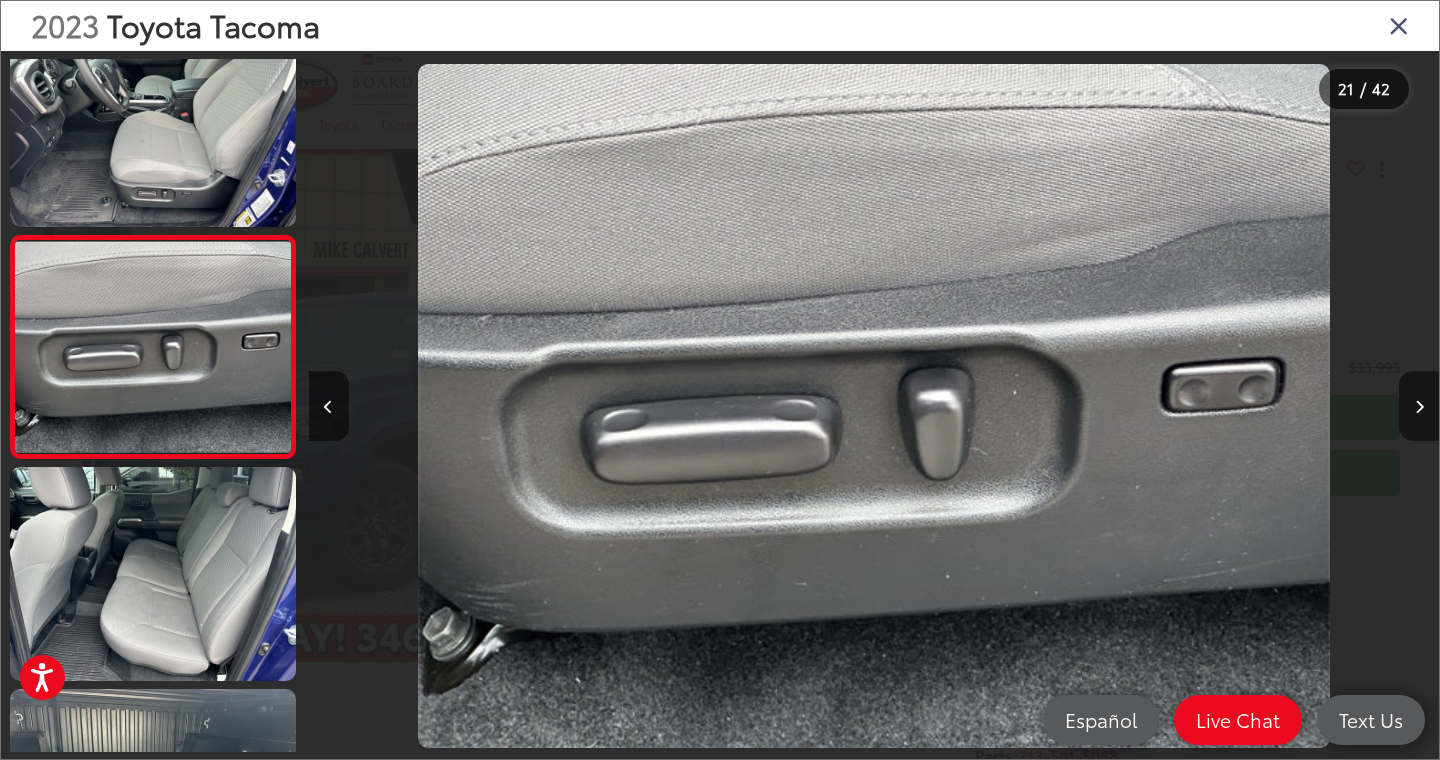 click at bounding box center (1419, 406) 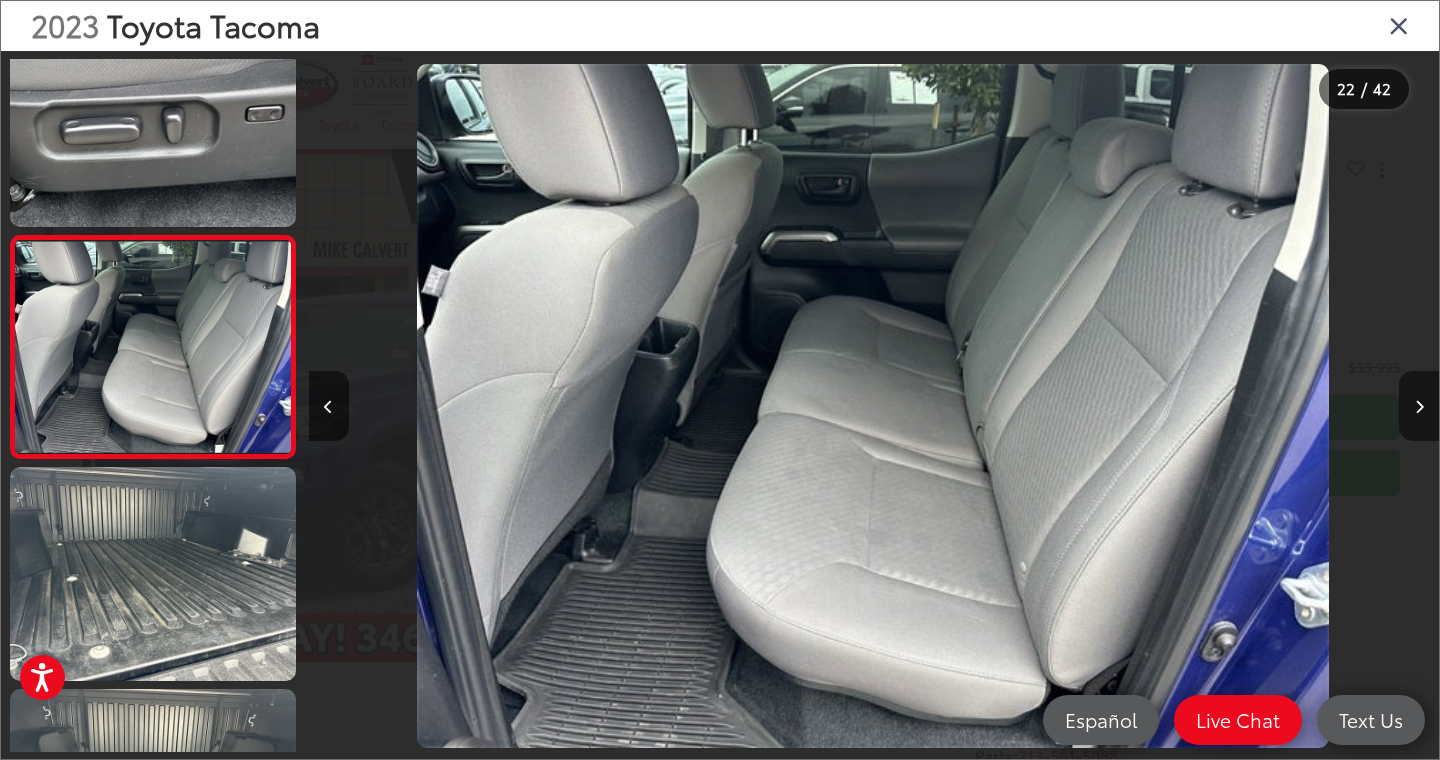 click at bounding box center (1419, 406) 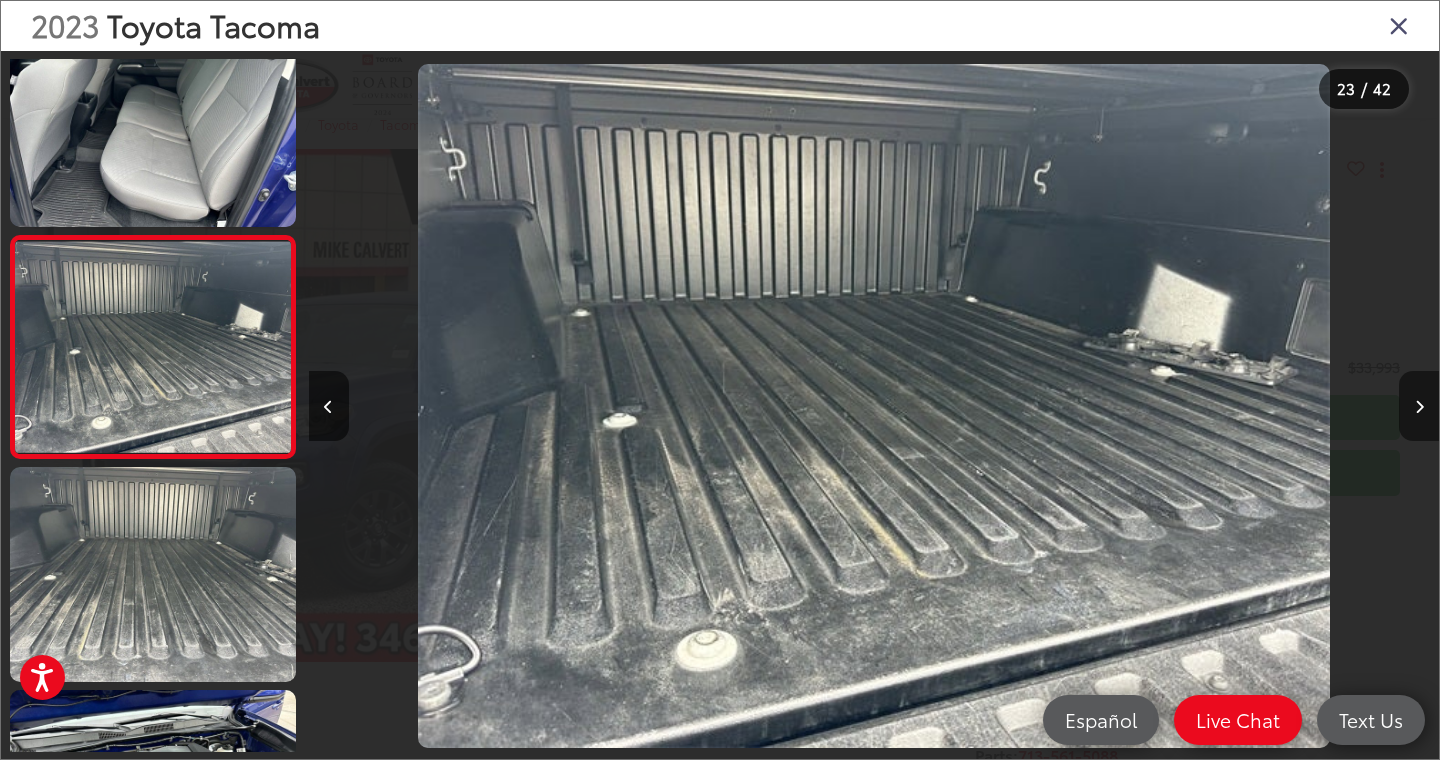 click at bounding box center (1419, 406) 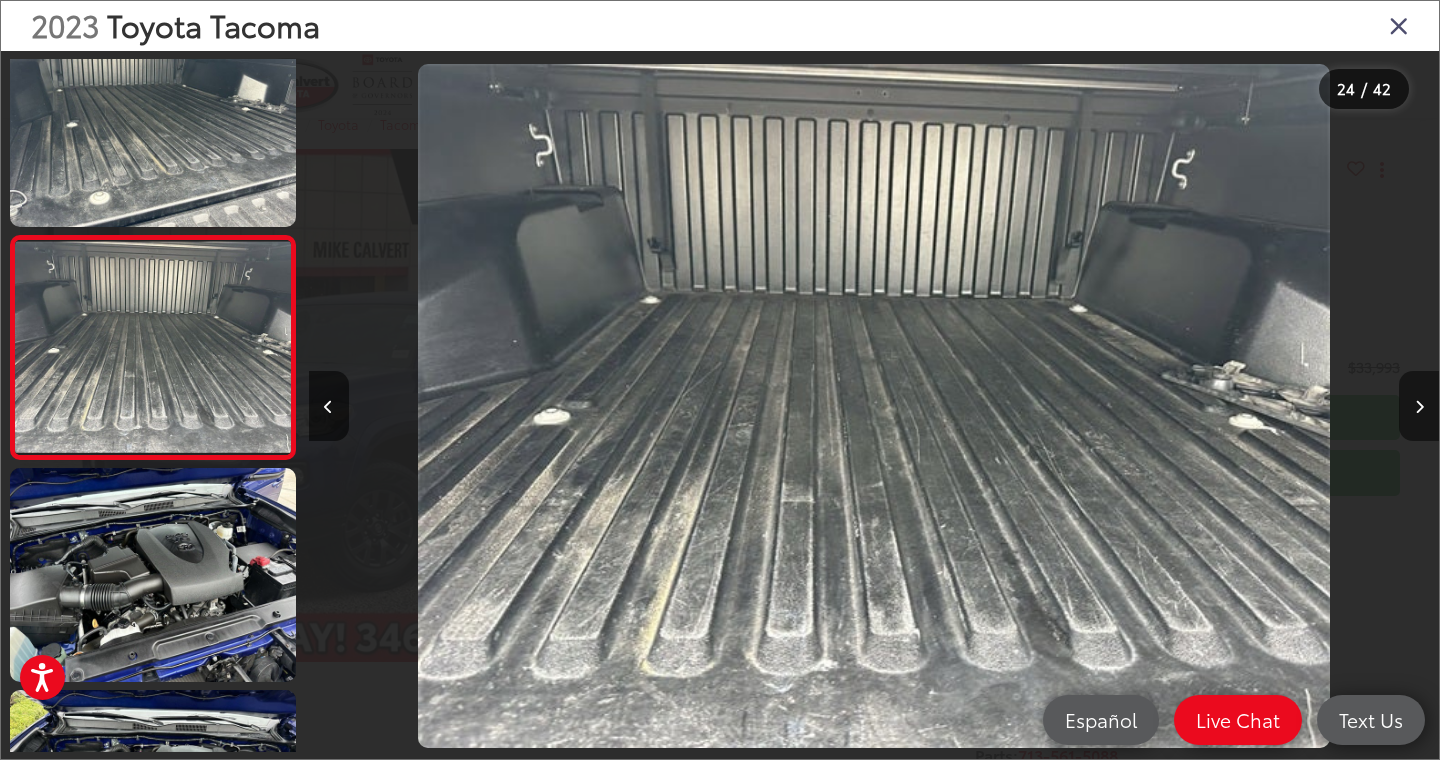 click at bounding box center (1419, 406) 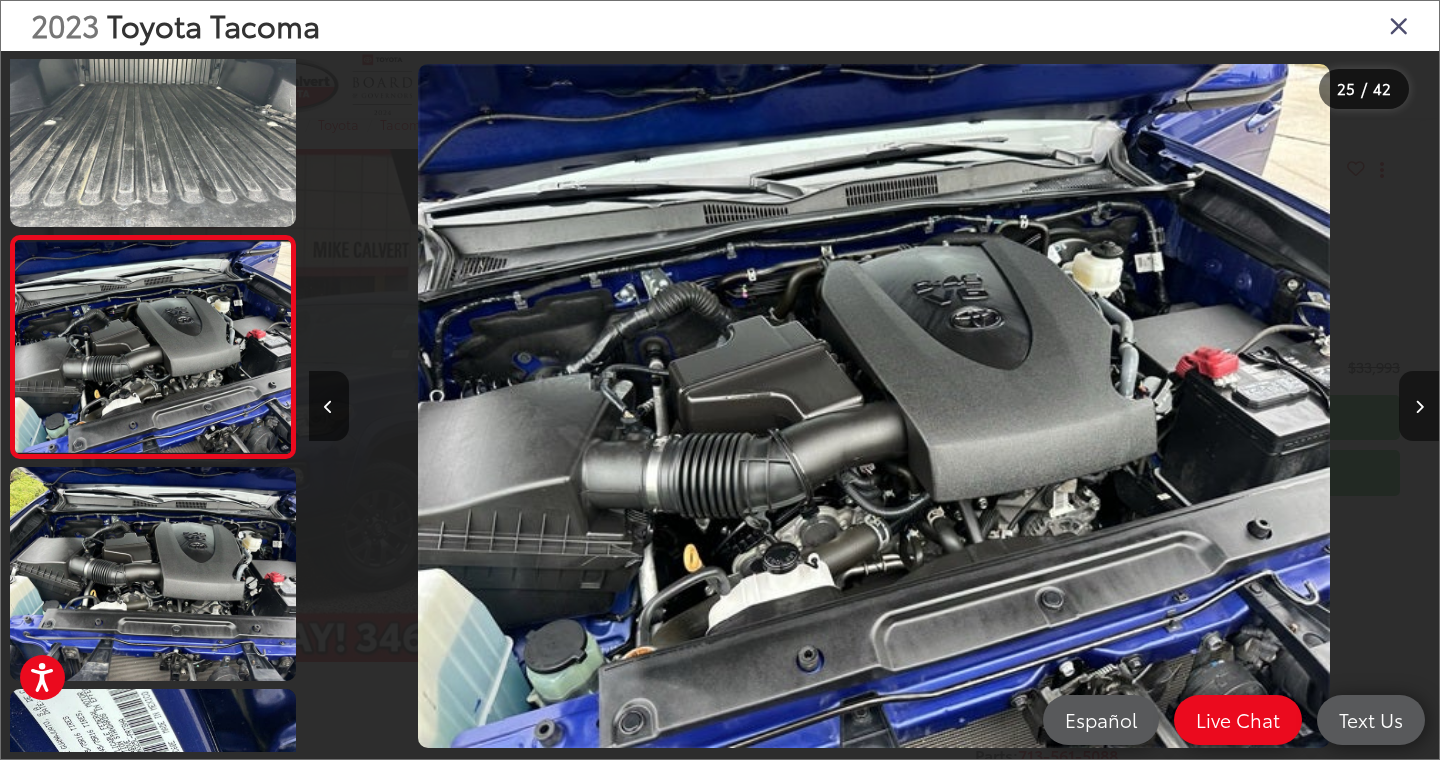 click at bounding box center [1419, 406] 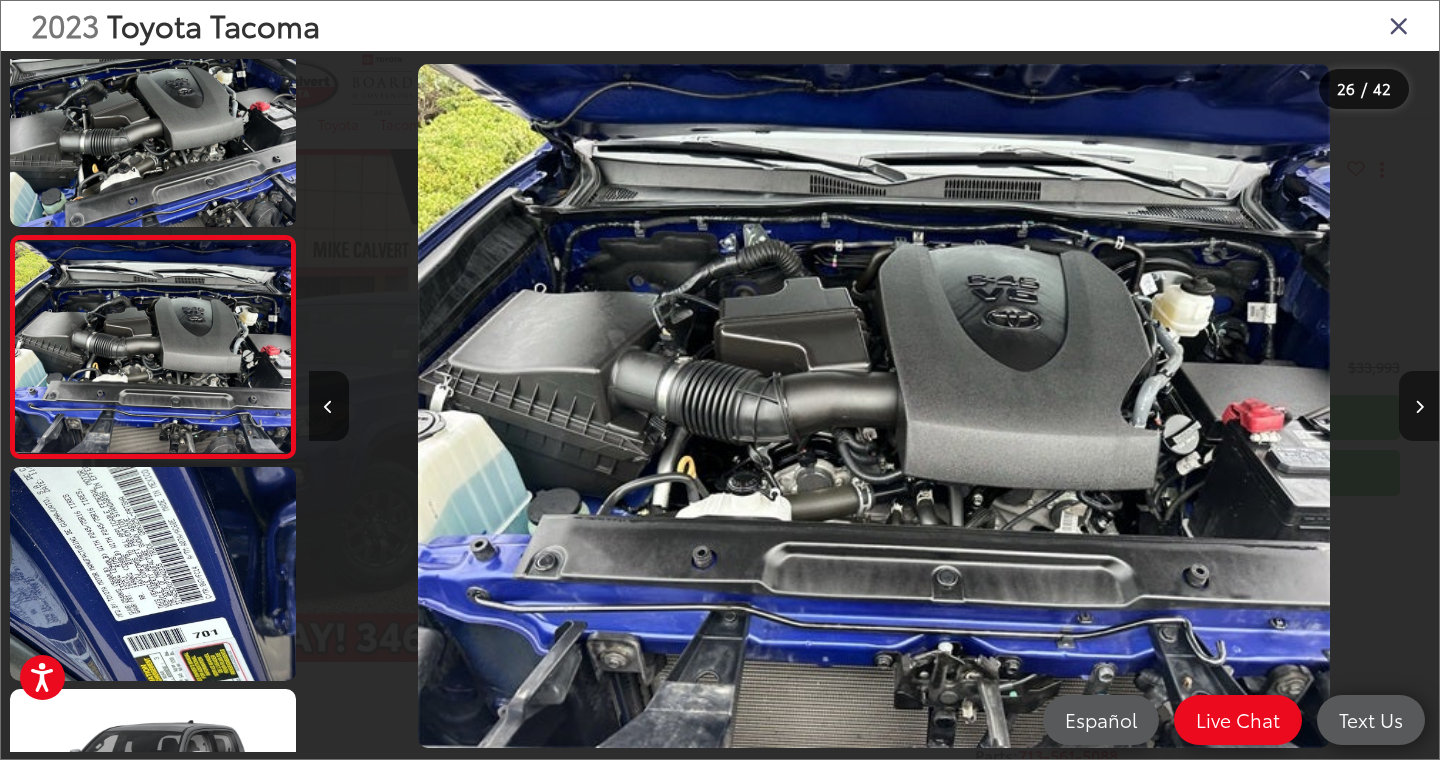 click at bounding box center (1419, 406) 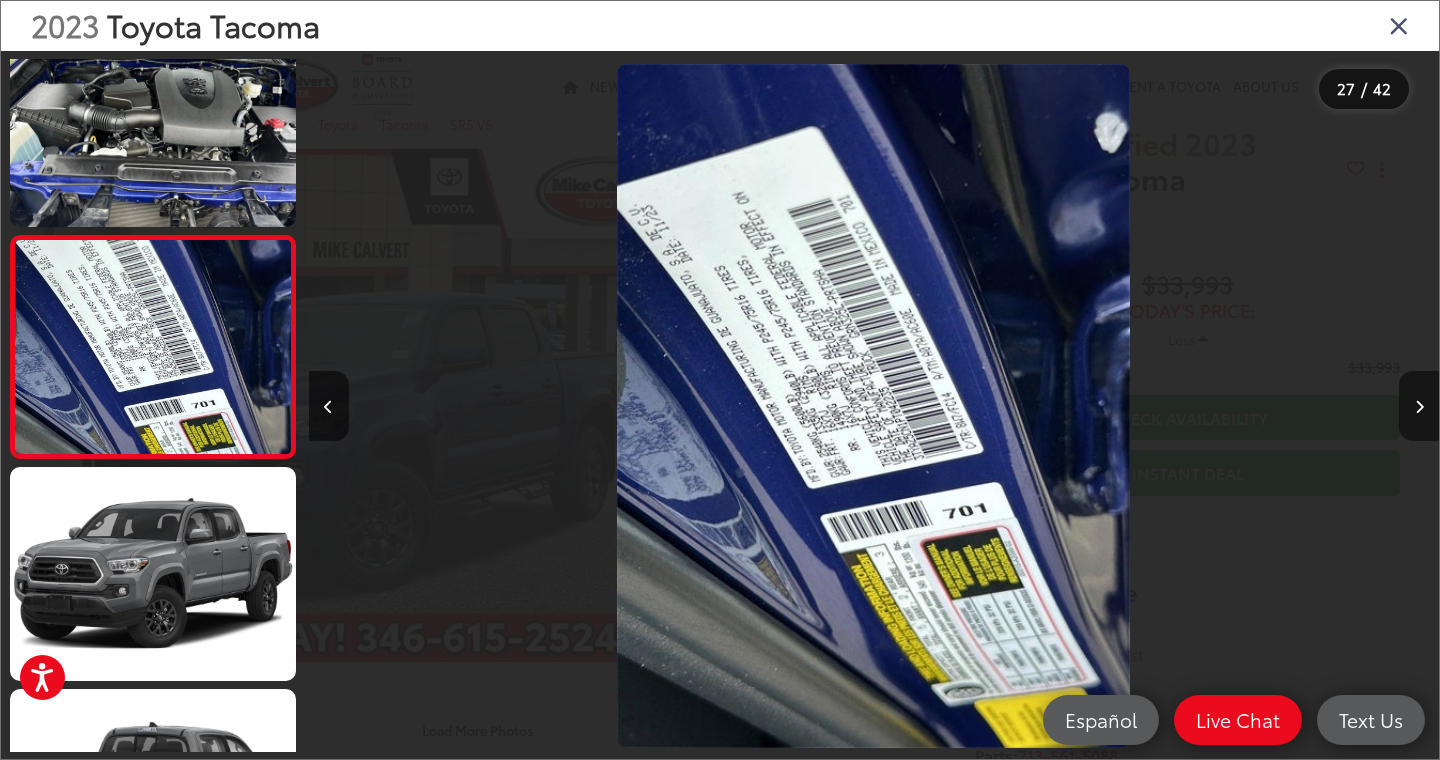 click at bounding box center [1419, 406] 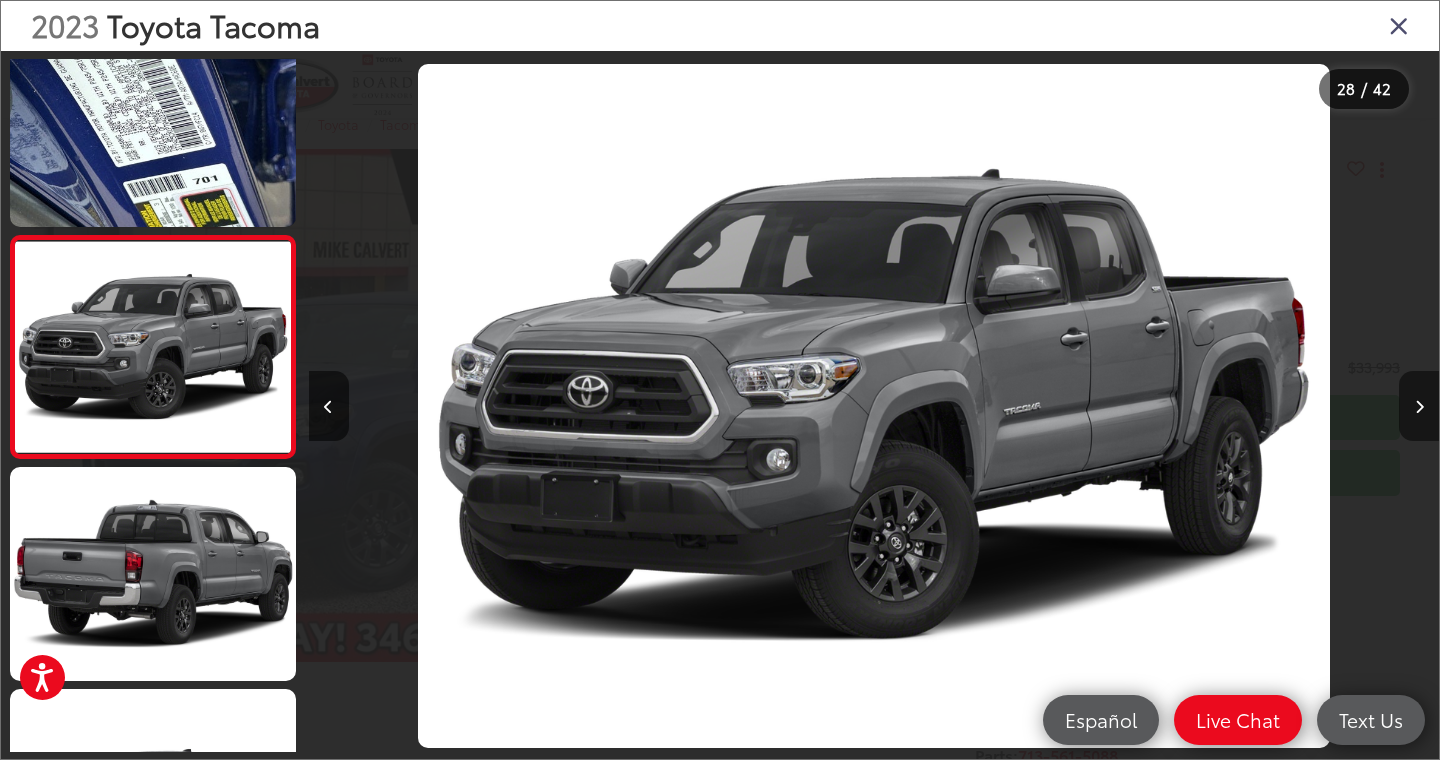 click at bounding box center (1419, 406) 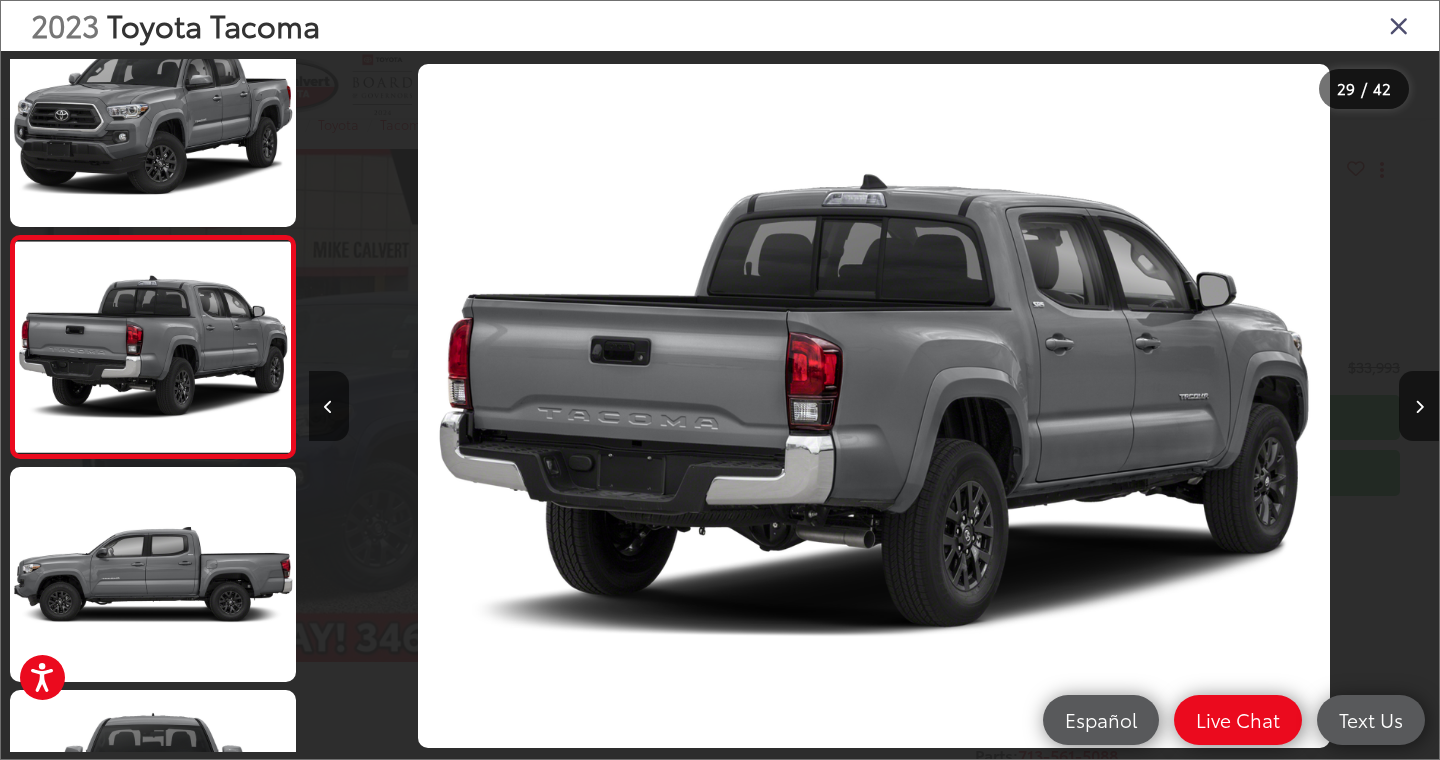 click at bounding box center (1399, 25) 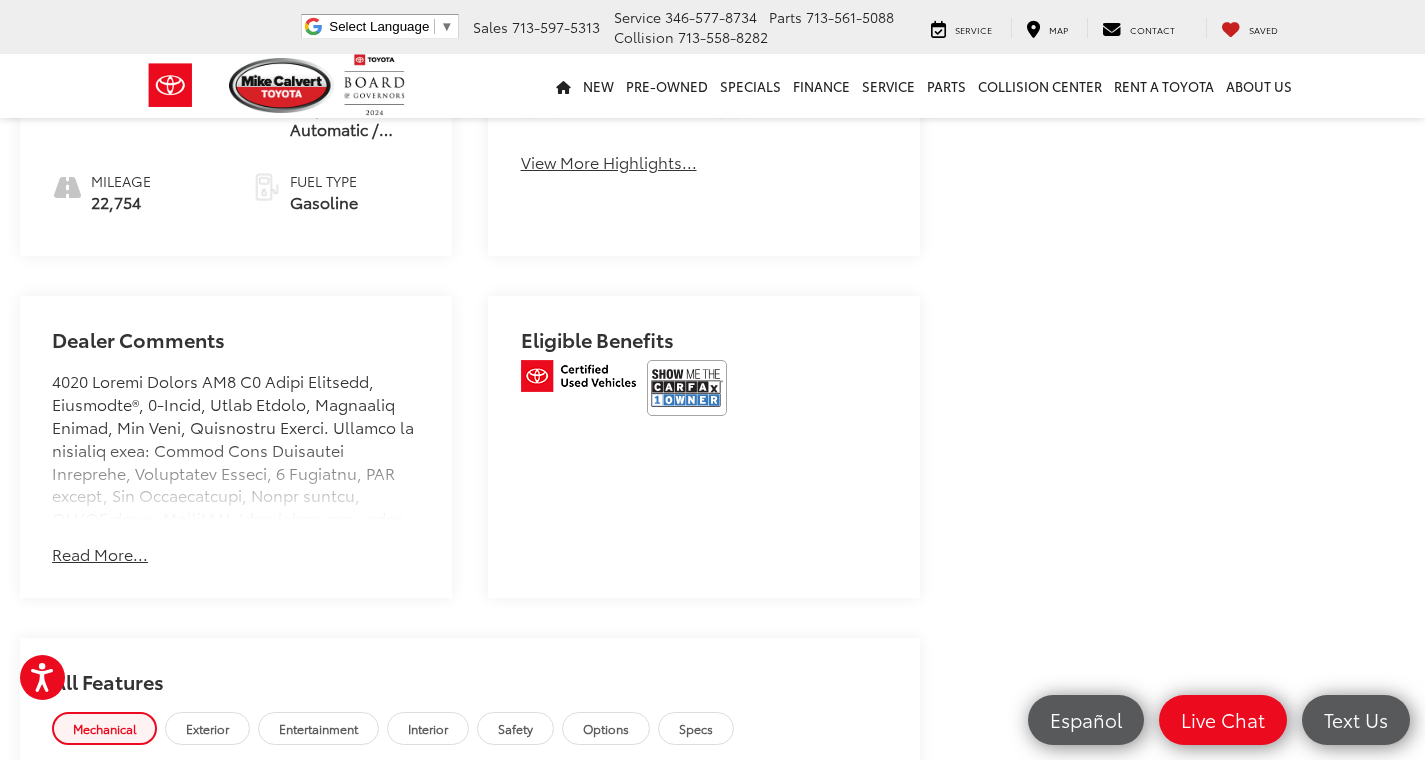 click on "Read More..." at bounding box center (100, 554) 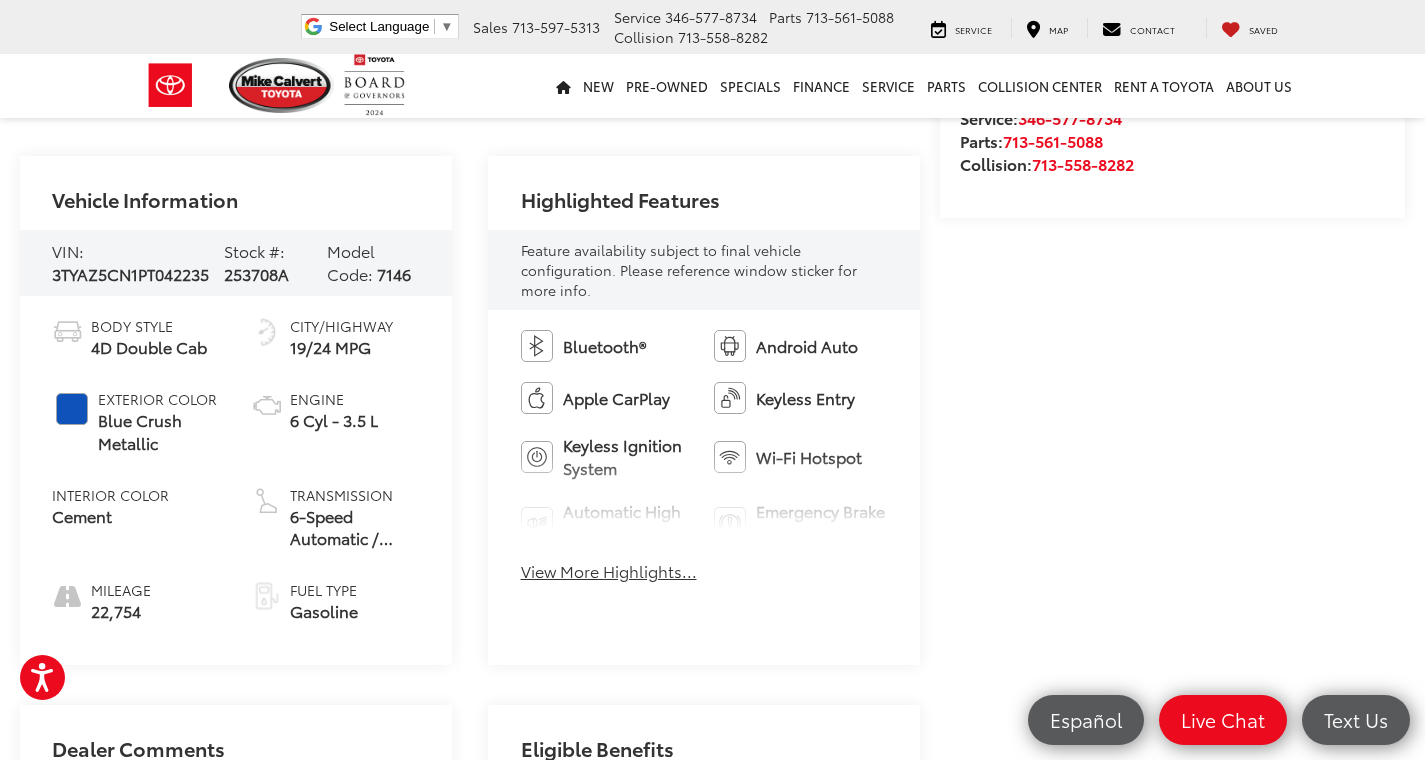 scroll, scrollTop: 646, scrollLeft: 0, axis: vertical 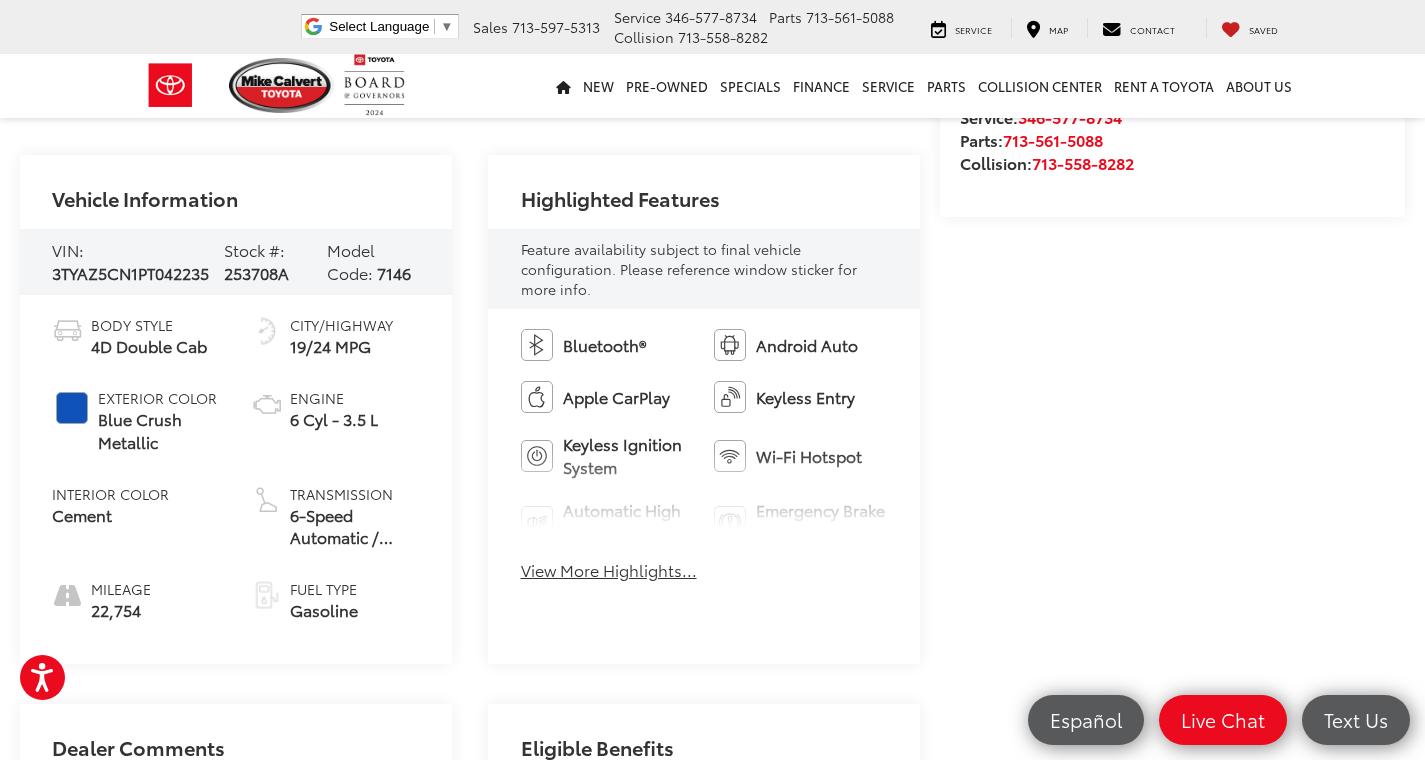 click on "View More Highlights..." at bounding box center (609, 570) 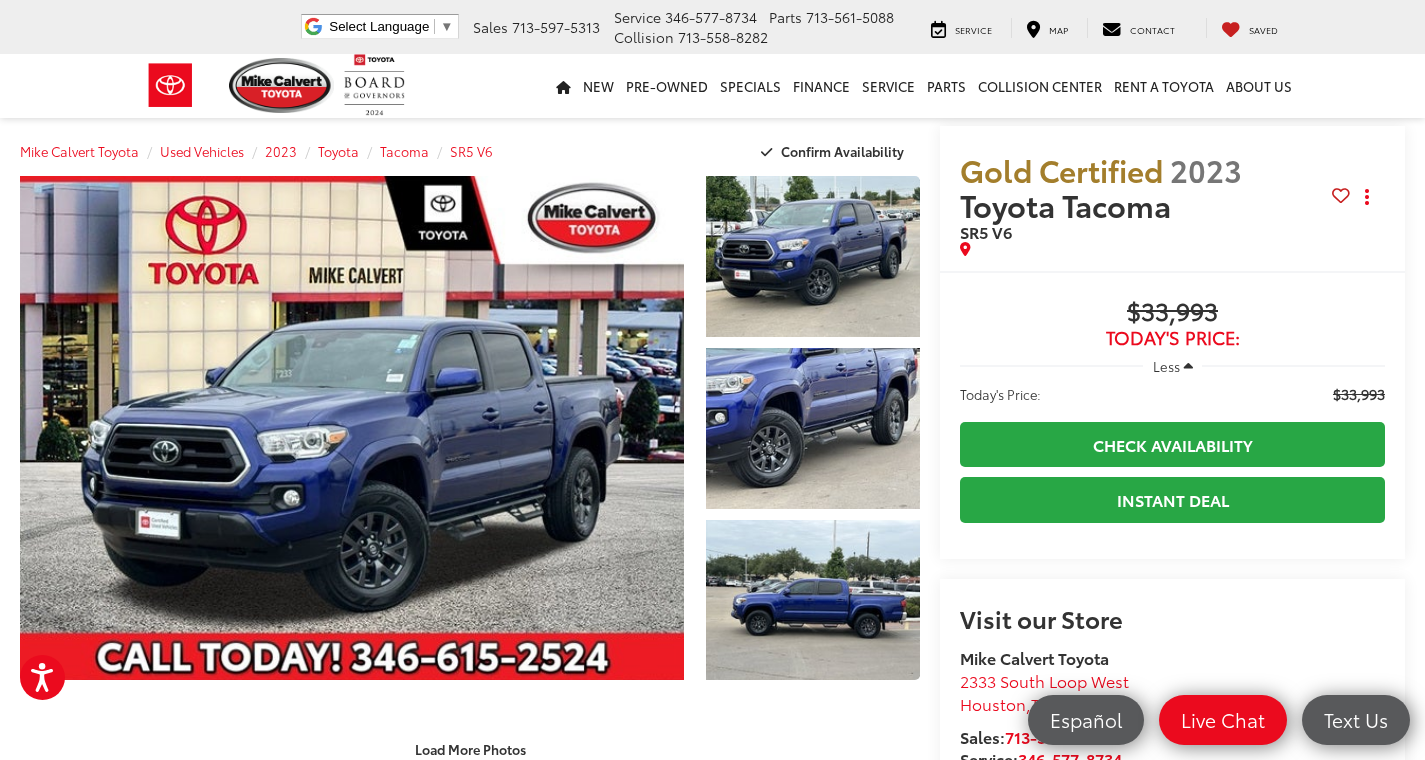scroll, scrollTop: 0, scrollLeft: 0, axis: both 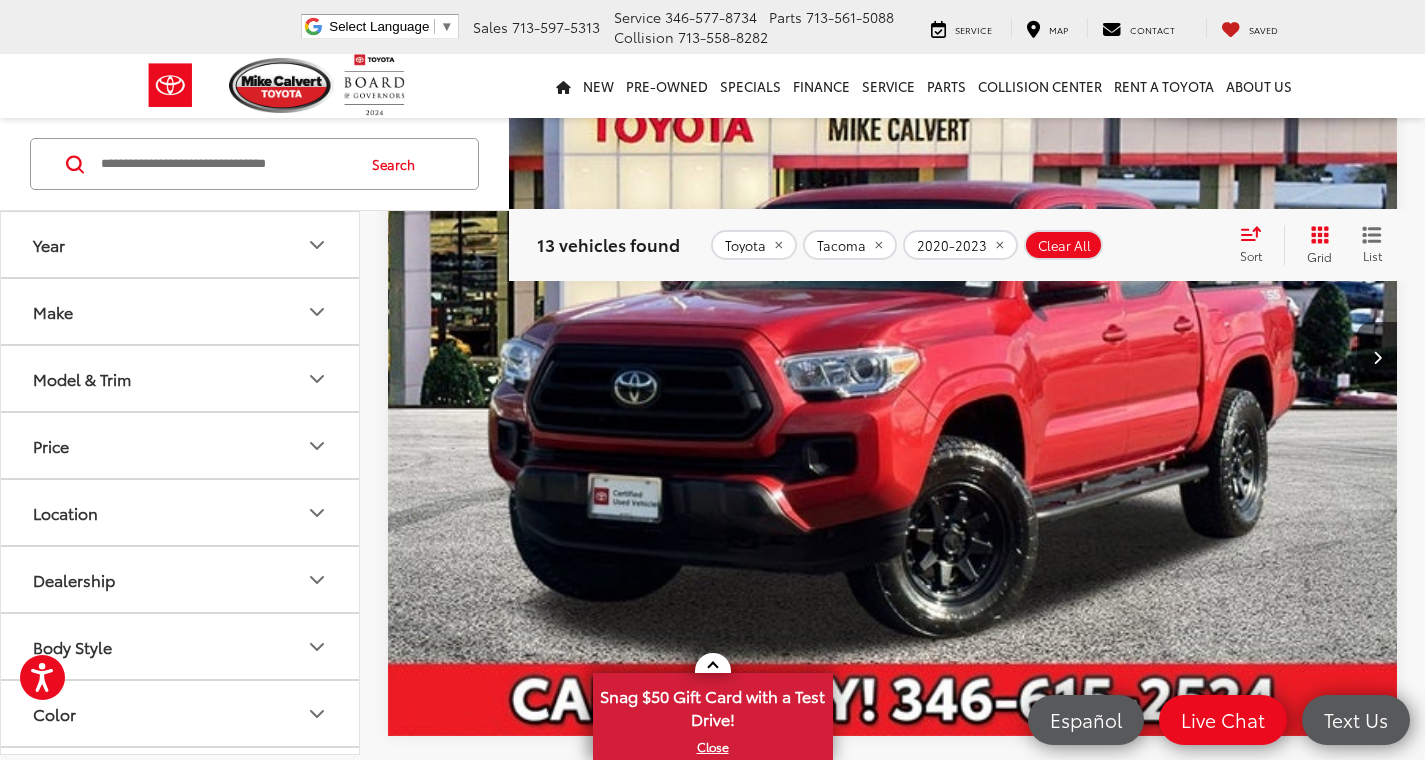 click at bounding box center [893, 357] 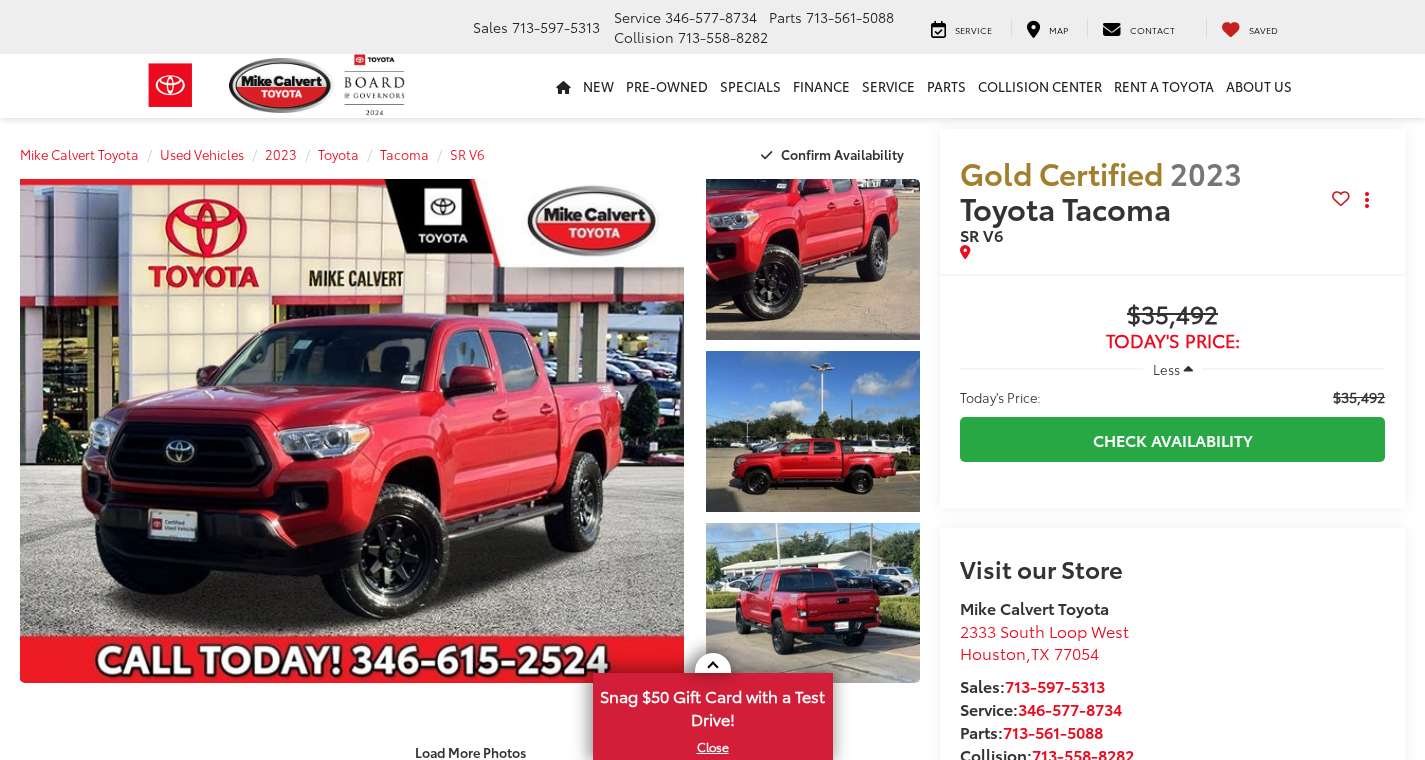 scroll, scrollTop: 424, scrollLeft: 0, axis: vertical 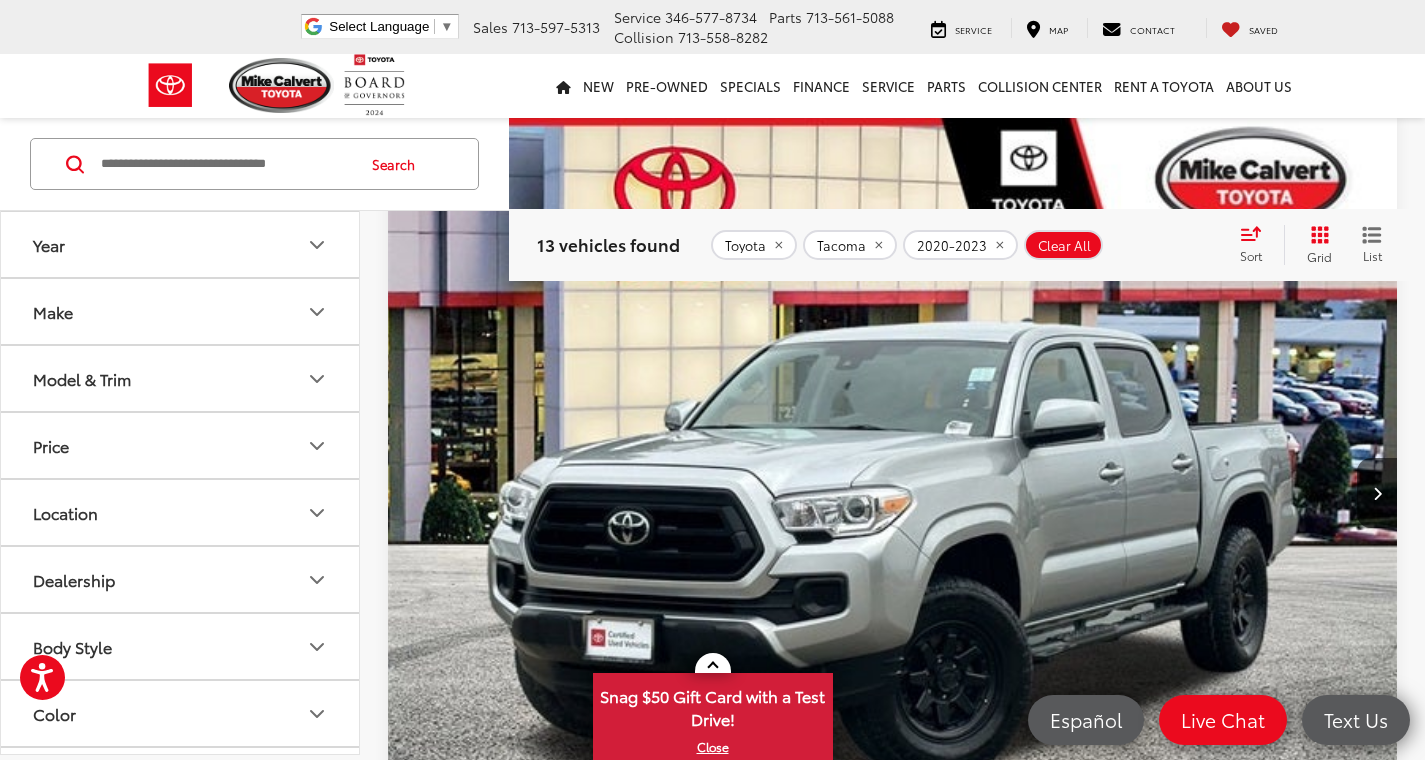 click at bounding box center (893, 493) 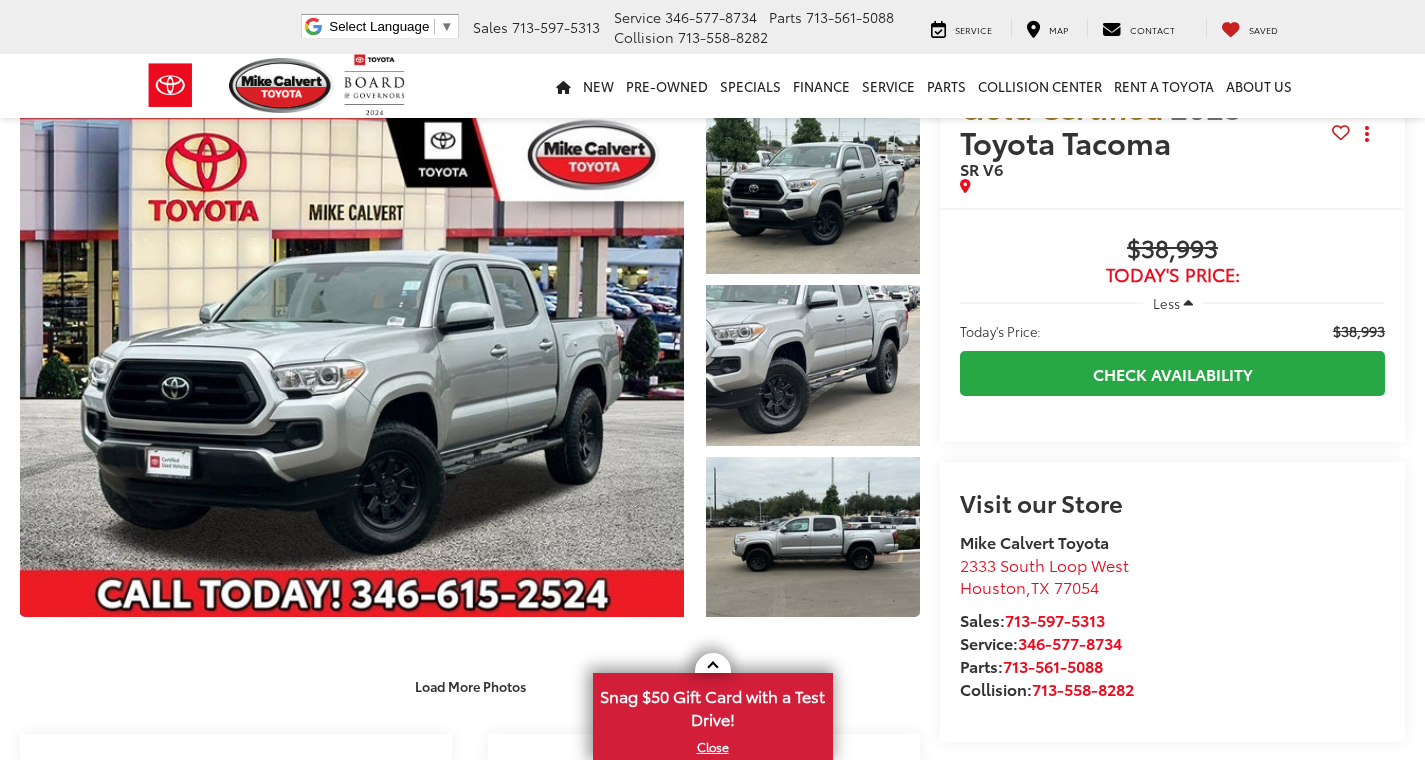 scroll, scrollTop: 848, scrollLeft: 0, axis: vertical 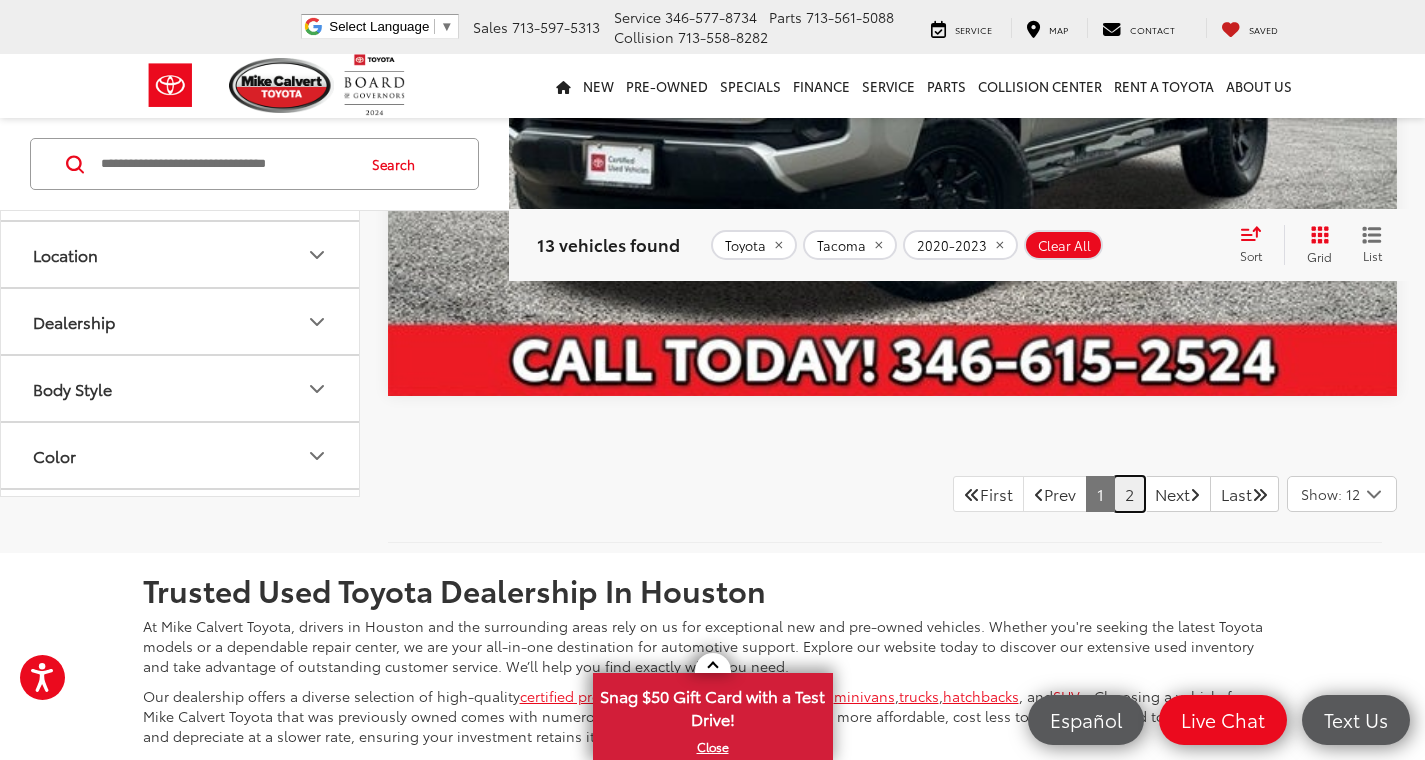 click on "2" at bounding box center [1129, 494] 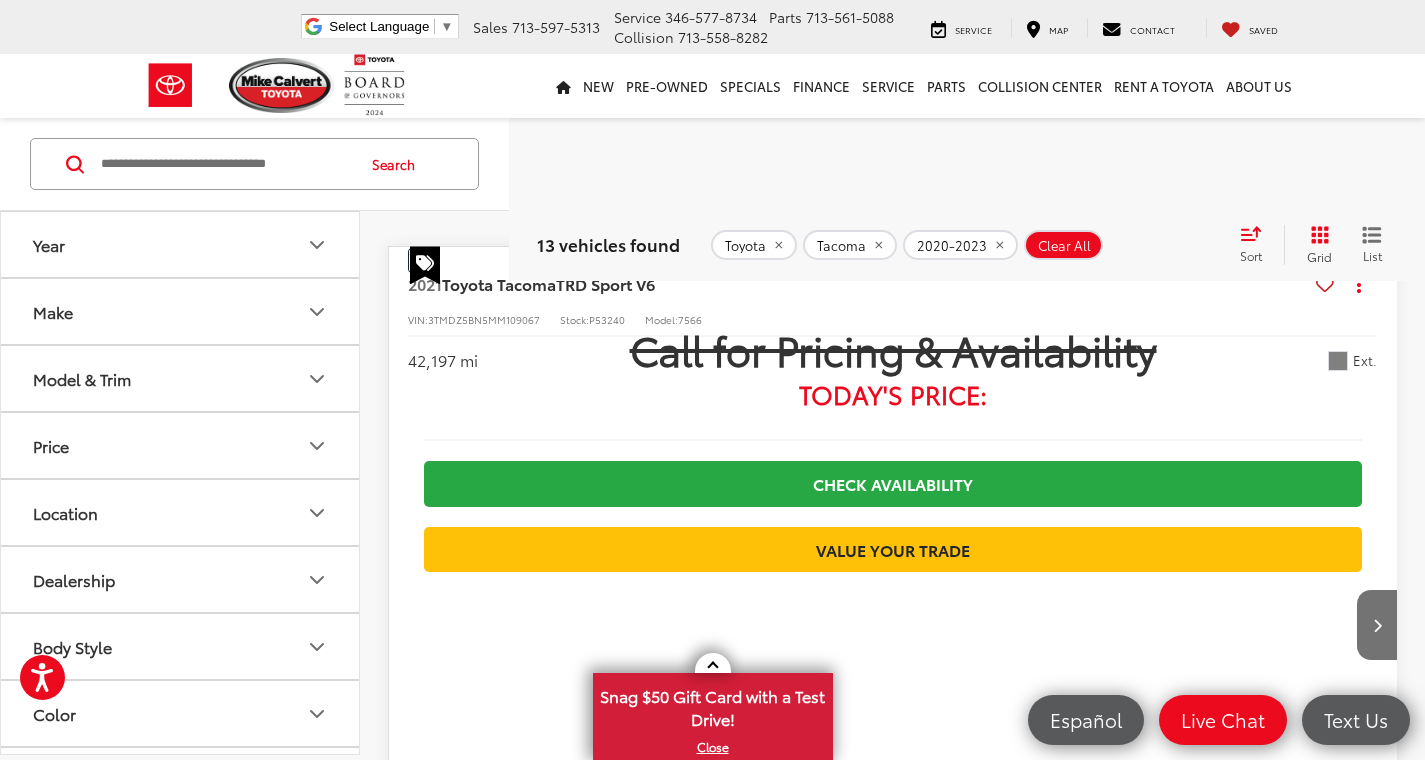 scroll, scrollTop: 129, scrollLeft: 0, axis: vertical 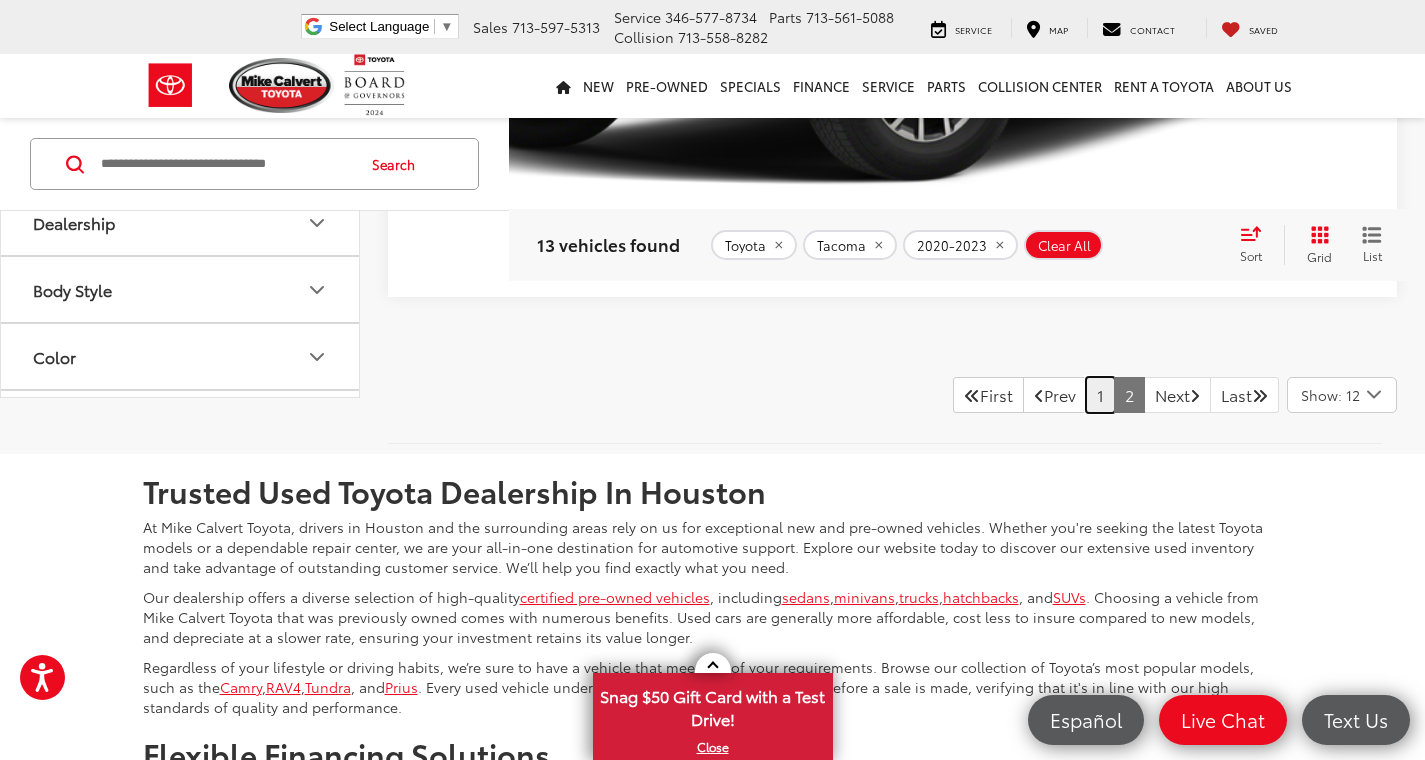 click on "1" at bounding box center [1100, 395] 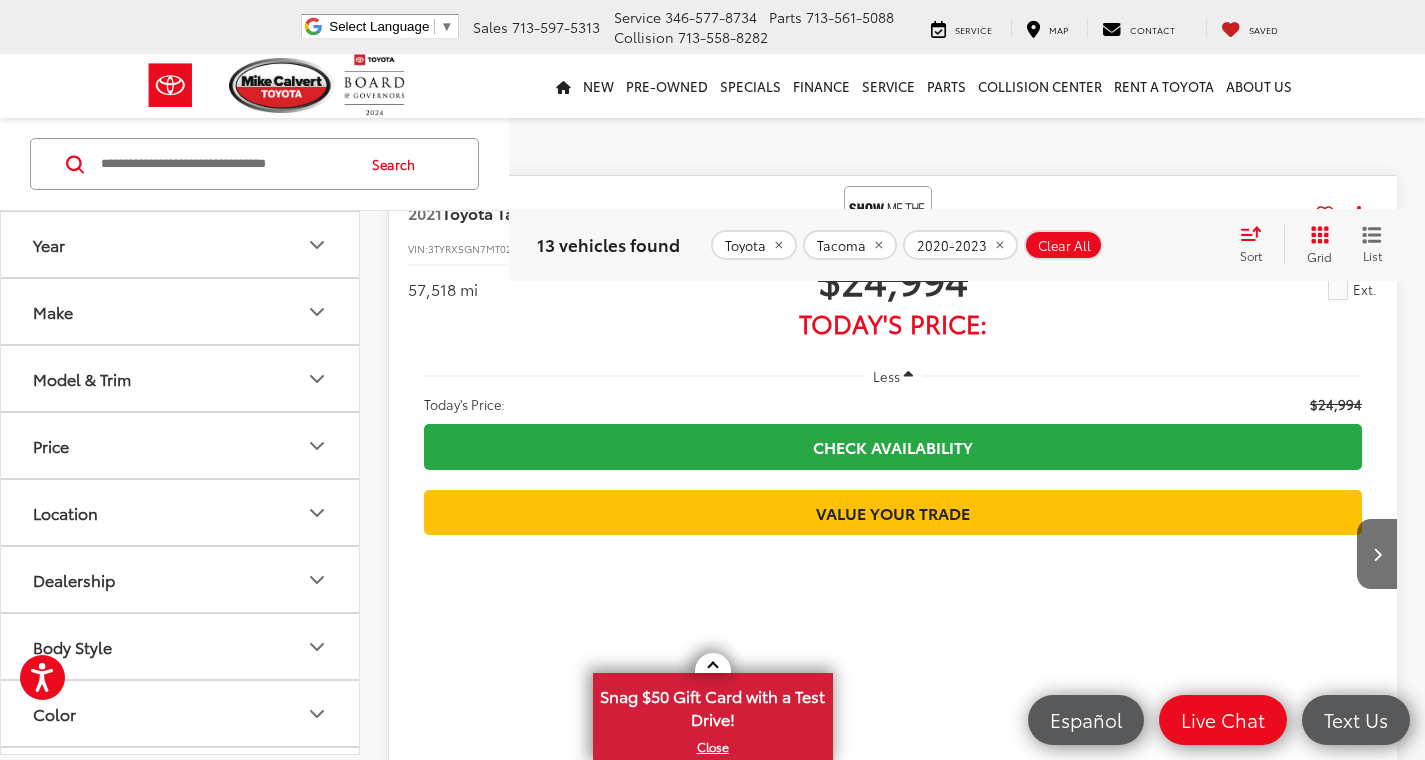 scroll, scrollTop: 129, scrollLeft: 0, axis: vertical 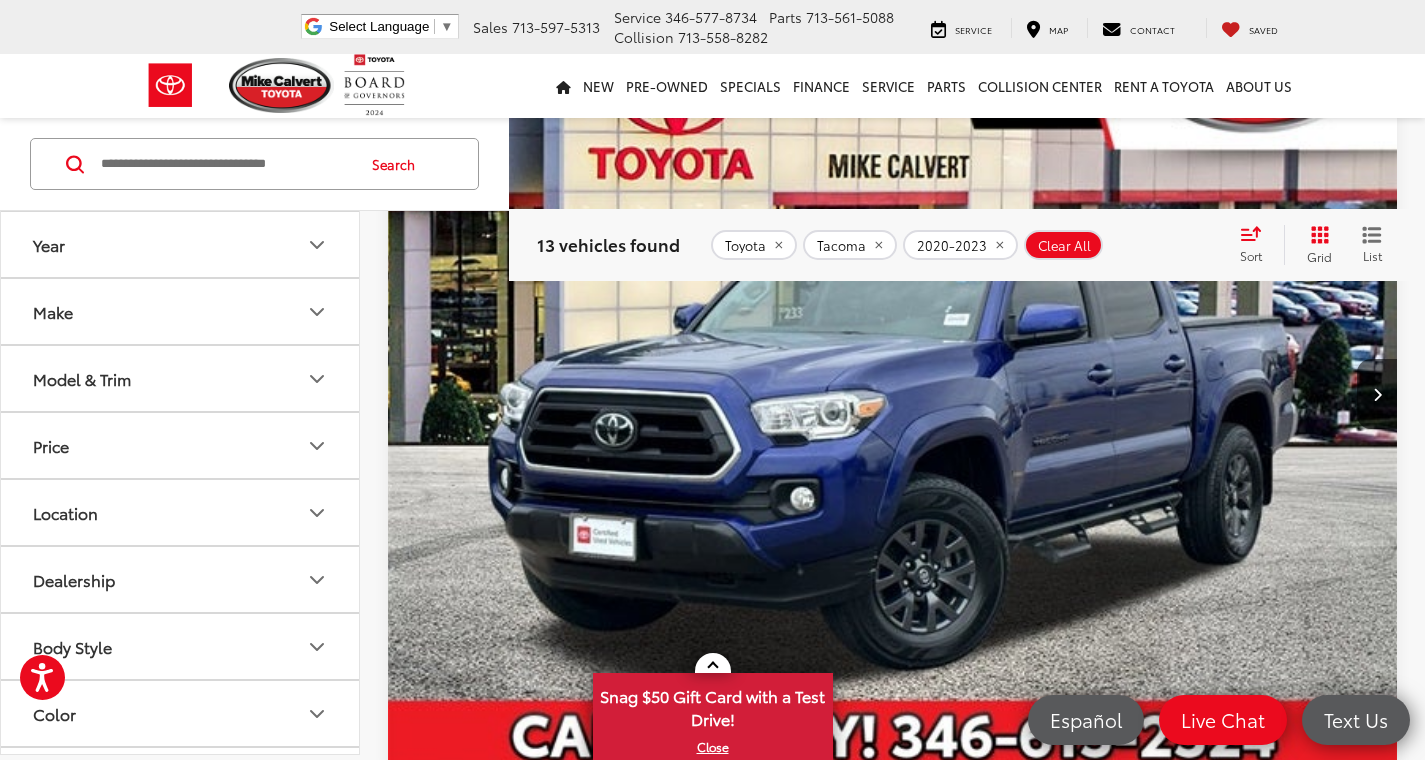 click at bounding box center (893, 394) 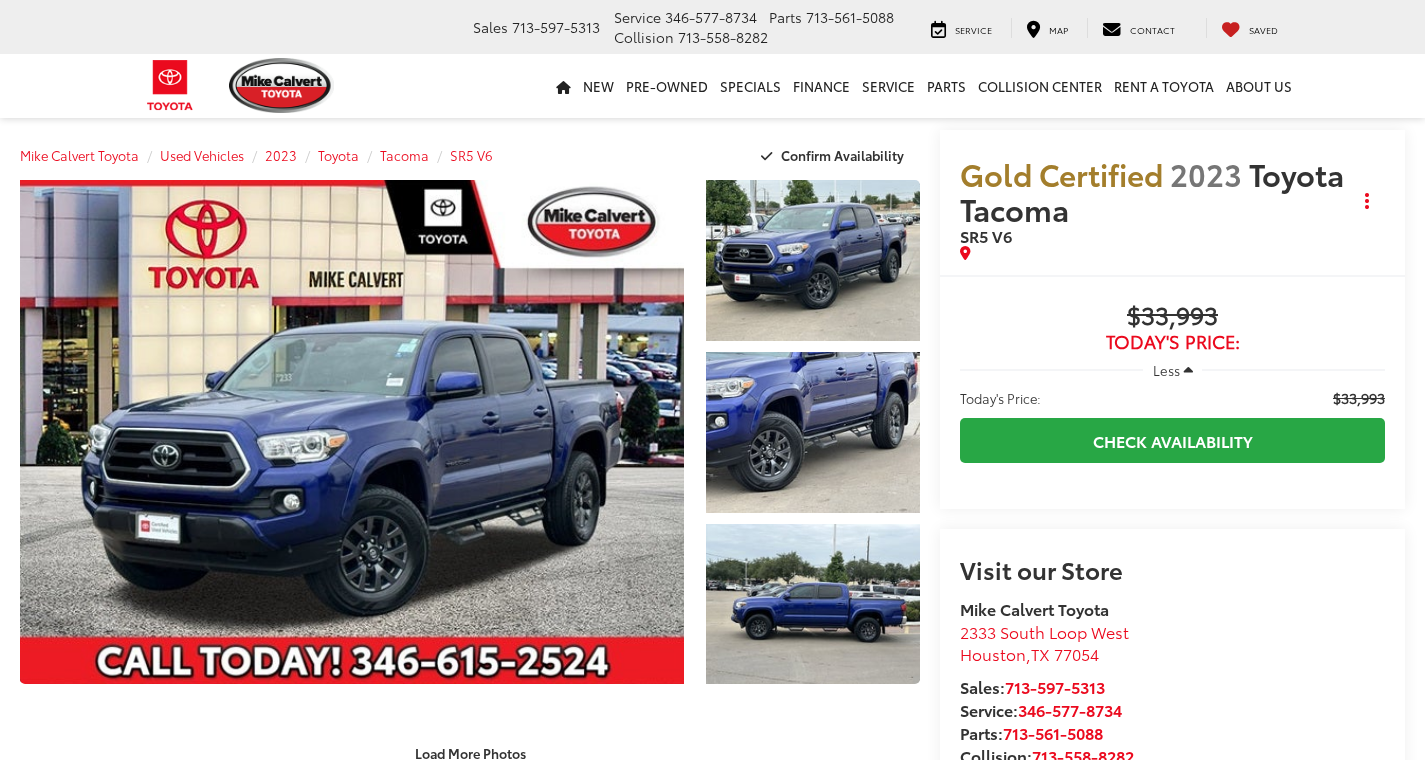 scroll, scrollTop: 0, scrollLeft: 0, axis: both 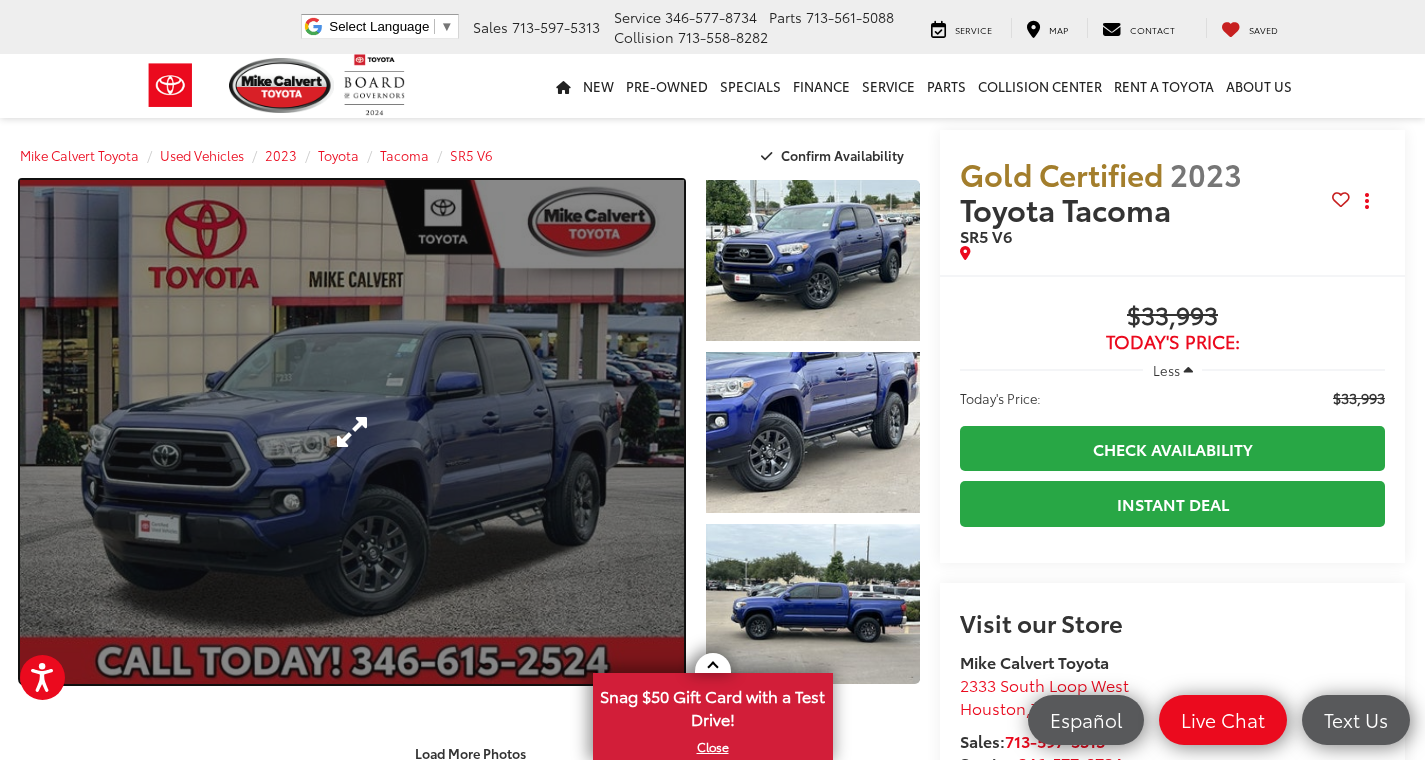 click at bounding box center [352, 432] 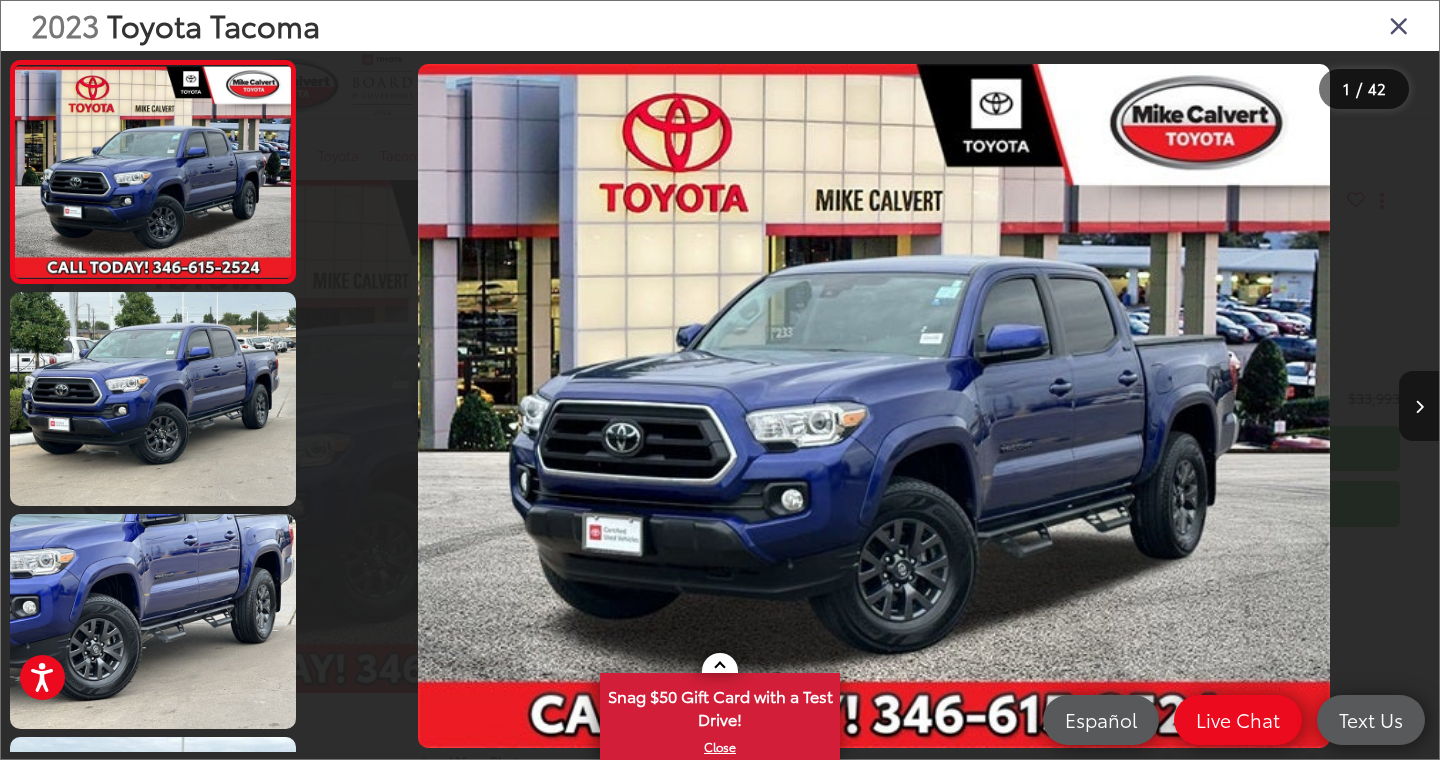 click at bounding box center [1419, 407] 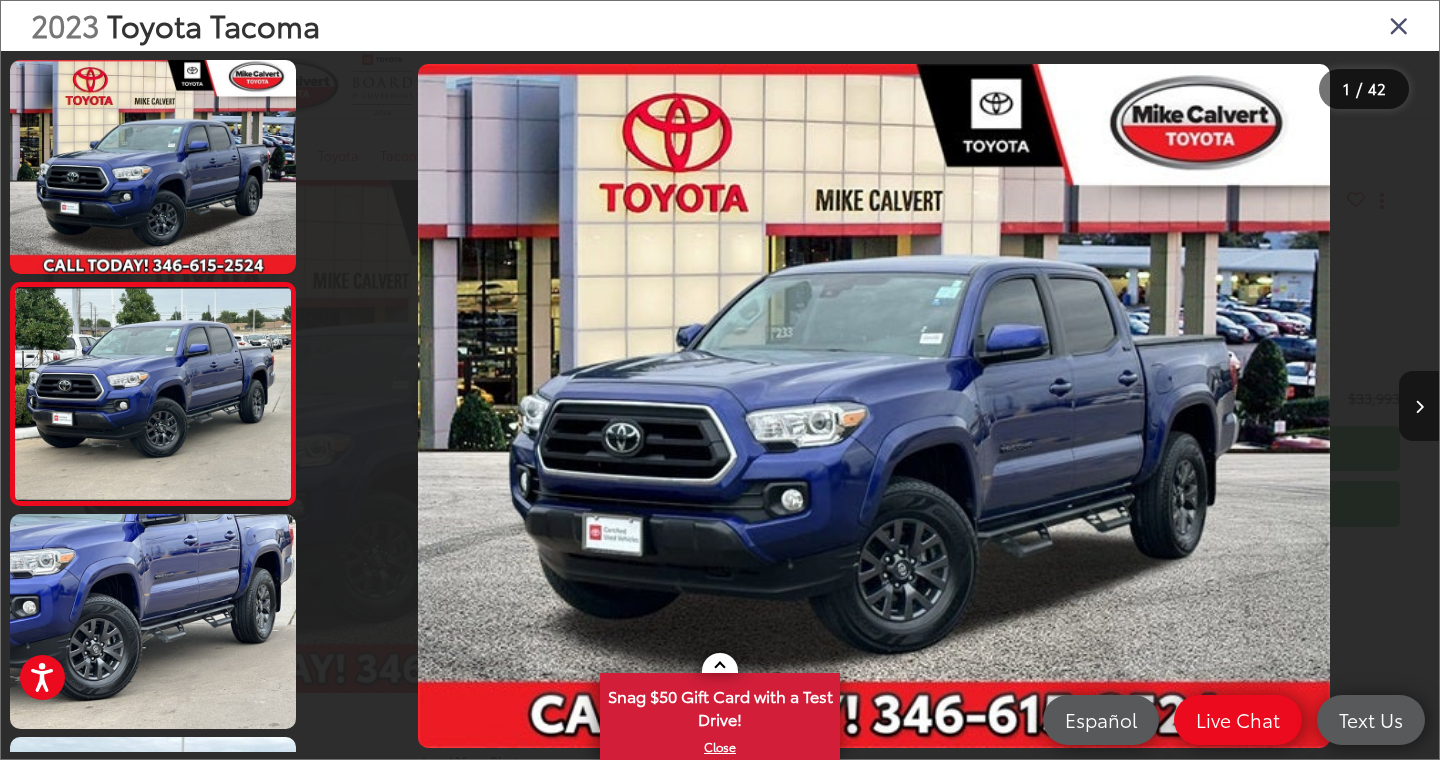 scroll, scrollTop: 0, scrollLeft: 101, axis: horizontal 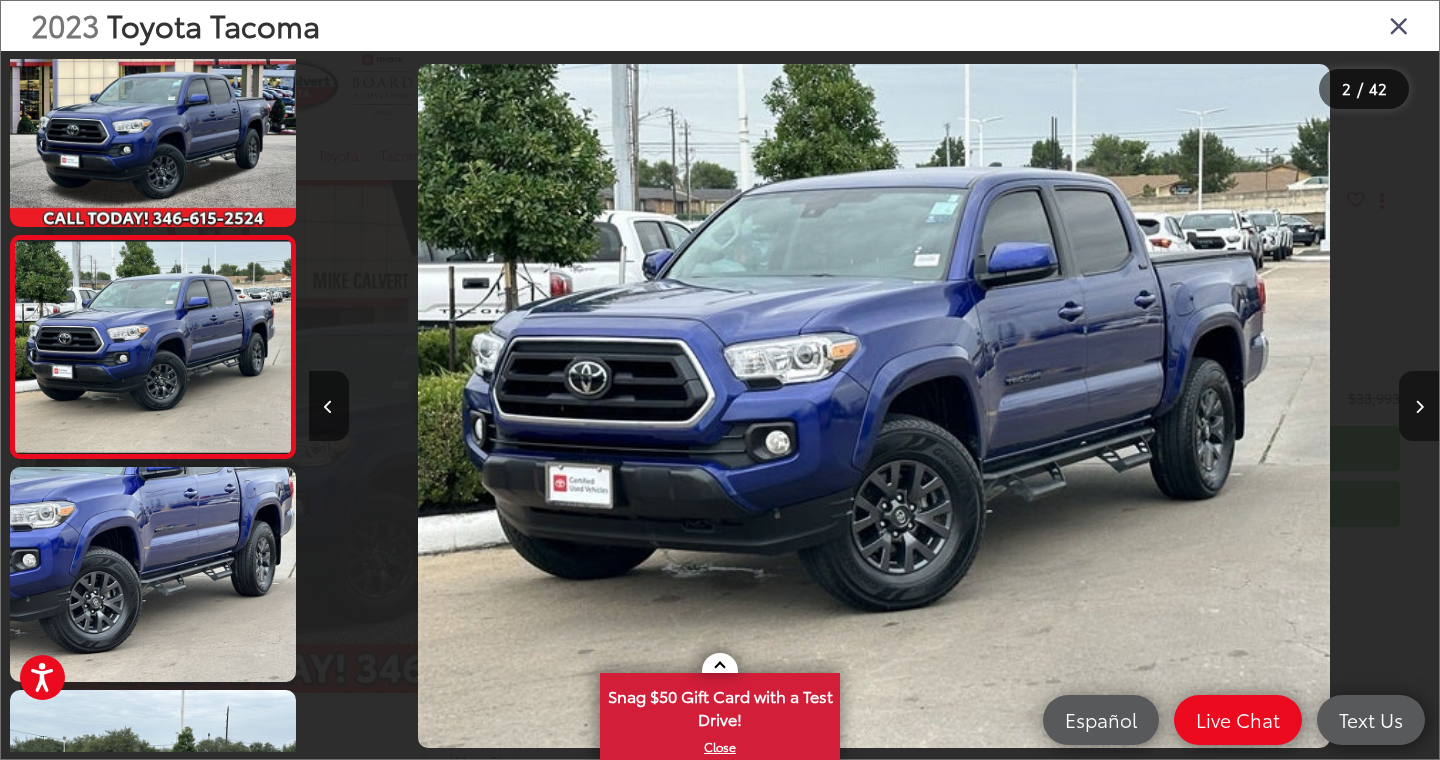 click at bounding box center [1419, 407] 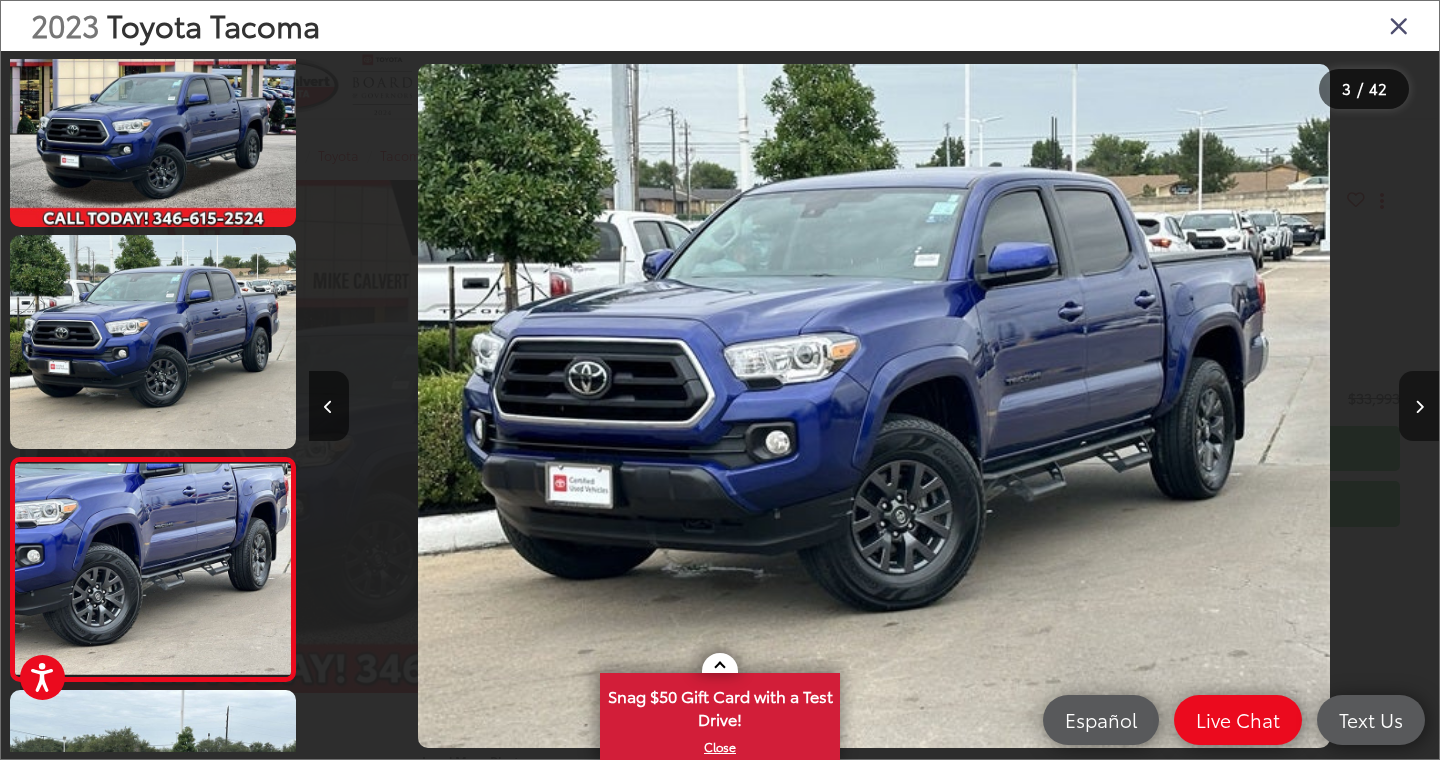 scroll, scrollTop: 0, scrollLeft: 1339, axis: horizontal 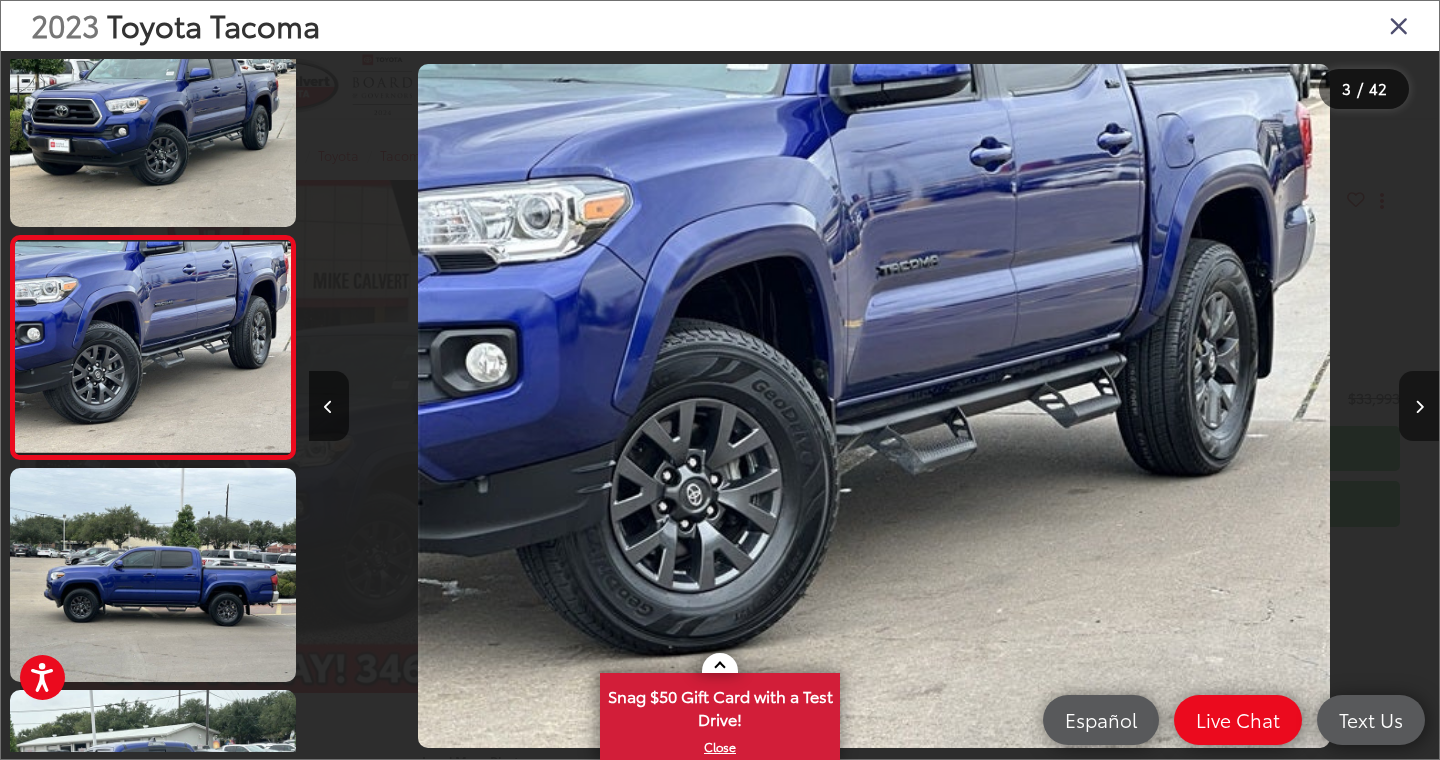 click at bounding box center (1419, 407) 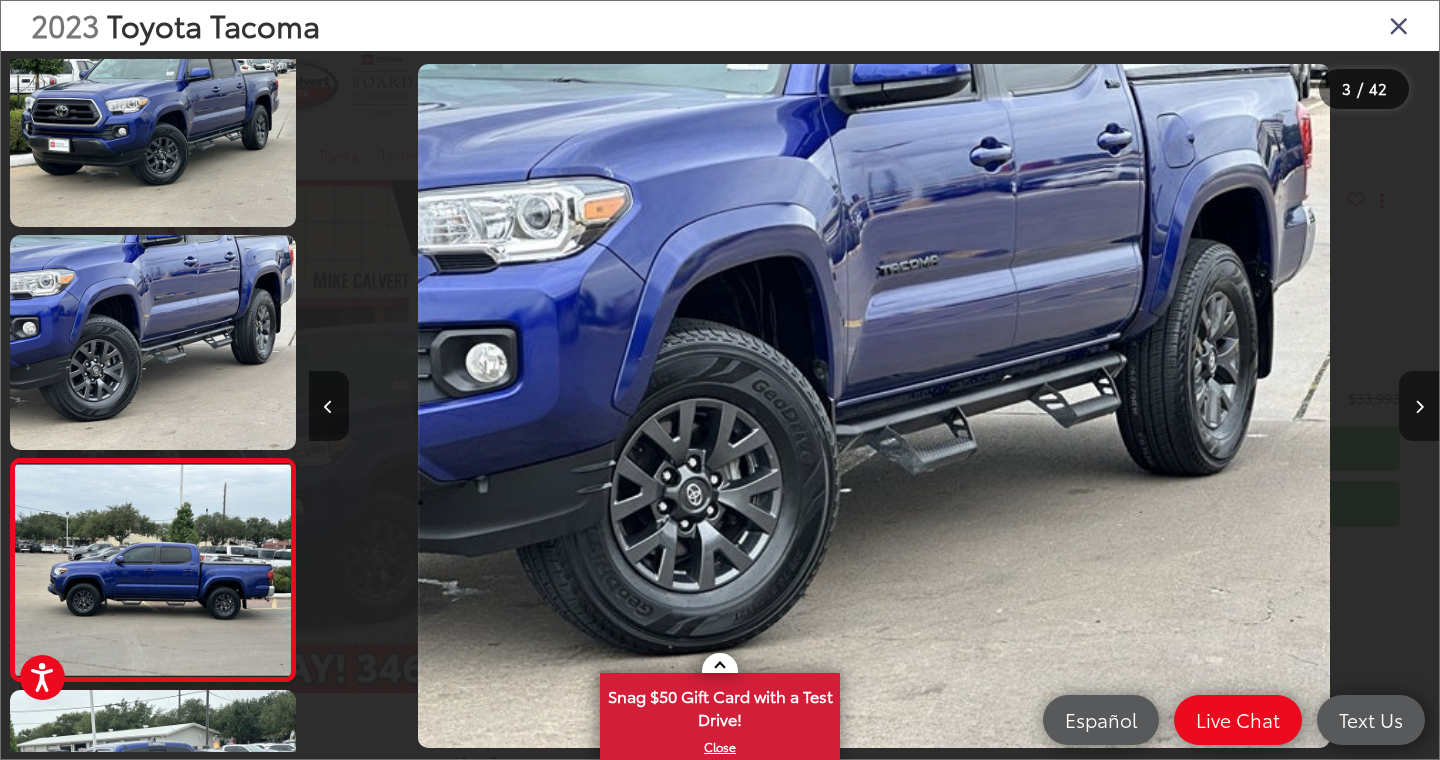 scroll, scrollTop: 0, scrollLeft: 2394, axis: horizontal 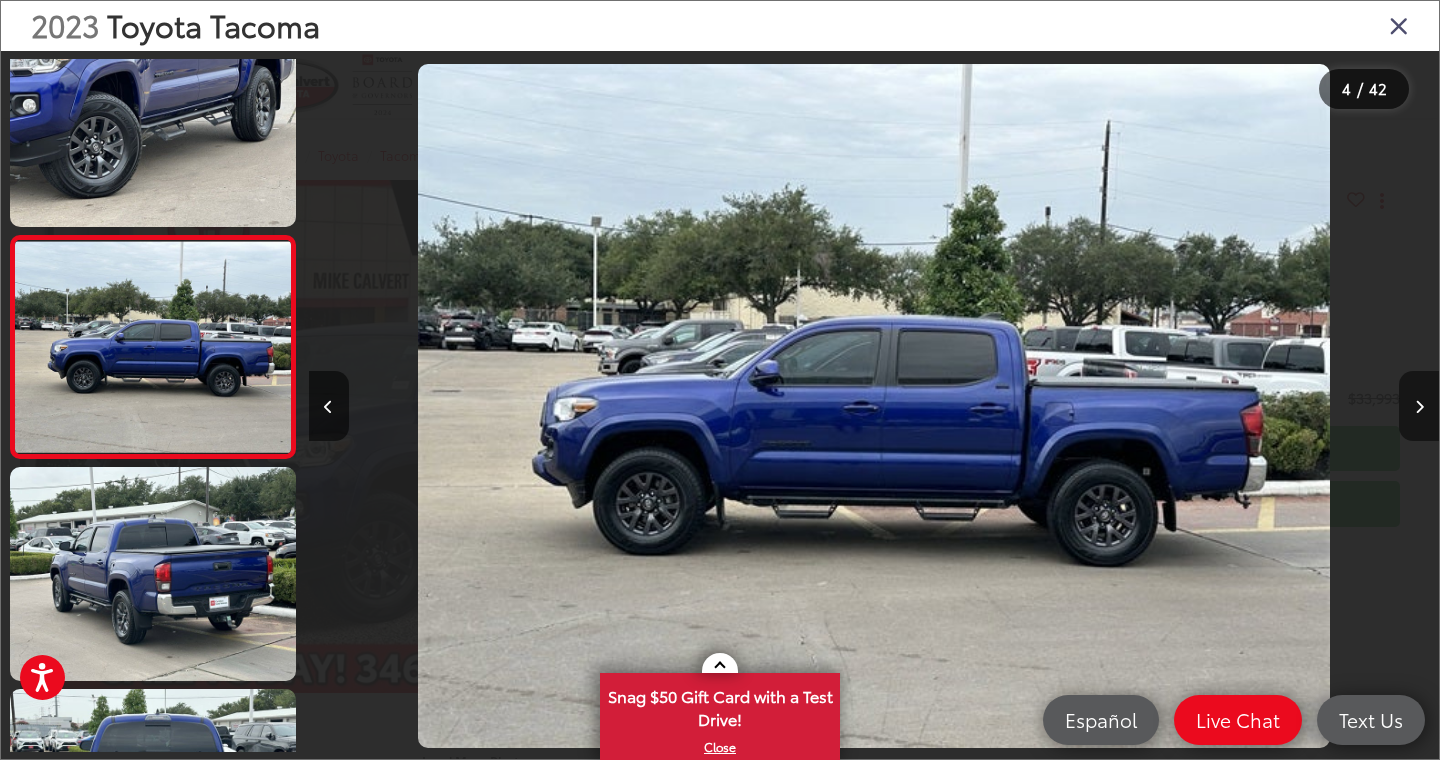 click at bounding box center (1419, 407) 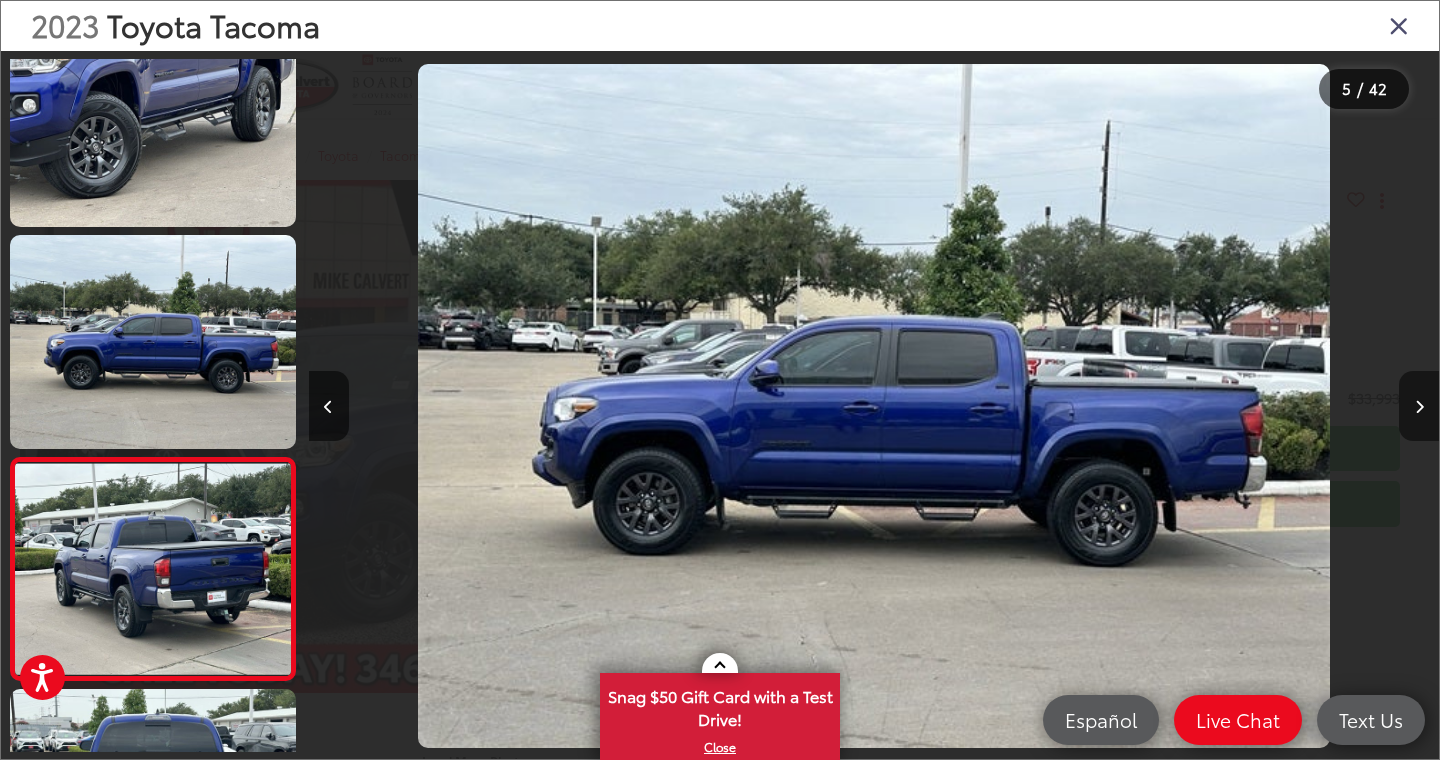 scroll, scrollTop: 0, scrollLeft: 3600, axis: horizontal 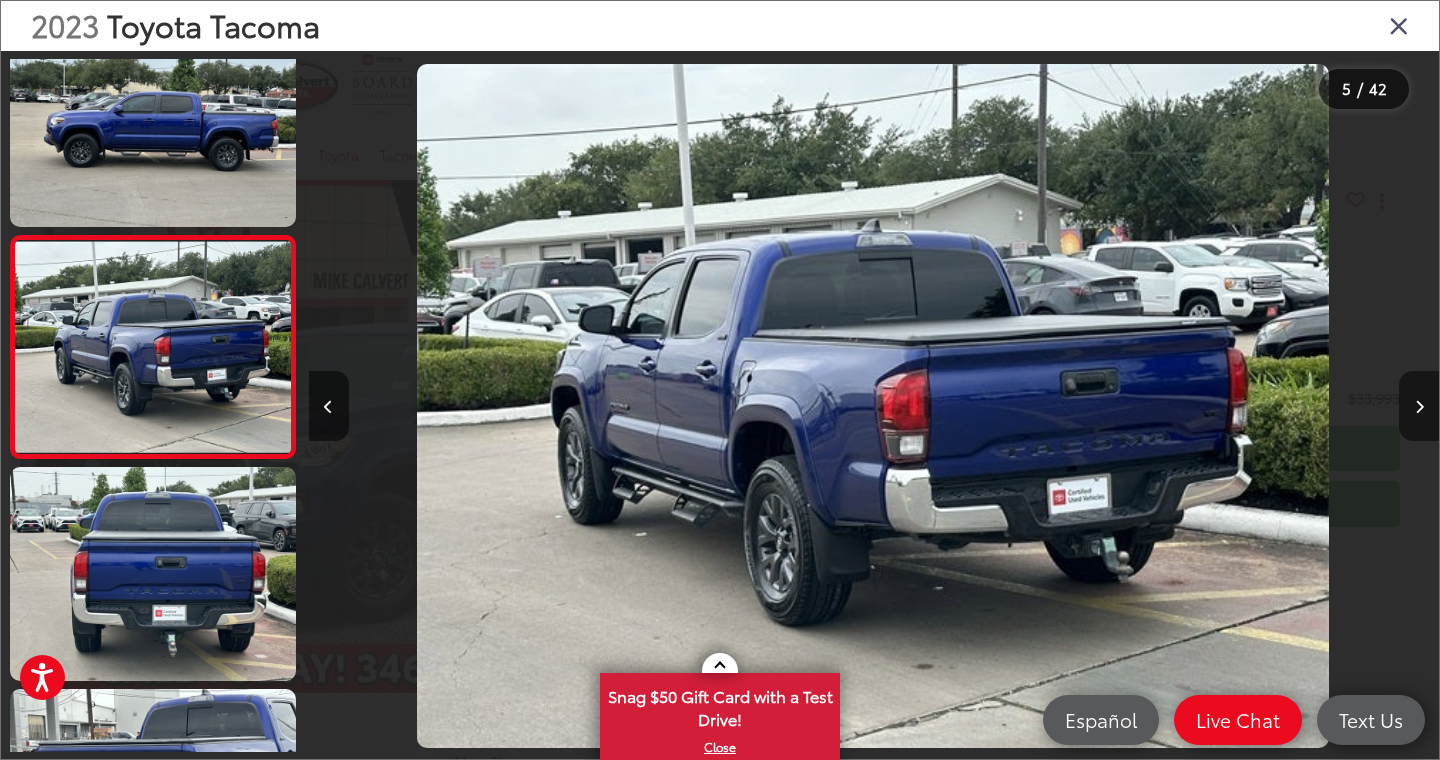 click at bounding box center [1419, 407] 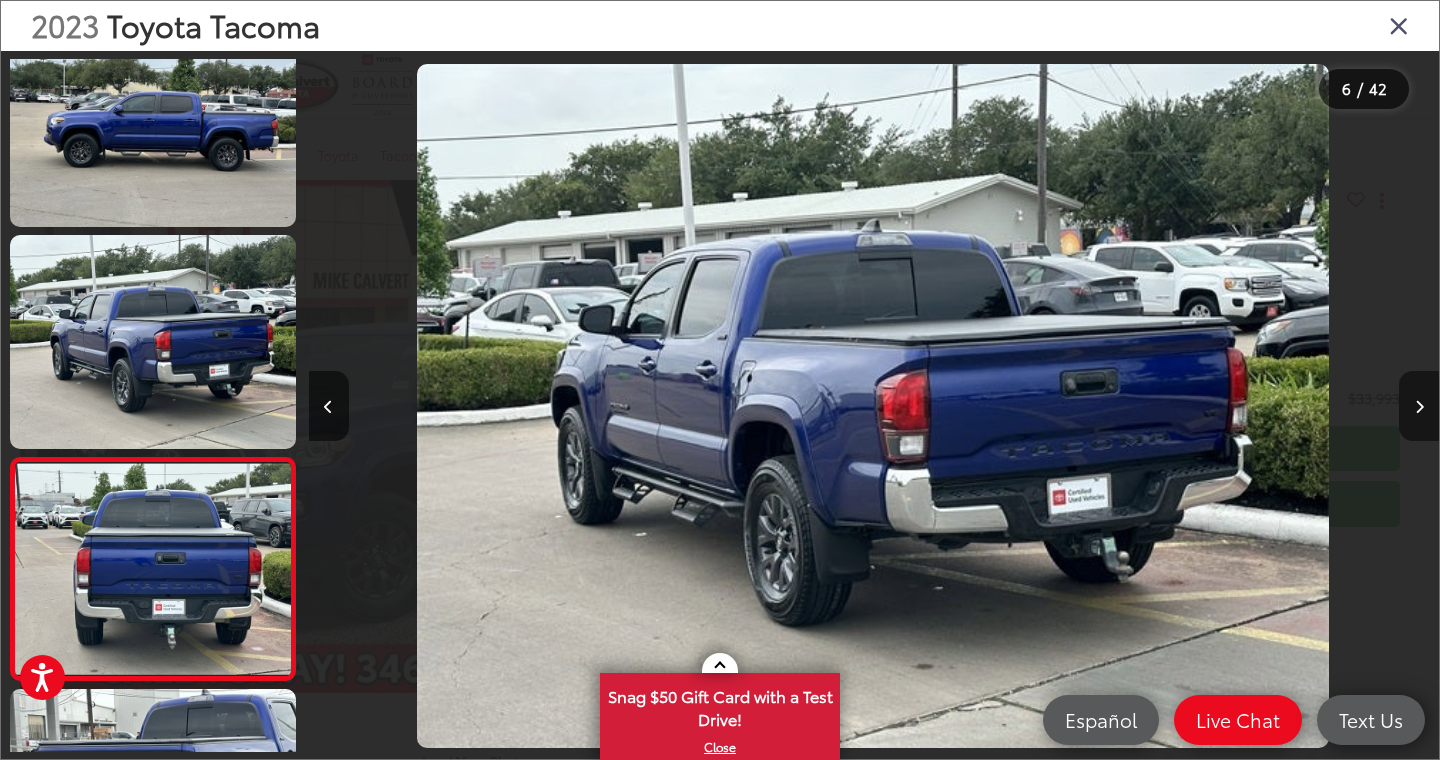 scroll, scrollTop: 0, scrollLeft: 5043, axis: horizontal 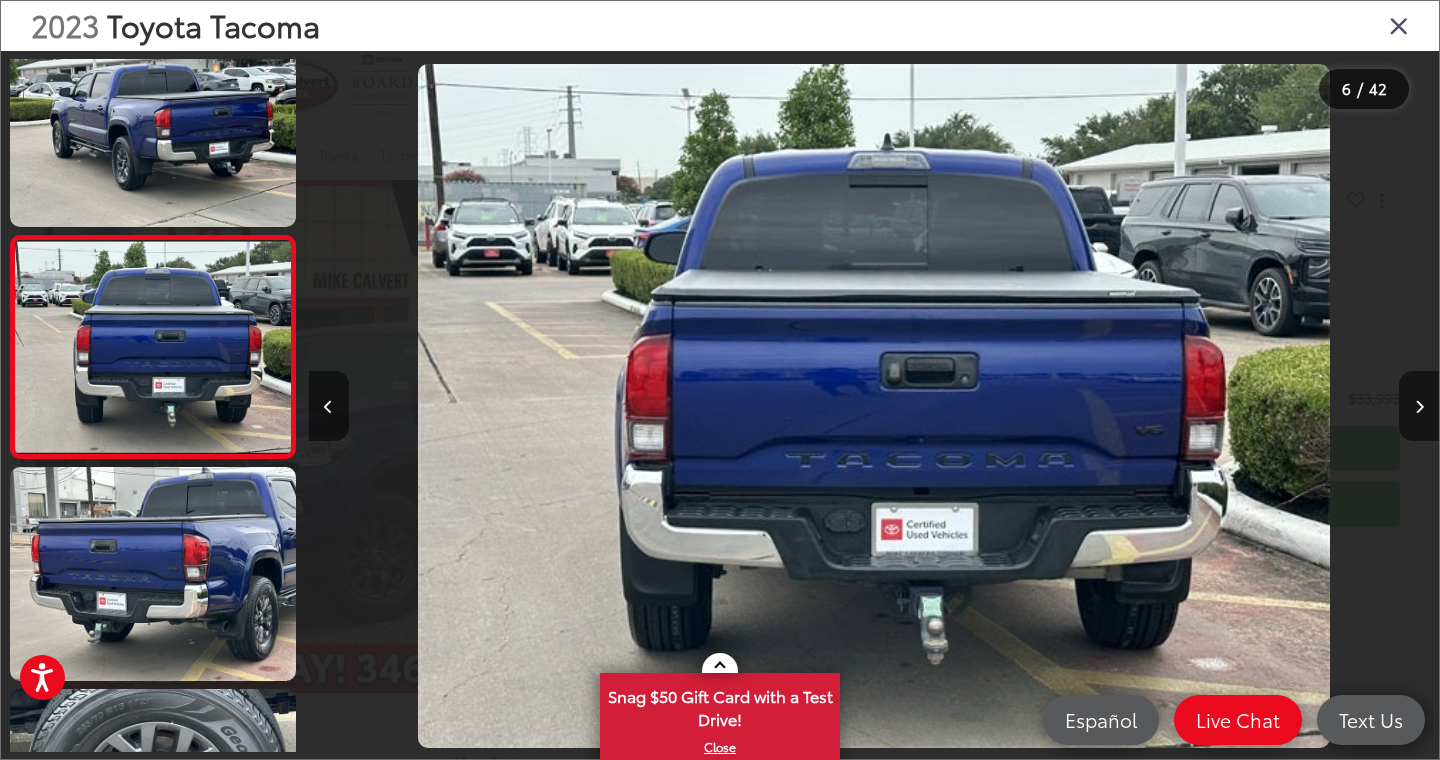 click at bounding box center (1419, 407) 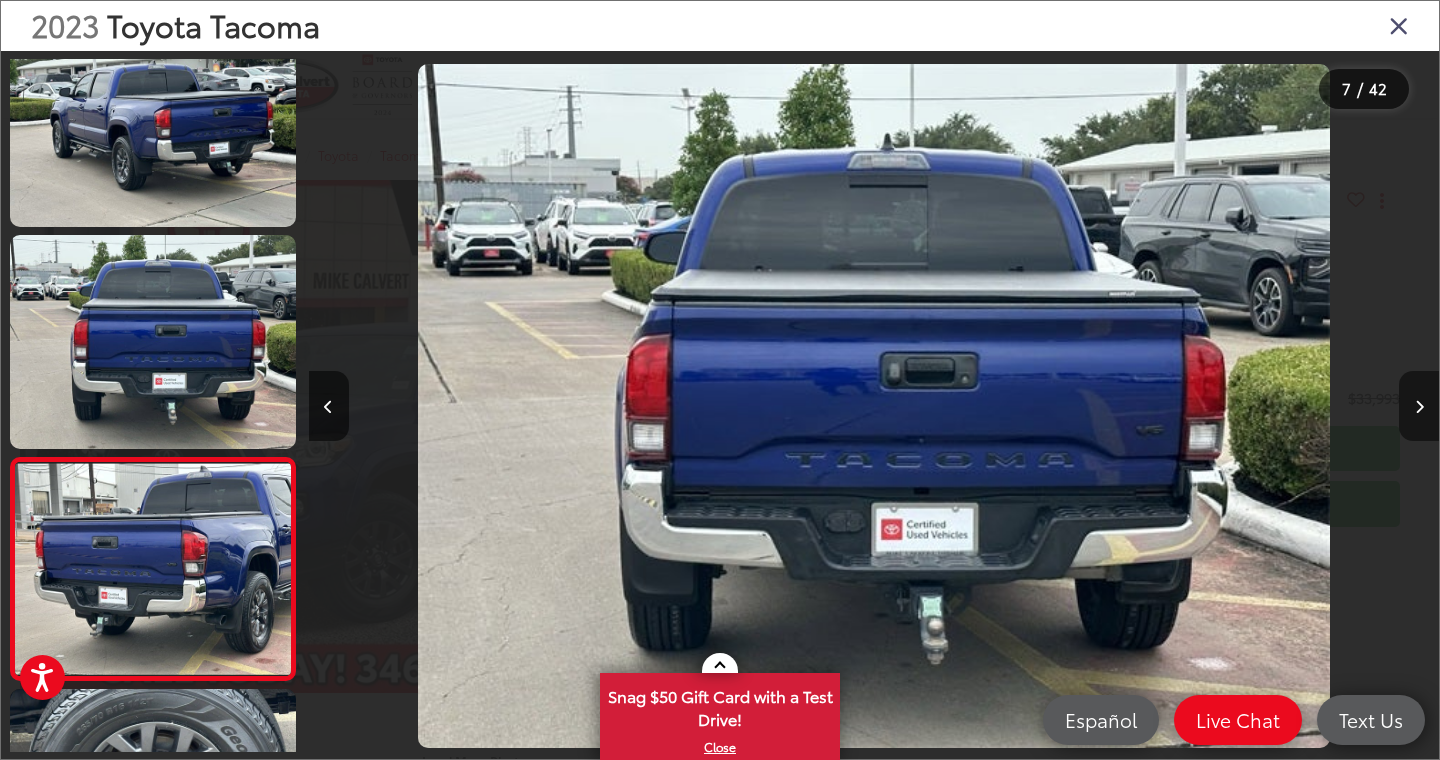 scroll, scrollTop: 0, scrollLeft: 6005, axis: horizontal 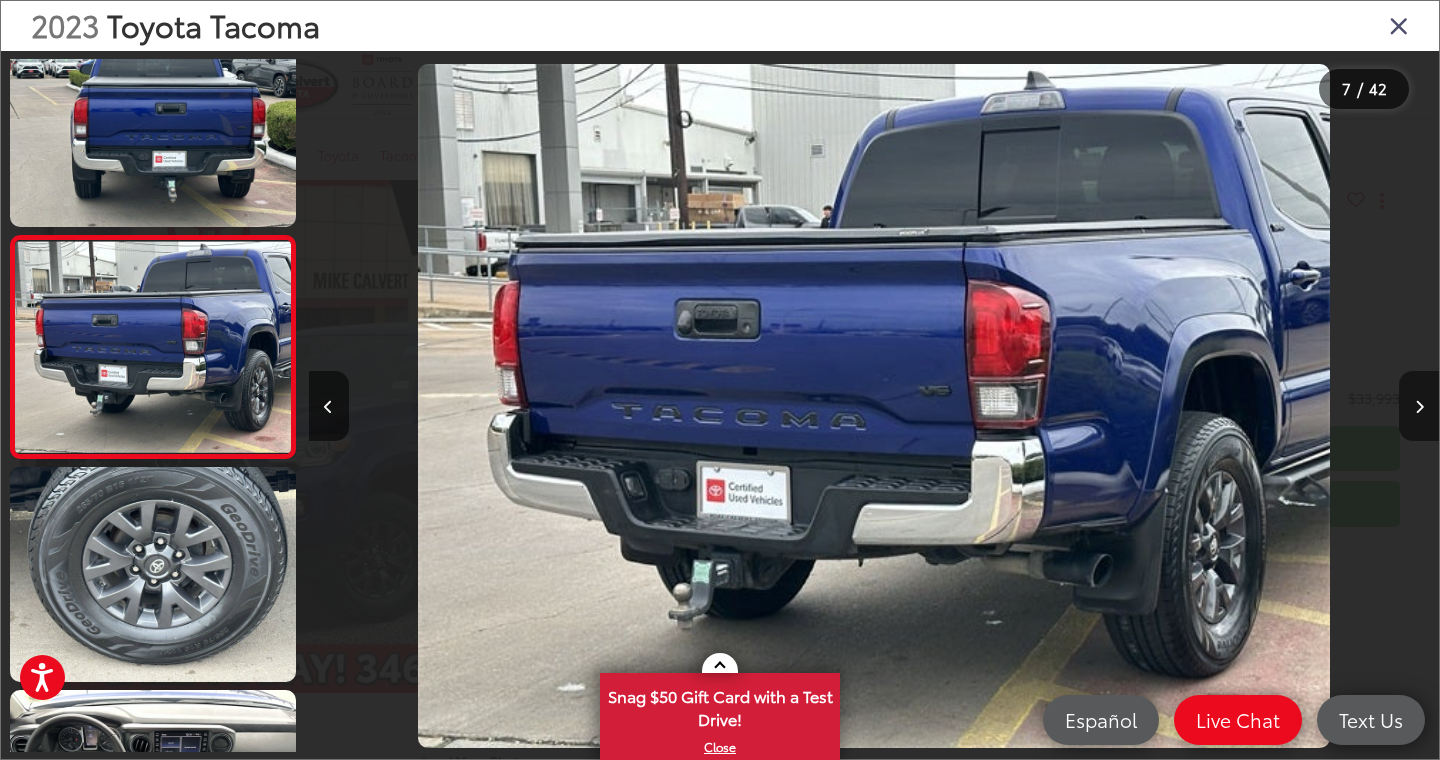 click at bounding box center [1419, 407] 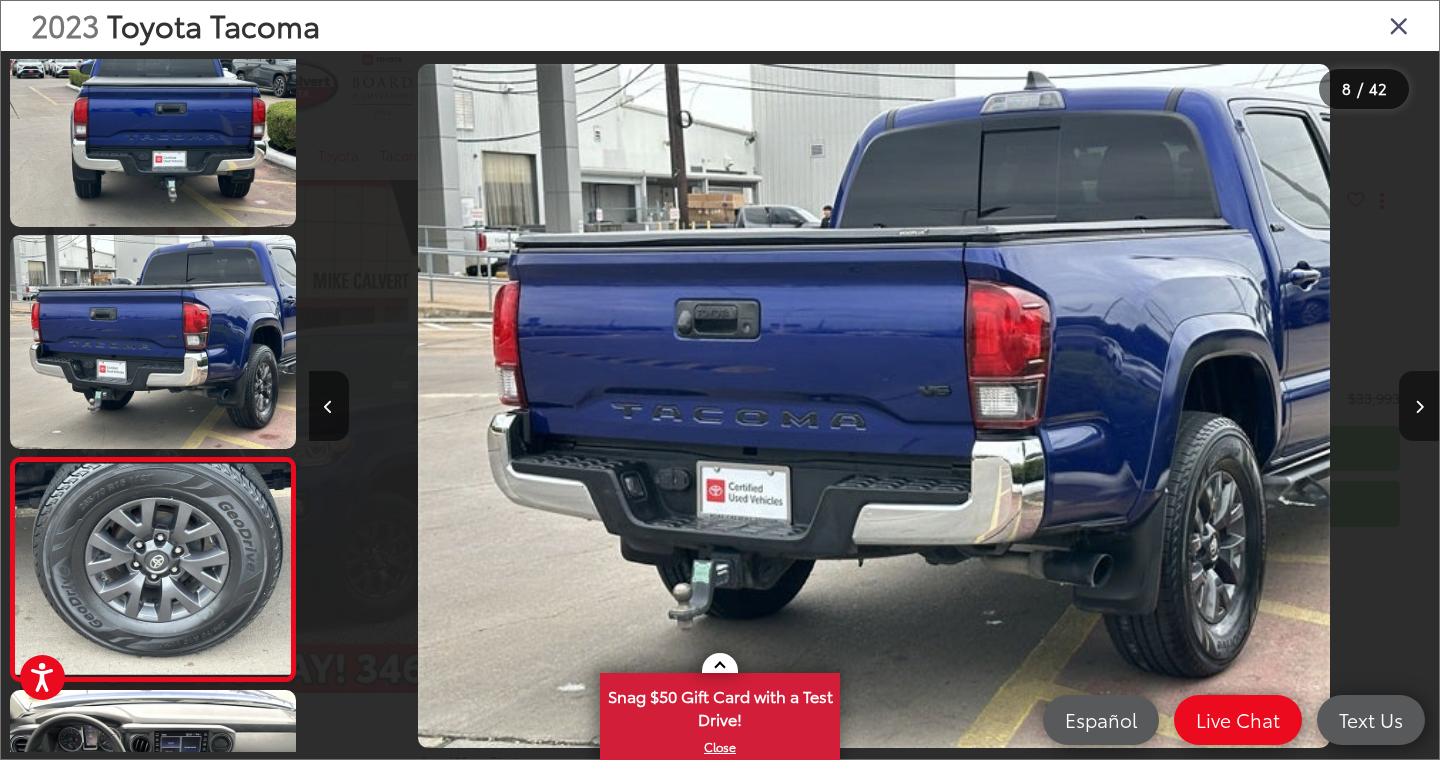 scroll, scrollTop: 0, scrollLeft: 7036, axis: horizontal 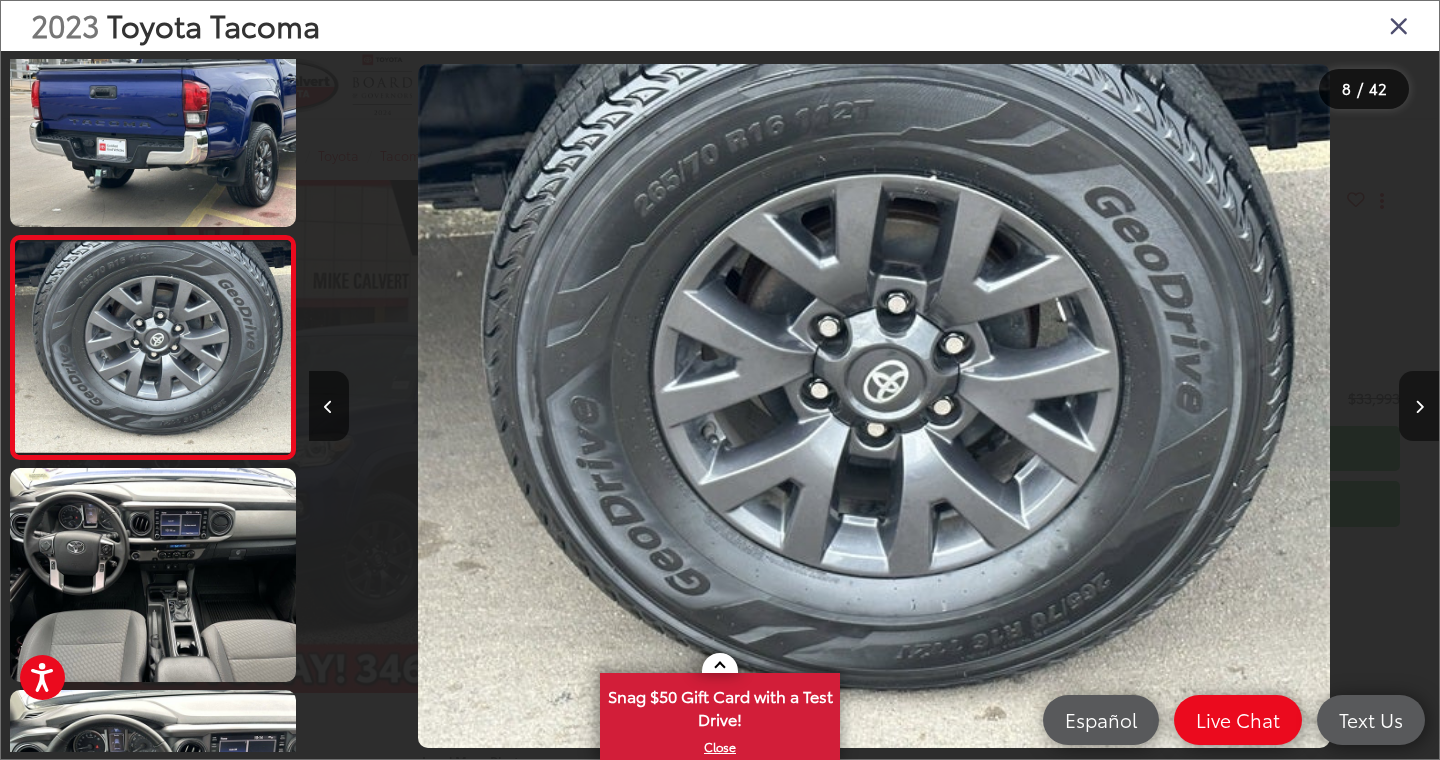 click at bounding box center (1419, 407) 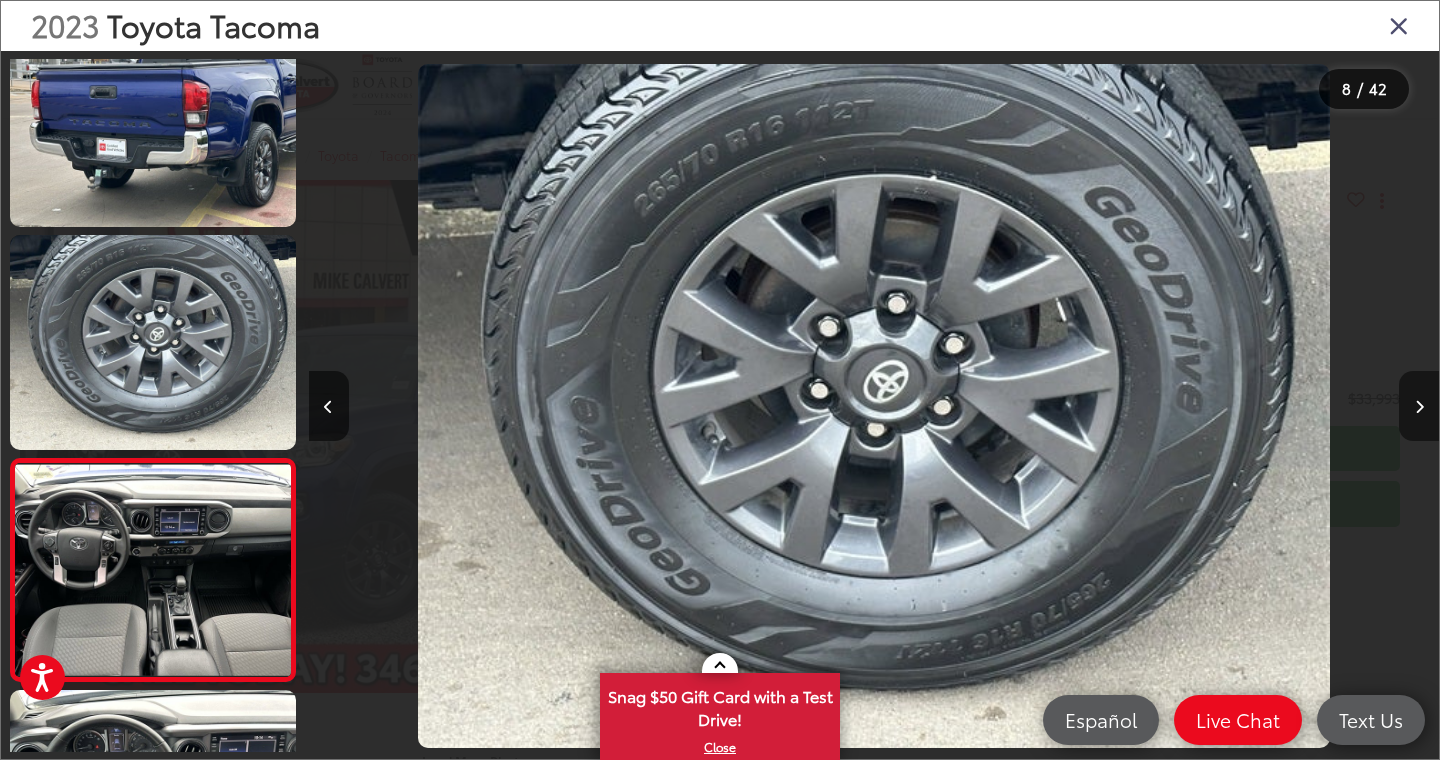 scroll, scrollTop: 0, scrollLeft: 8046, axis: horizontal 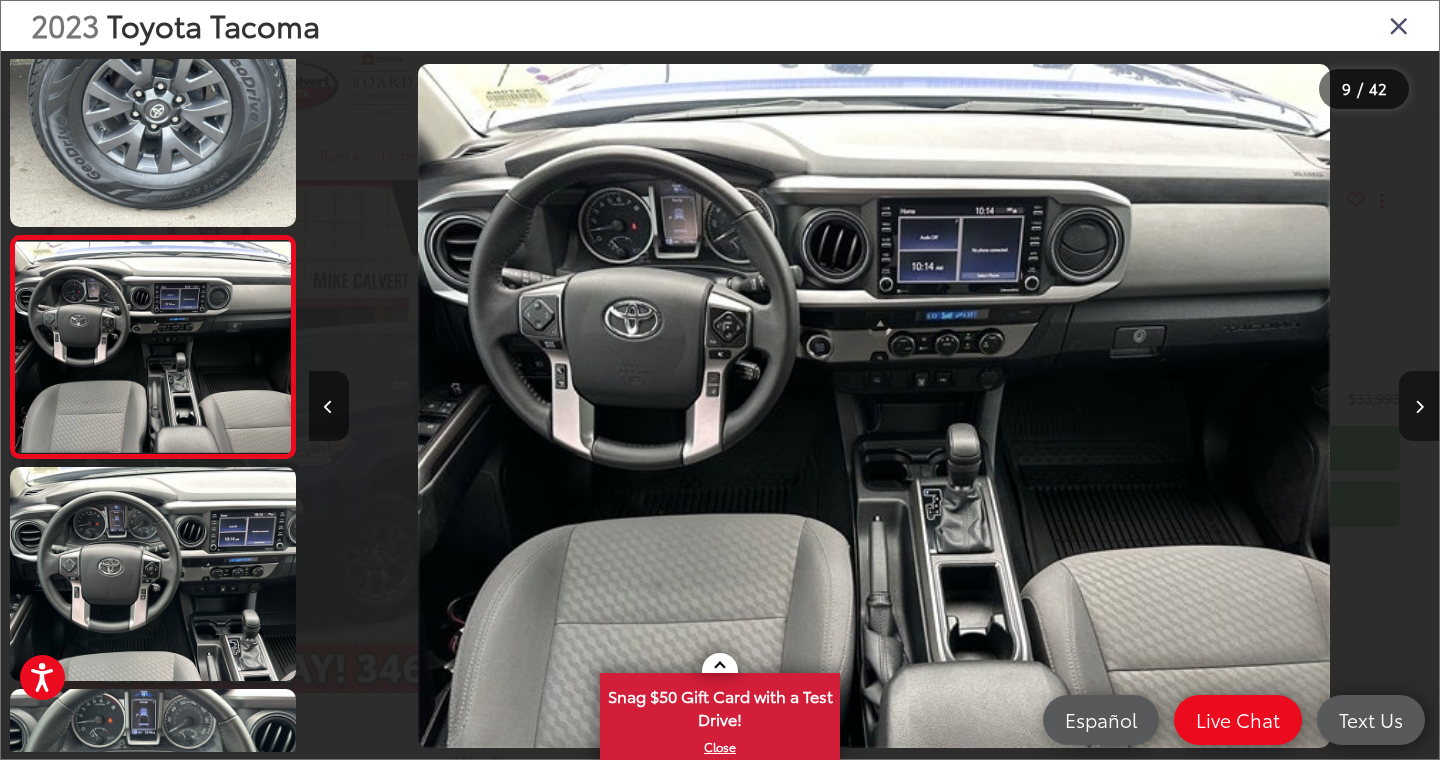 click at bounding box center [1419, 407] 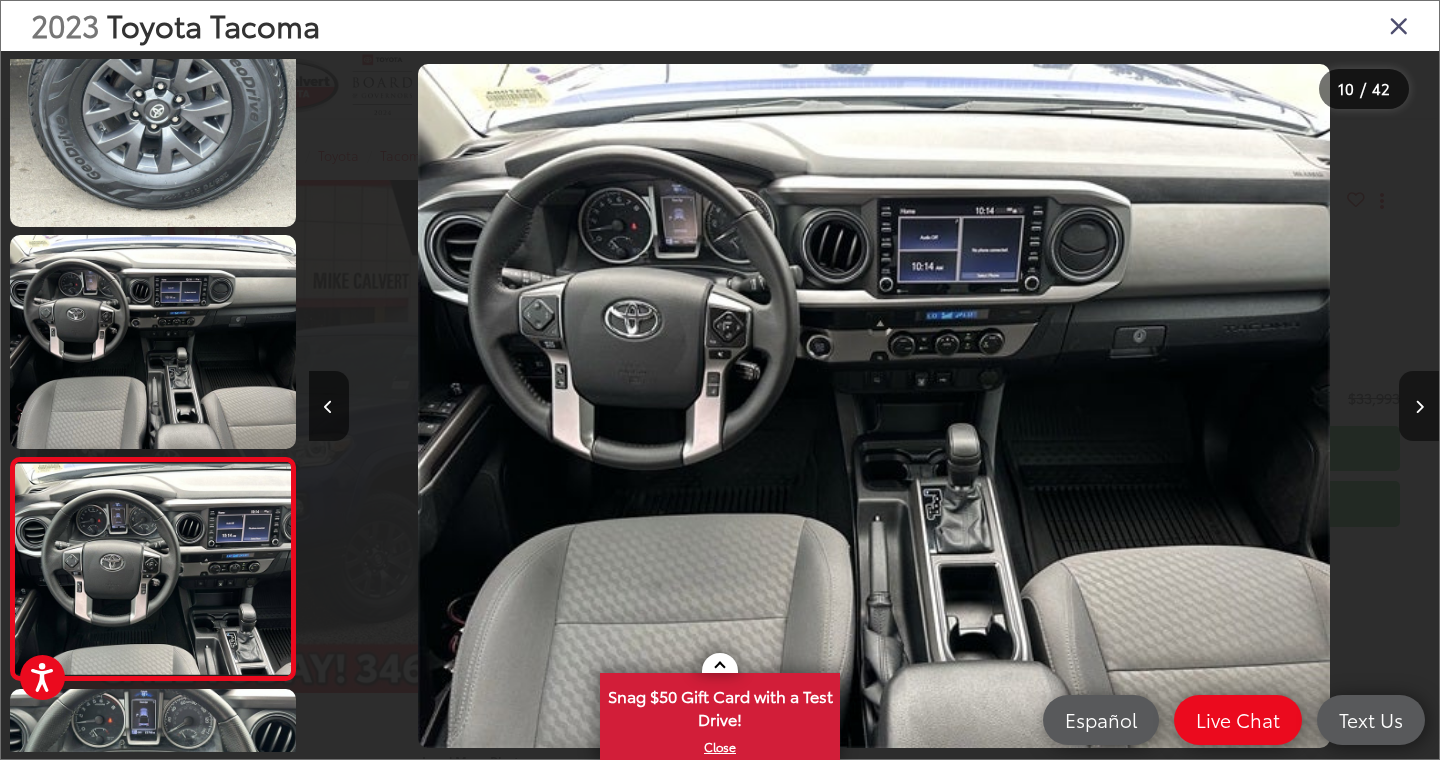 scroll, scrollTop: 0, scrollLeft: 9680, axis: horizontal 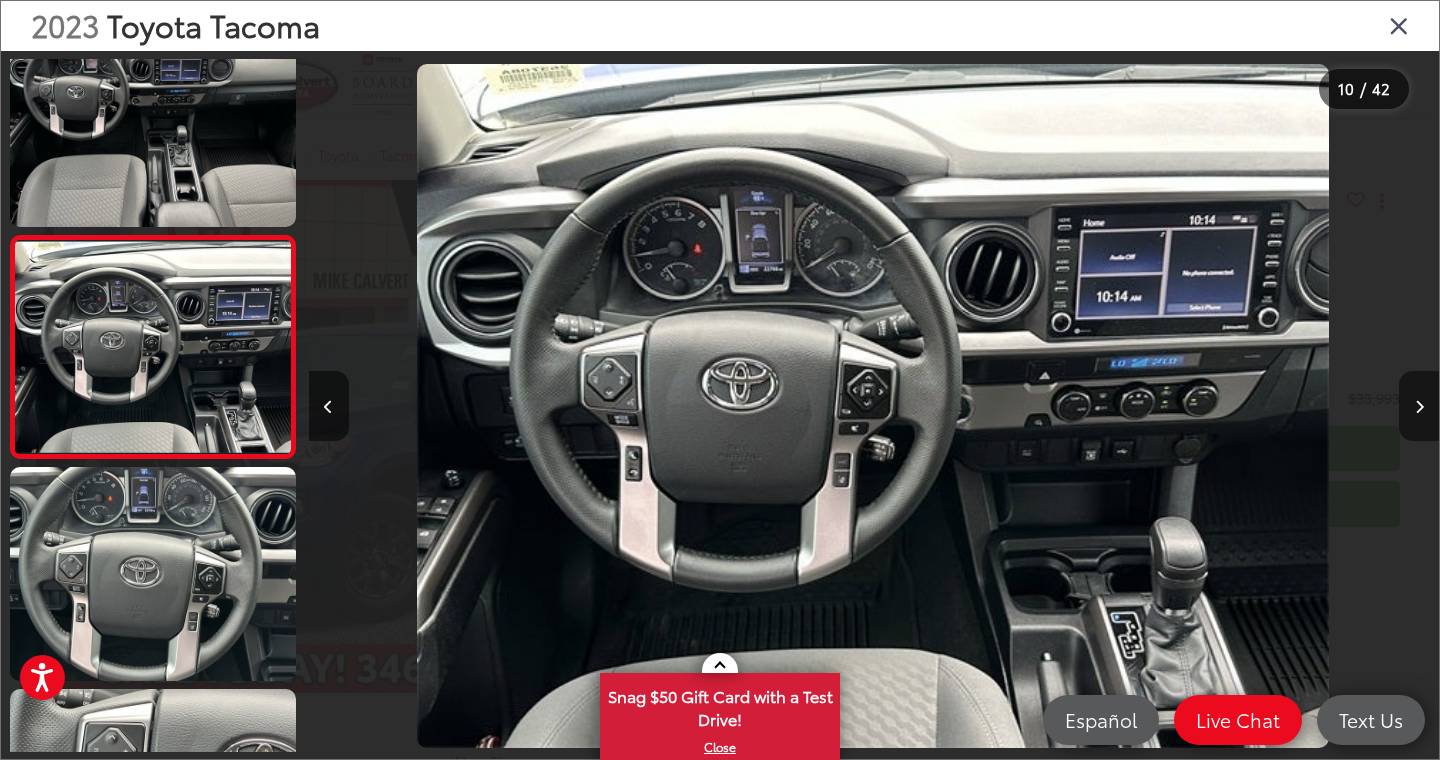 click at bounding box center (1419, 407) 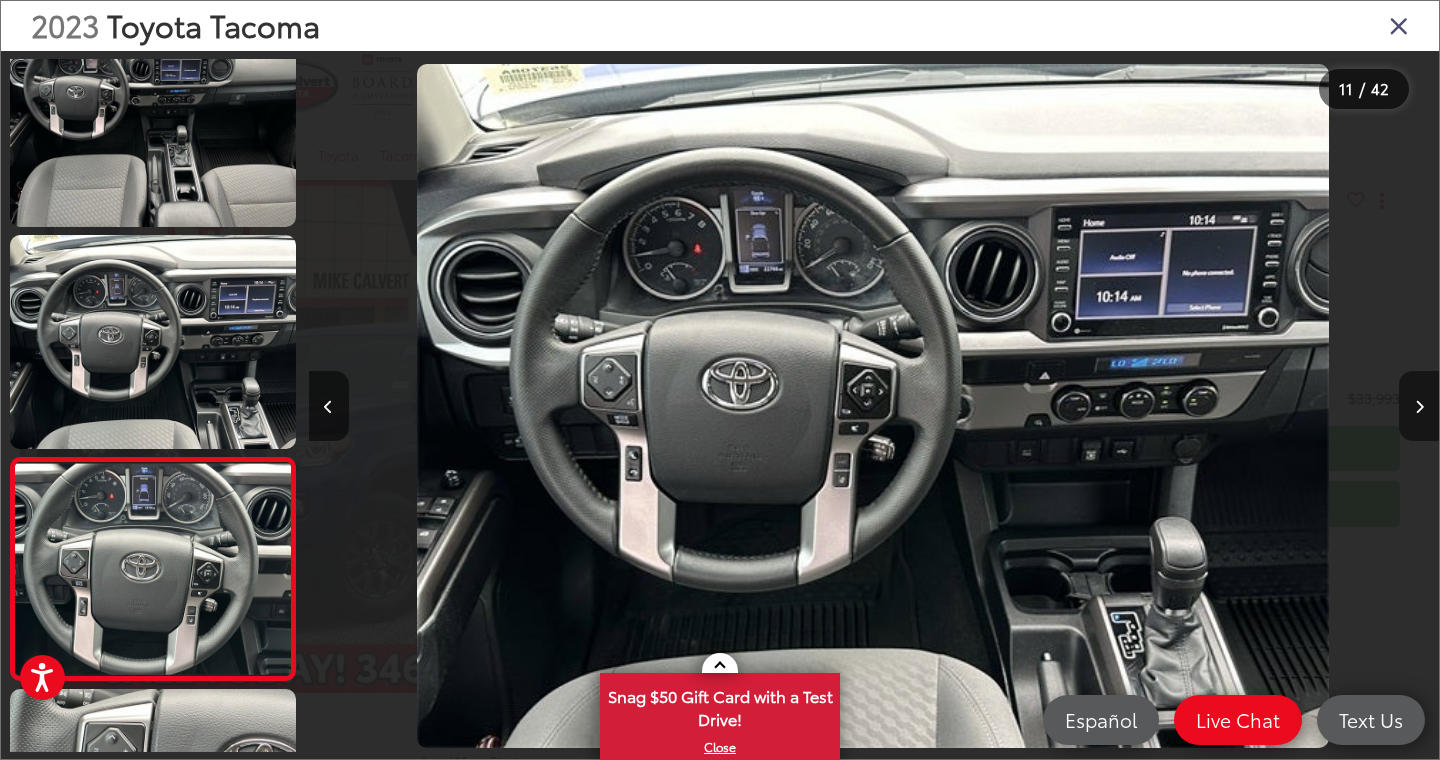 scroll, scrollTop: 0, scrollLeft: 10343, axis: horizontal 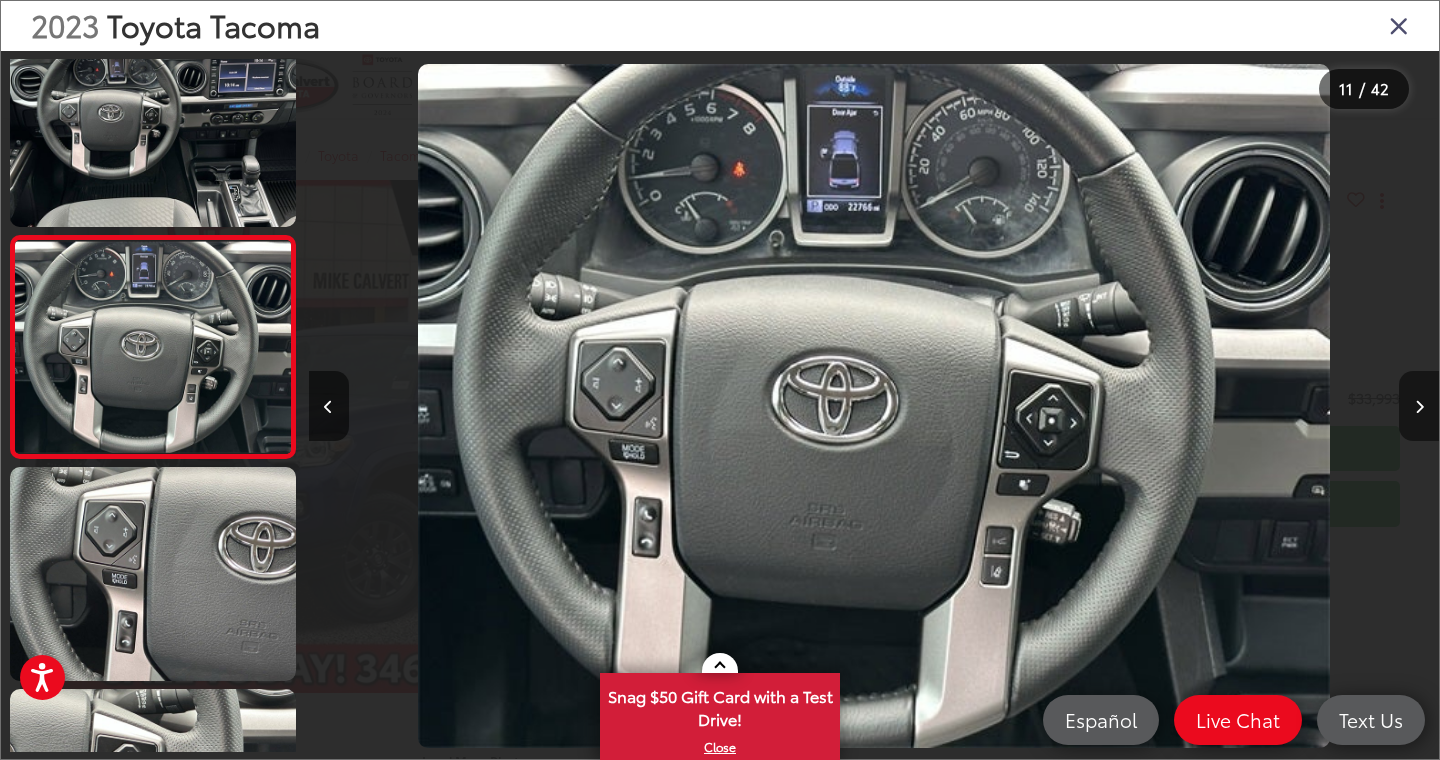 click at bounding box center (1419, 407) 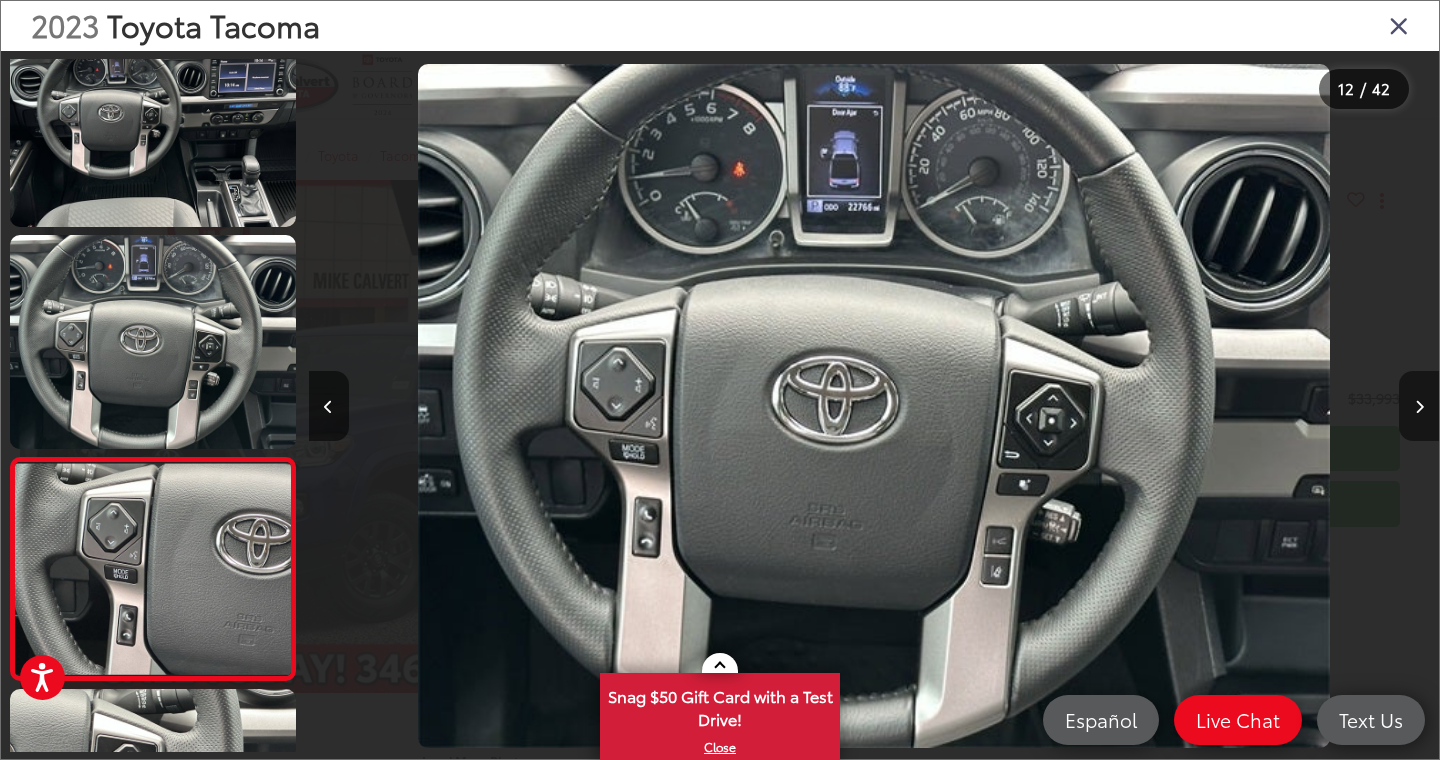 scroll, scrollTop: 0, scrollLeft: 11558, axis: horizontal 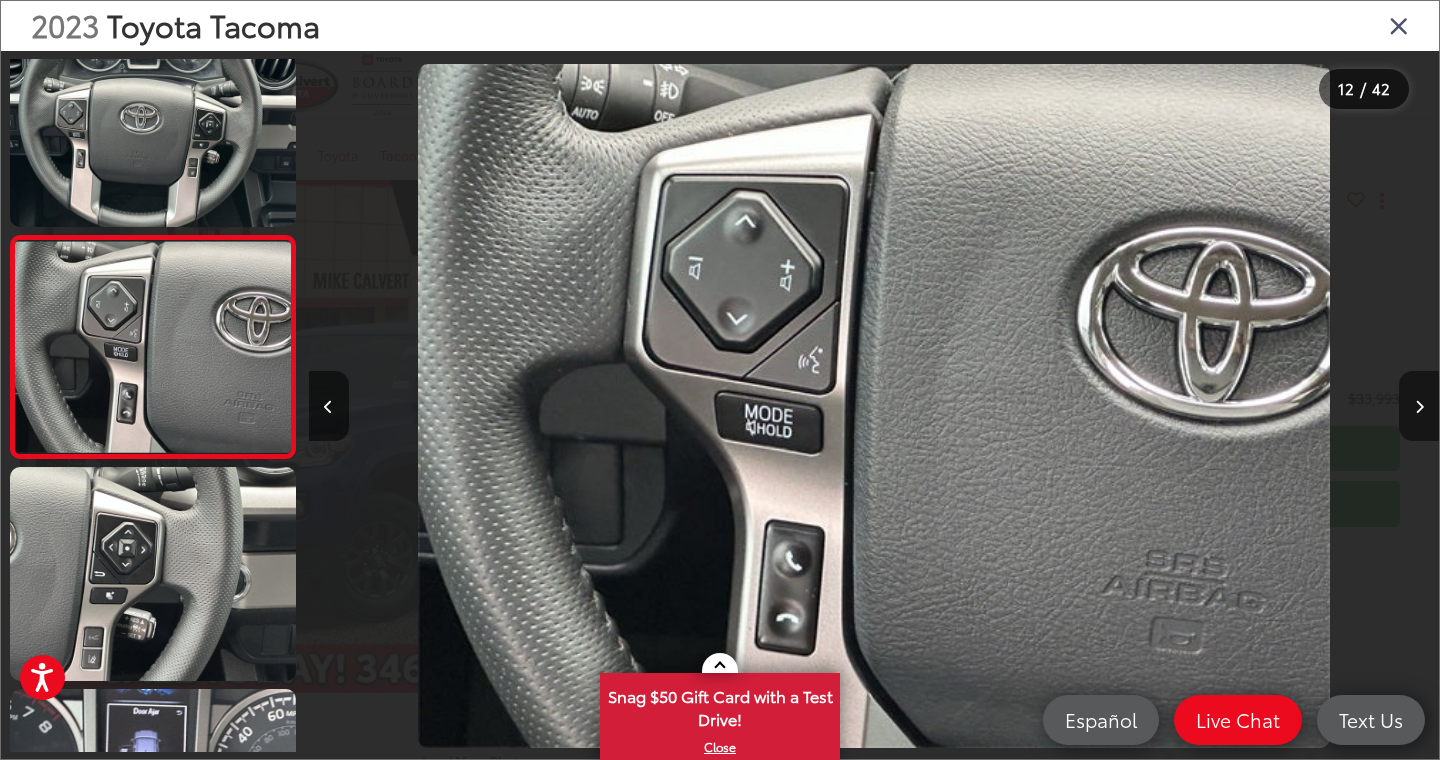 click at bounding box center (1419, 407) 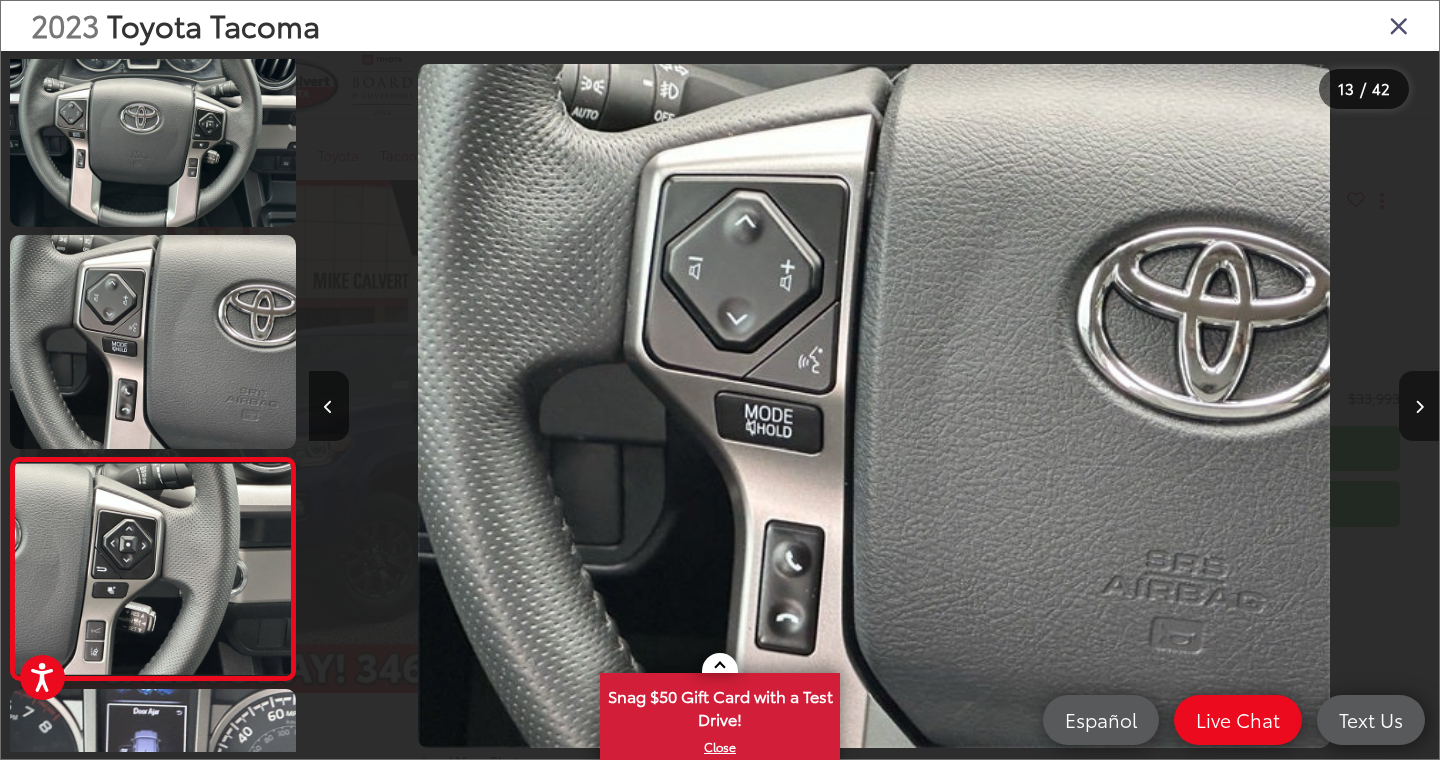 scroll, scrollTop: 0, scrollLeft: 12788, axis: horizontal 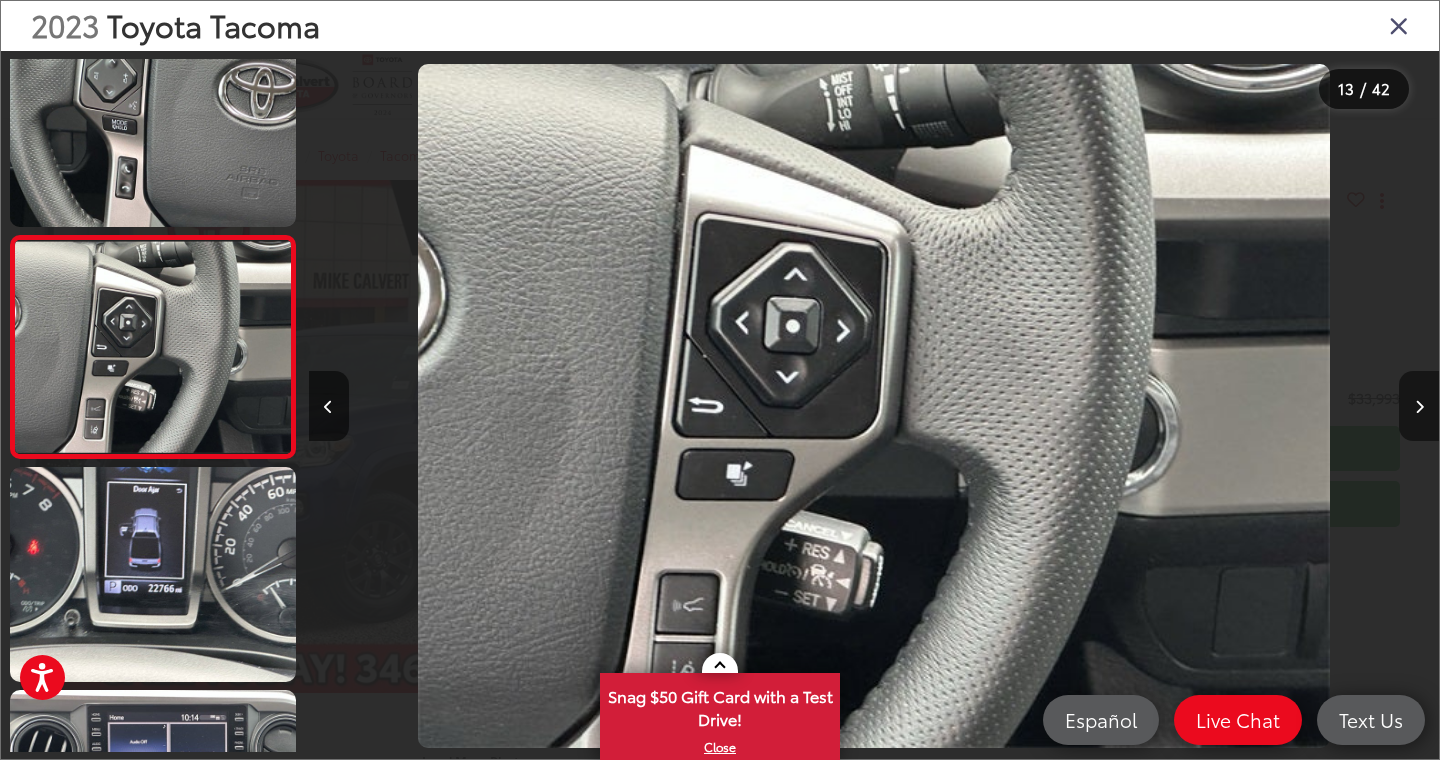 click at bounding box center (1419, 407) 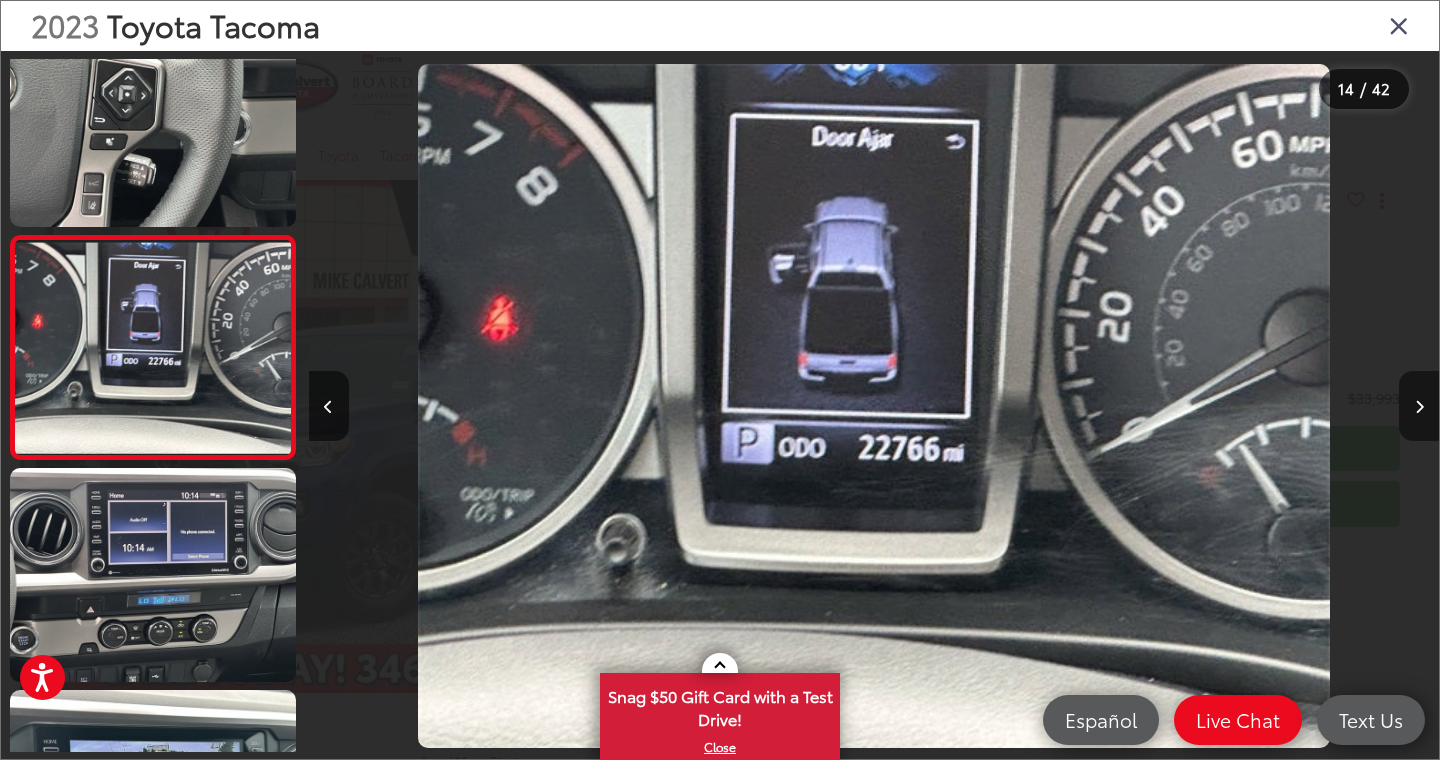 click at bounding box center [1419, 407] 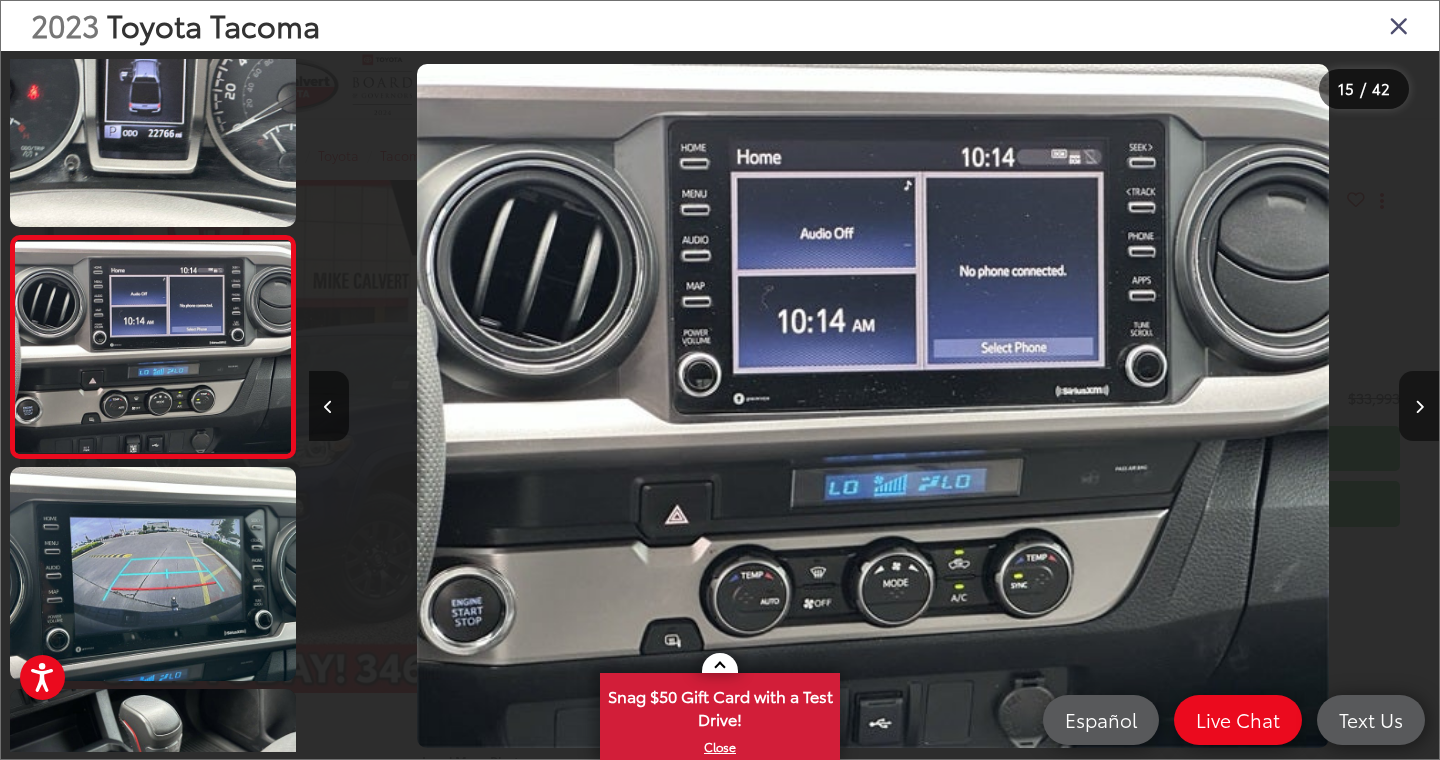 click at bounding box center (1419, 407) 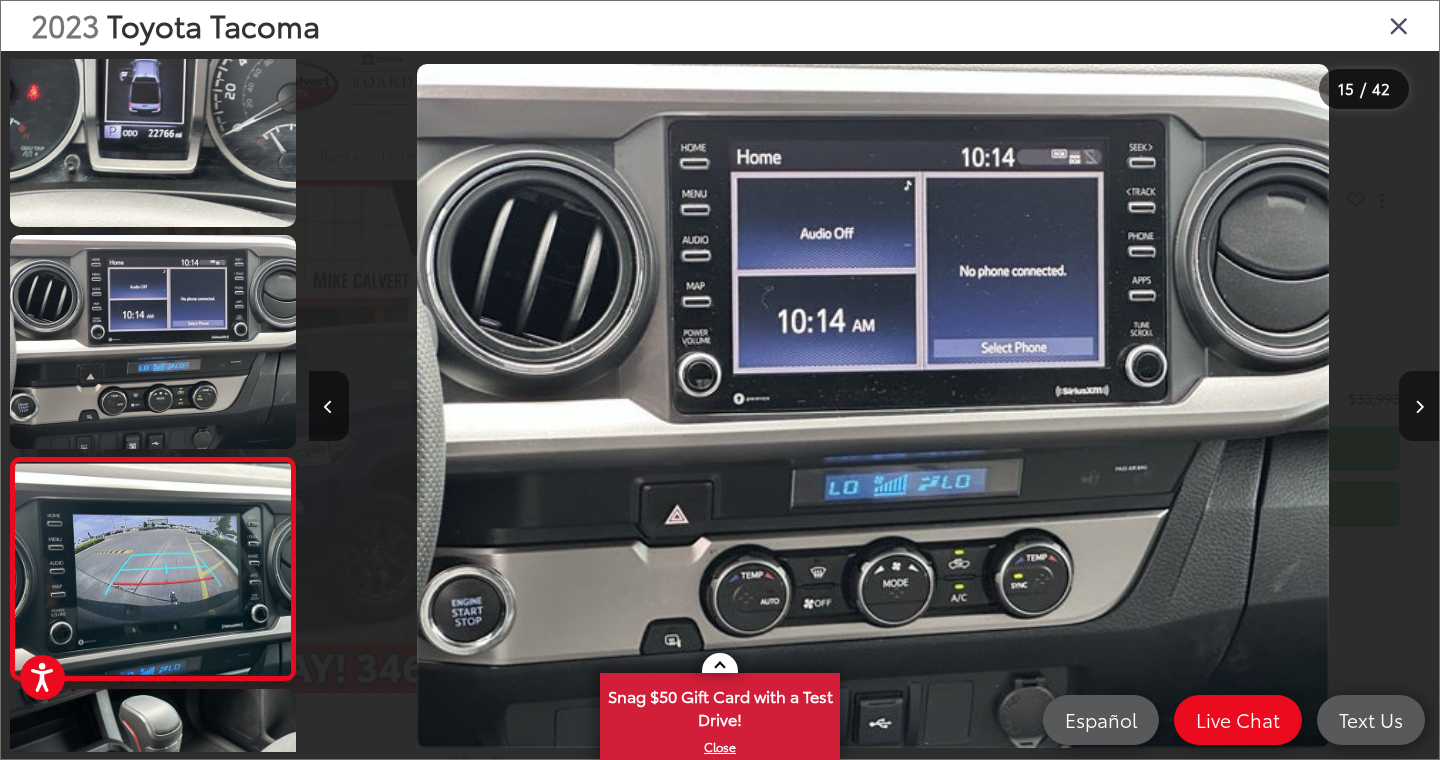 scroll, scrollTop: 0, scrollLeft: 16233, axis: horizontal 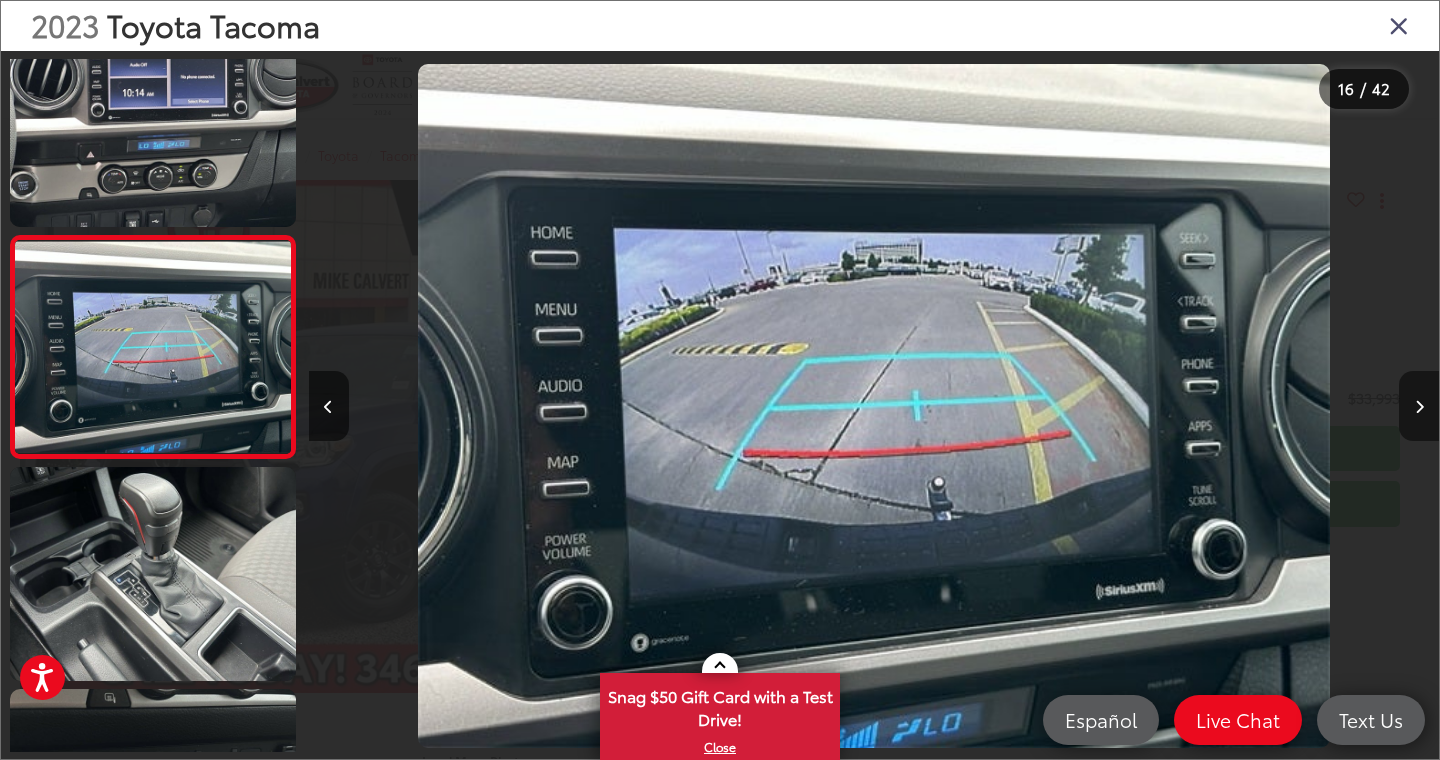 click at bounding box center (1419, 407) 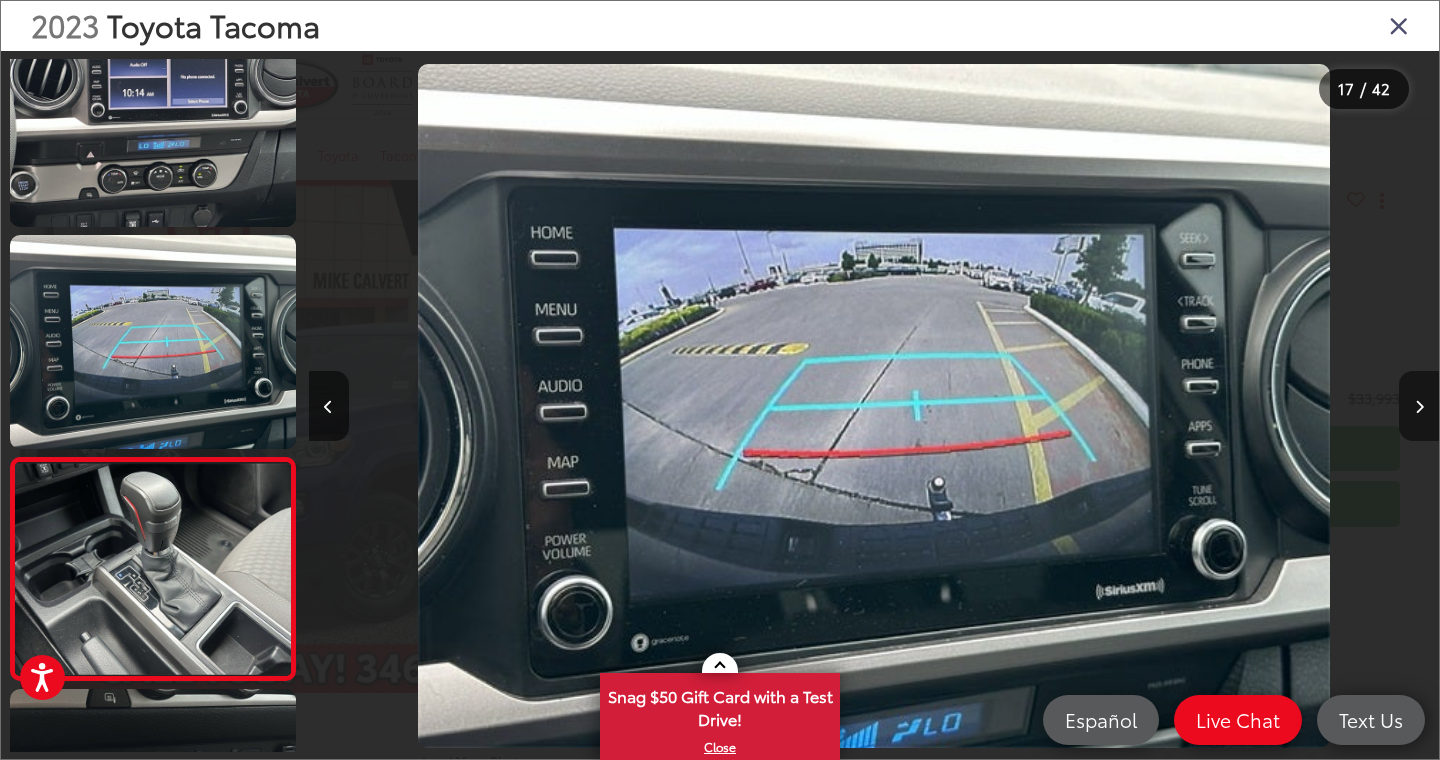 scroll, scrollTop: 0, scrollLeft: 17089, axis: horizontal 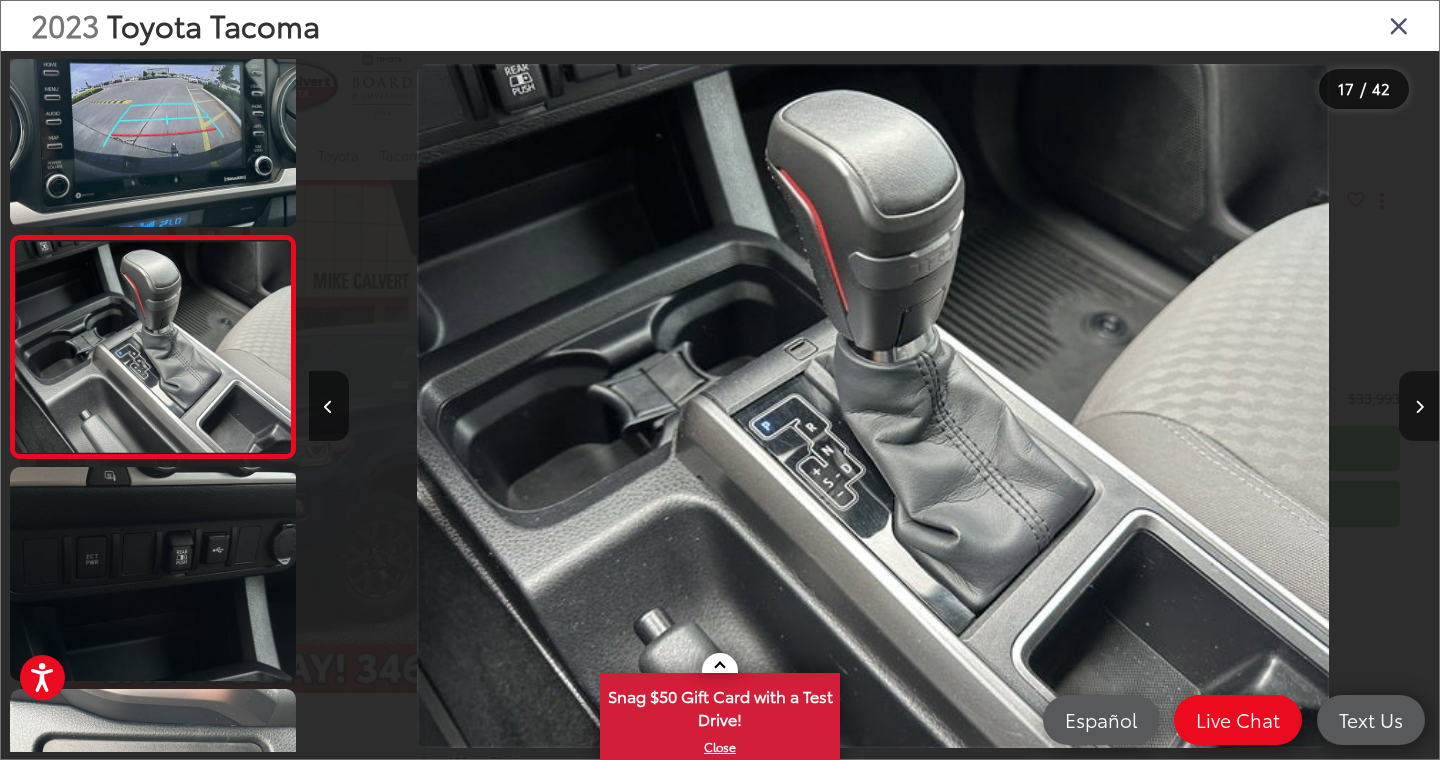 click at bounding box center (1419, 407) 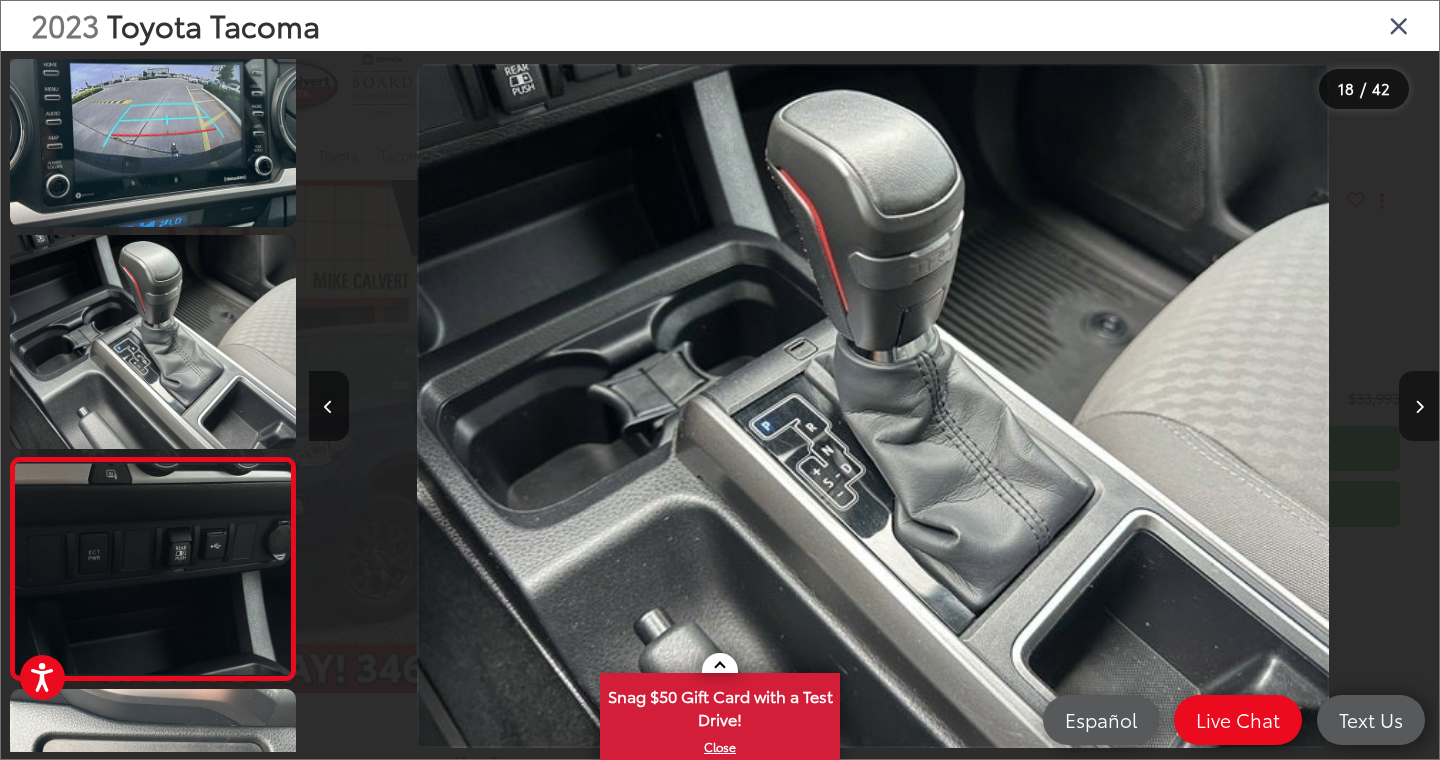 scroll, scrollTop: 0, scrollLeft: 18550, axis: horizontal 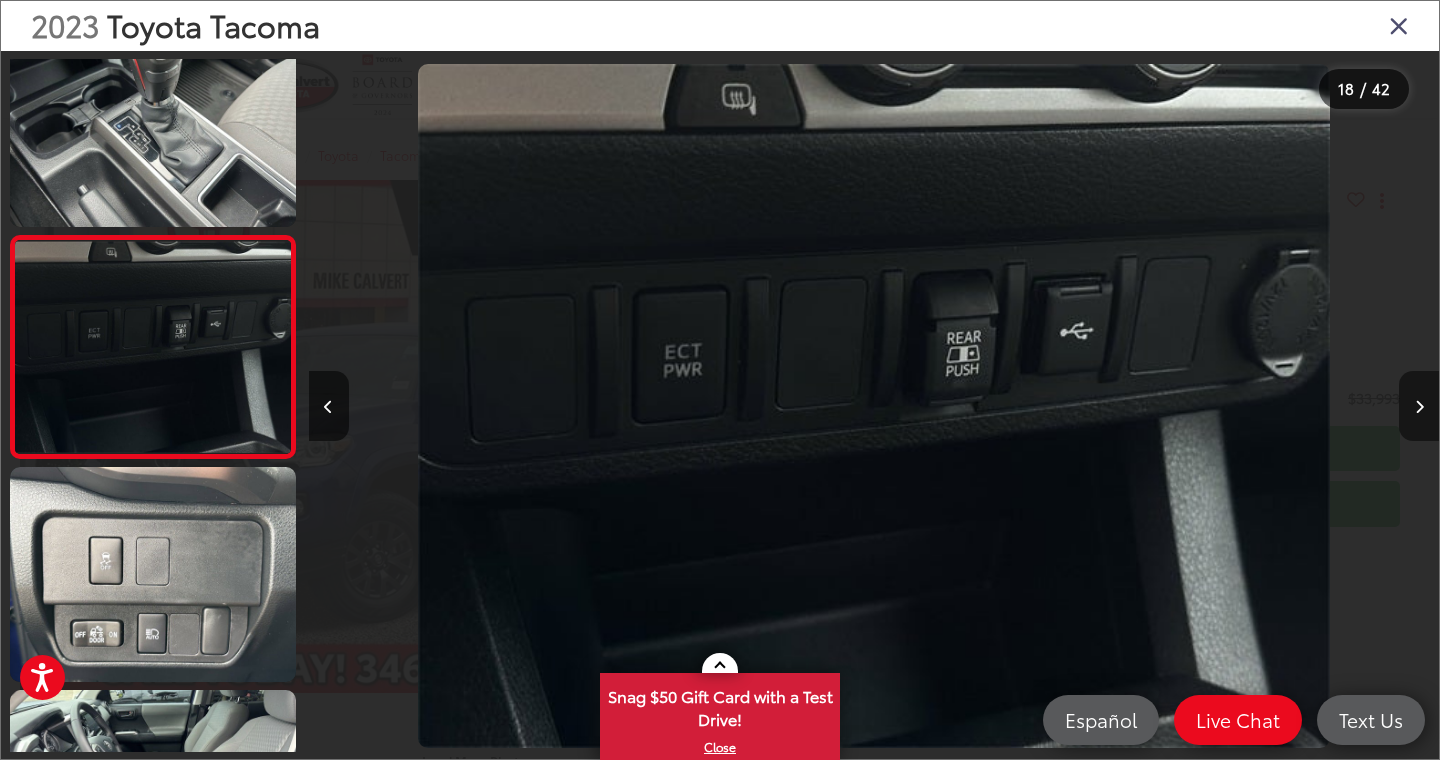 click at bounding box center [1419, 407] 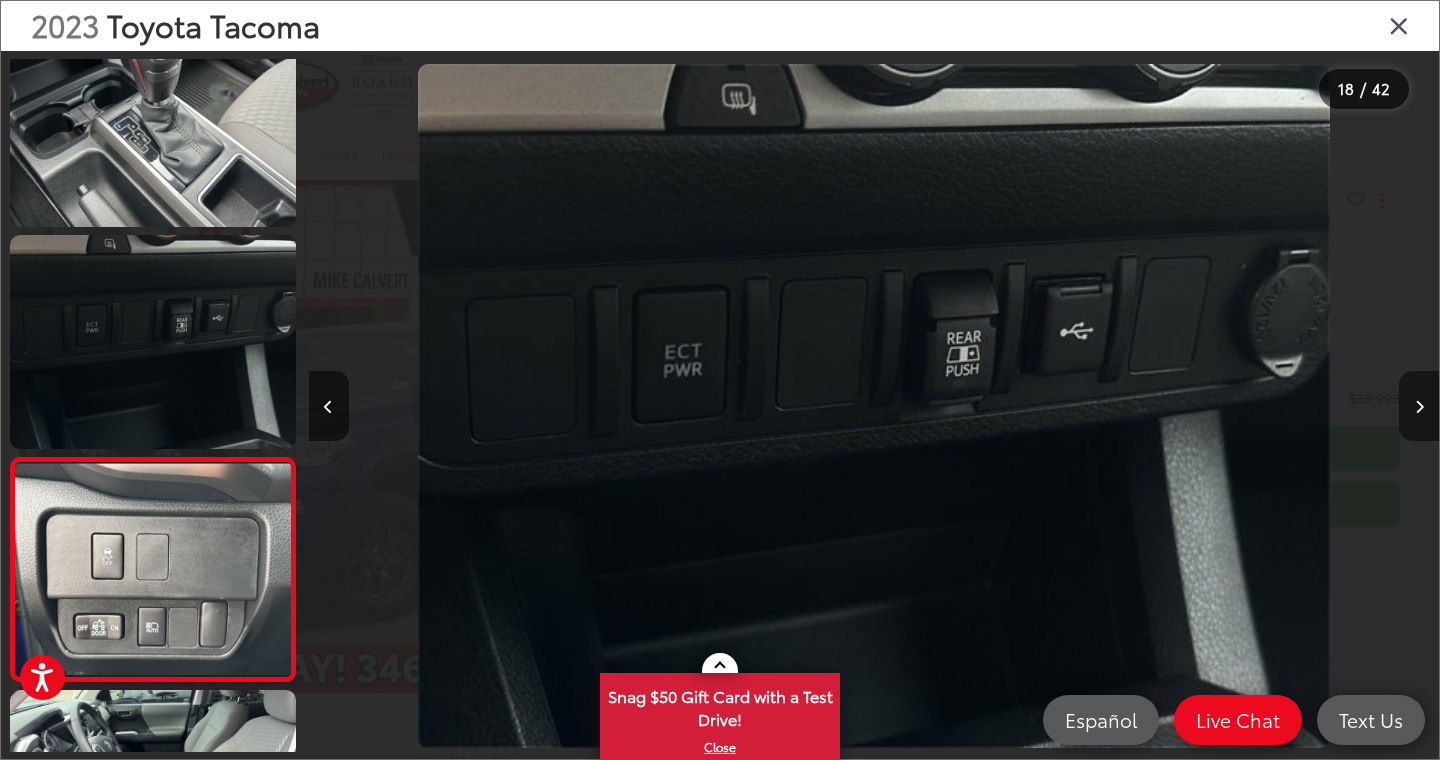 scroll, scrollTop: 0, scrollLeft: 19318, axis: horizontal 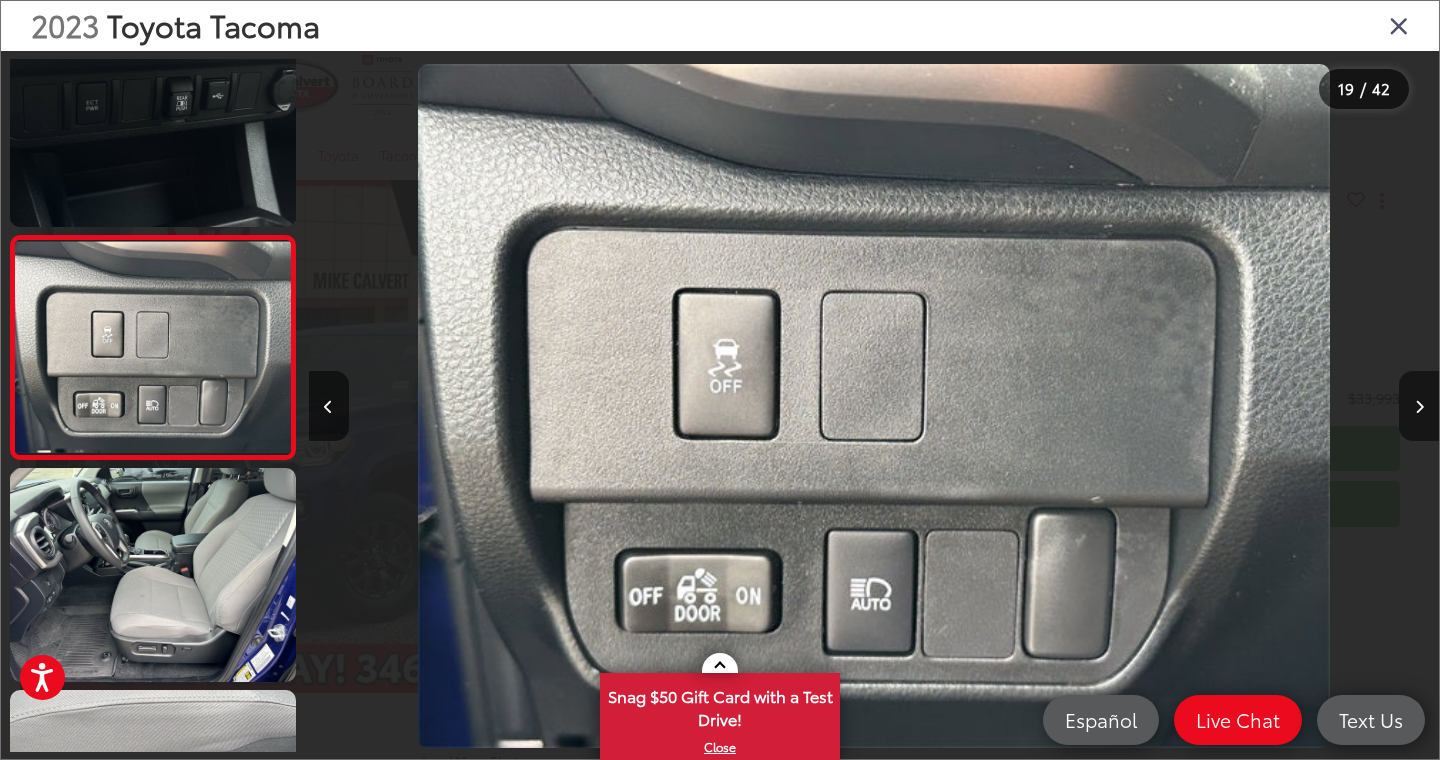 click at bounding box center [1419, 407] 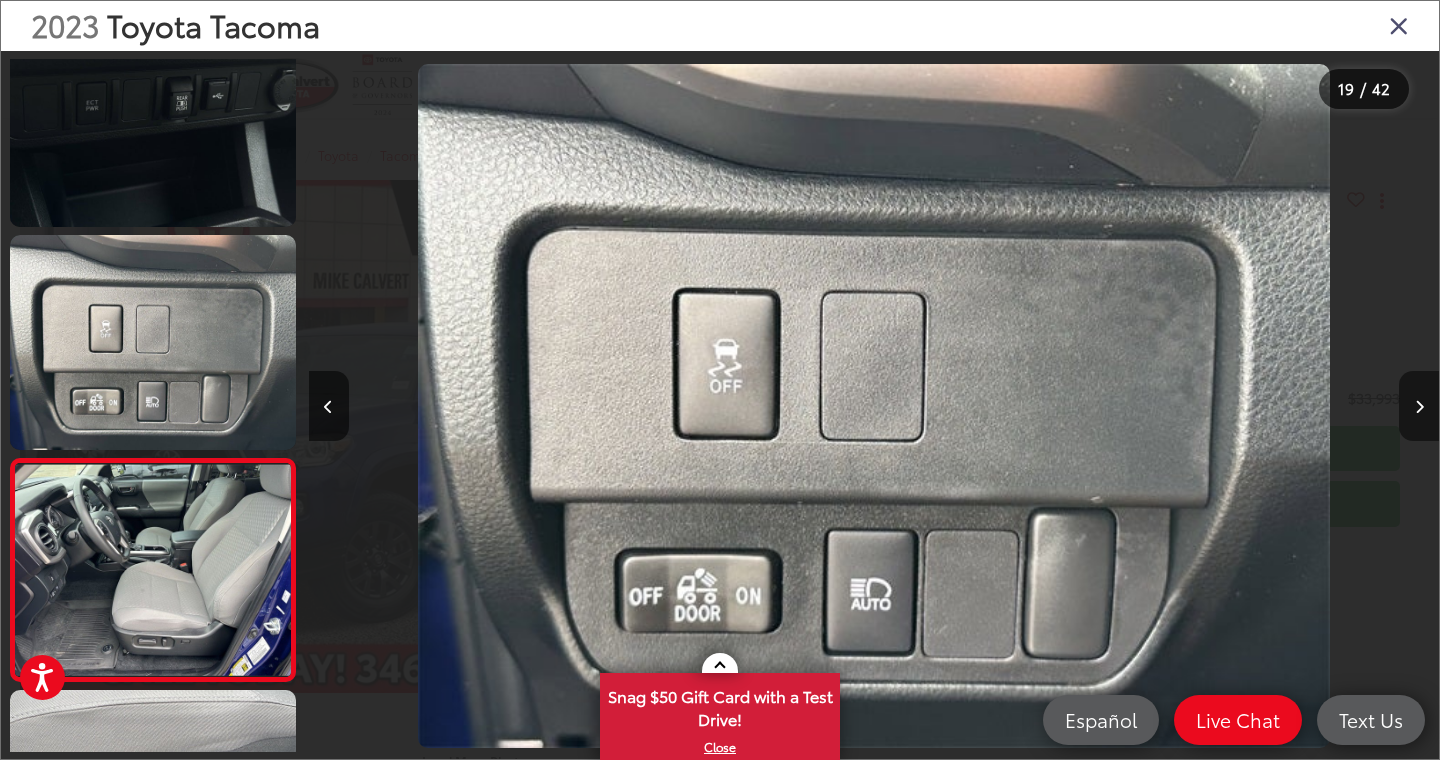 scroll, scrollTop: 0, scrollLeft: 20480, axis: horizontal 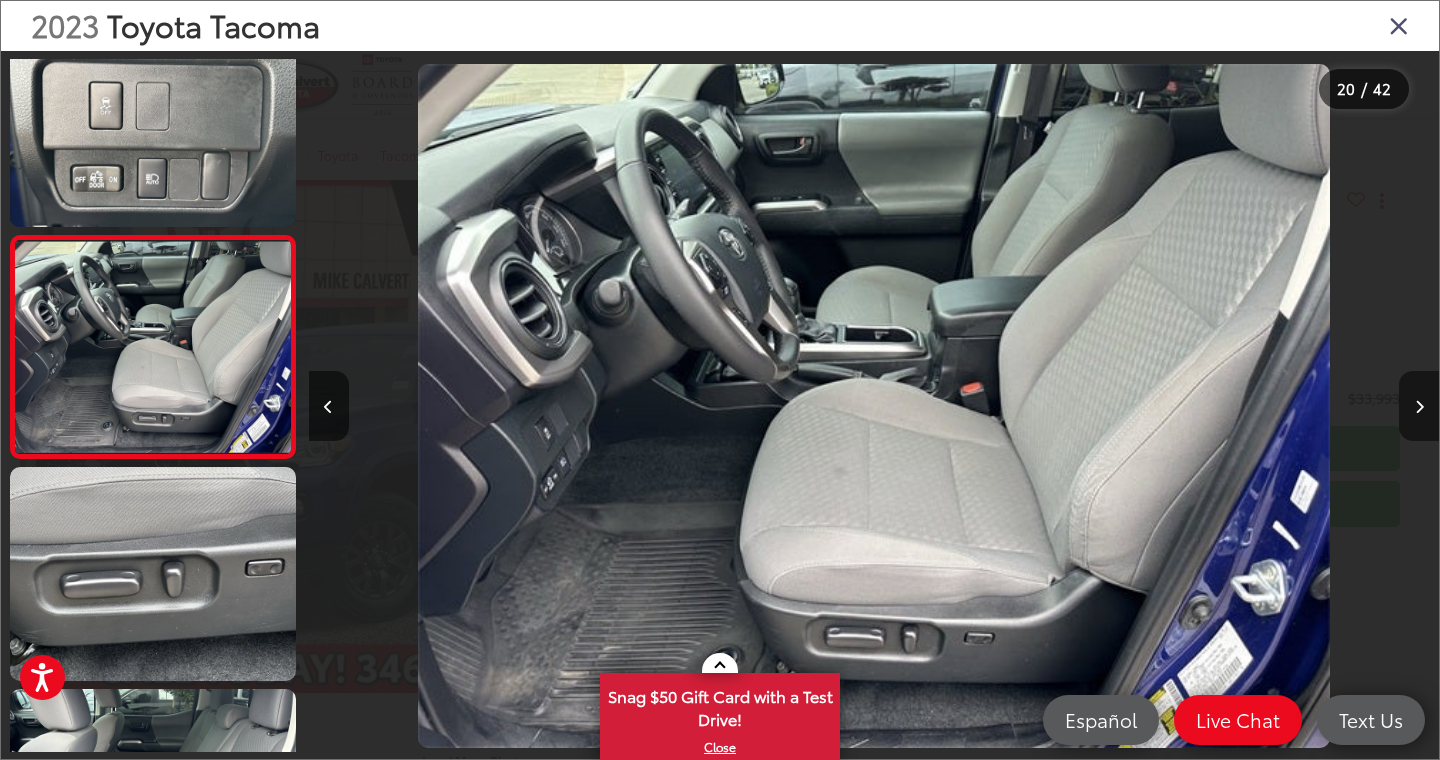 click at bounding box center (1419, 407) 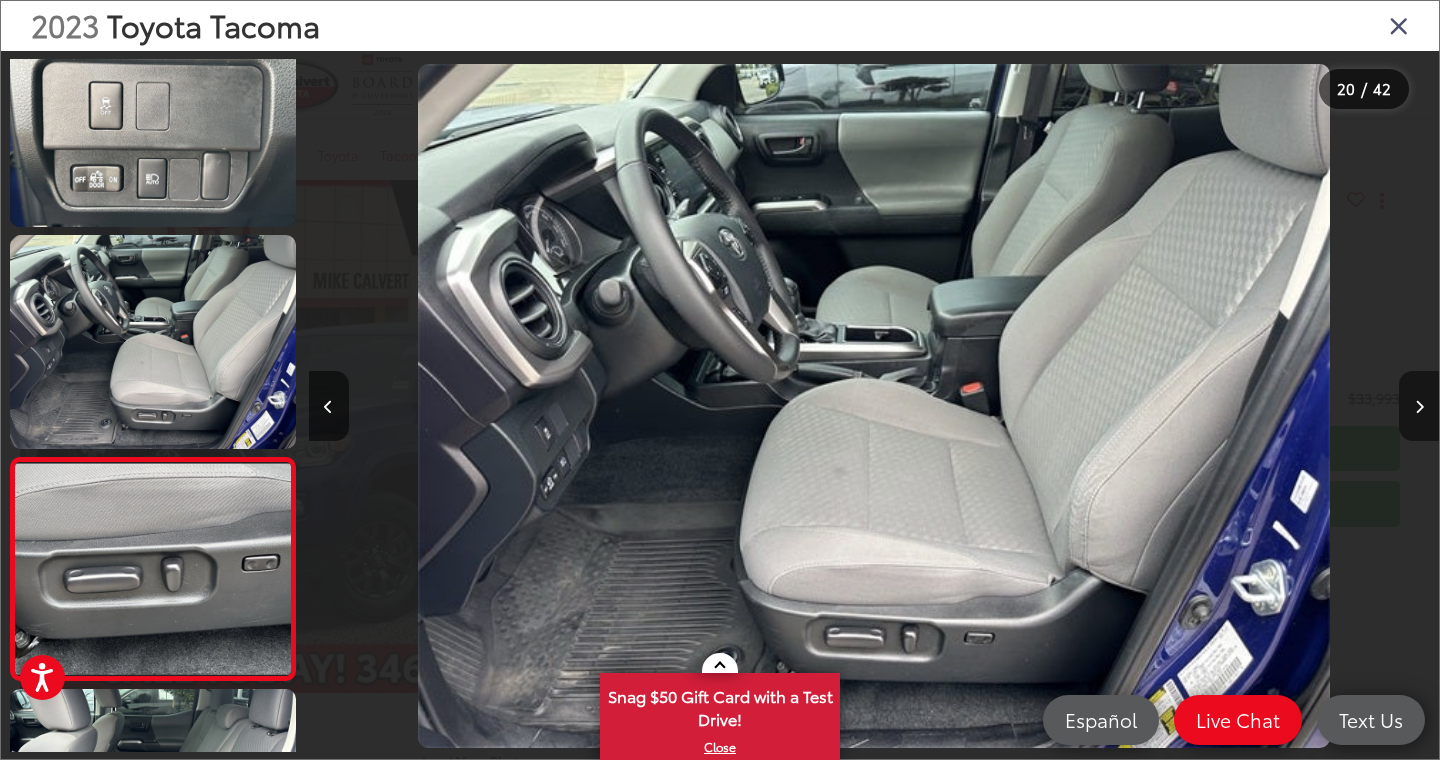 scroll, scrollTop: 0, scrollLeft: 21611, axis: horizontal 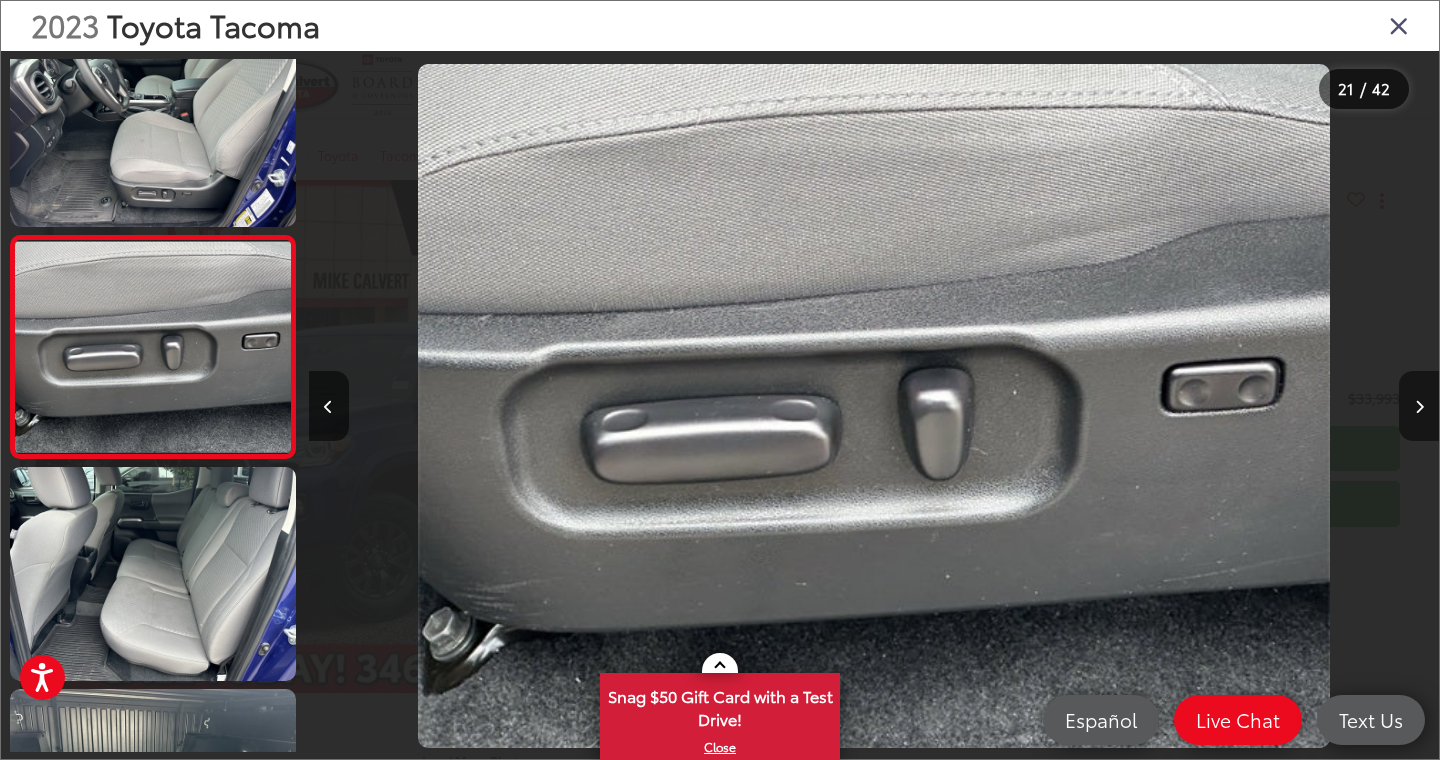 click at bounding box center [1419, 406] 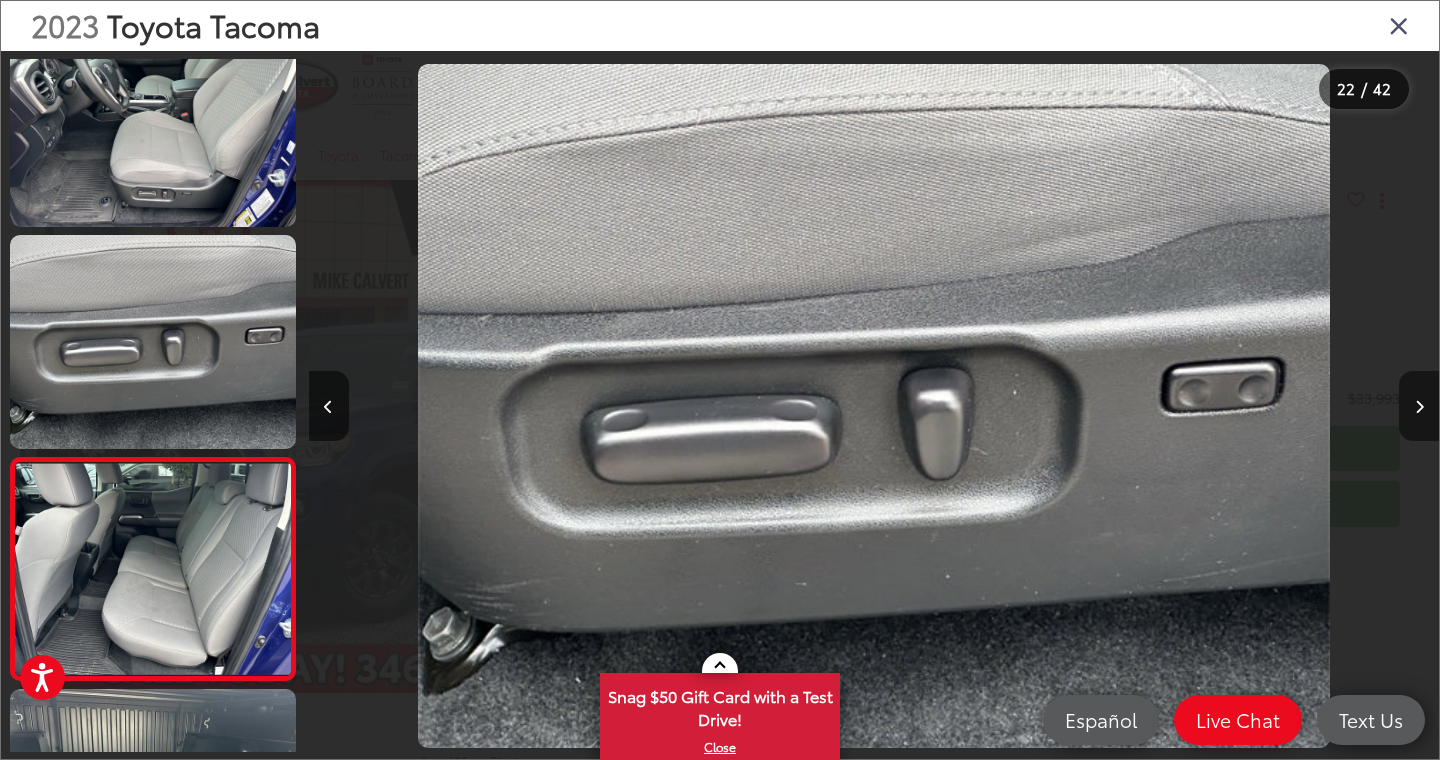 scroll, scrollTop: 0, scrollLeft: 23071, axis: horizontal 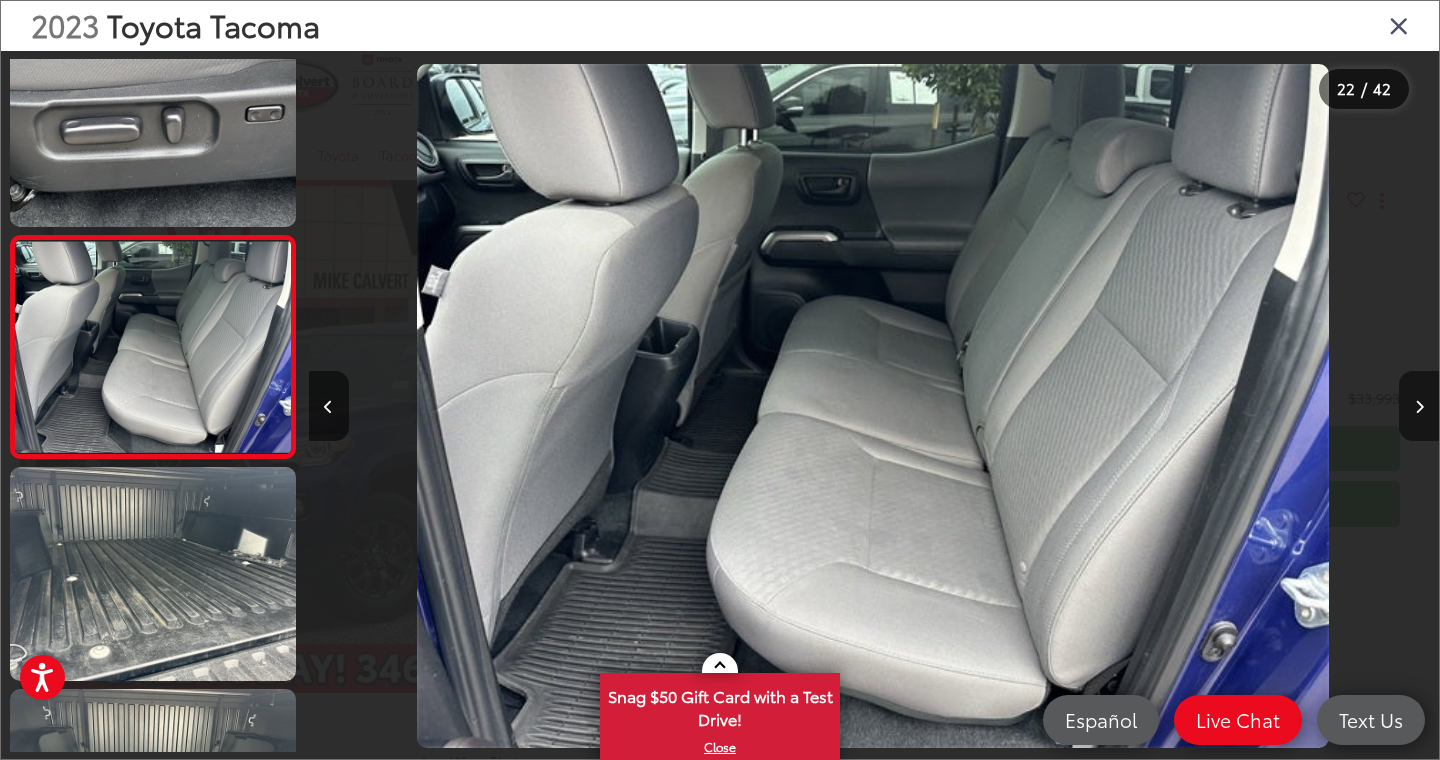 click at bounding box center [1419, 406] 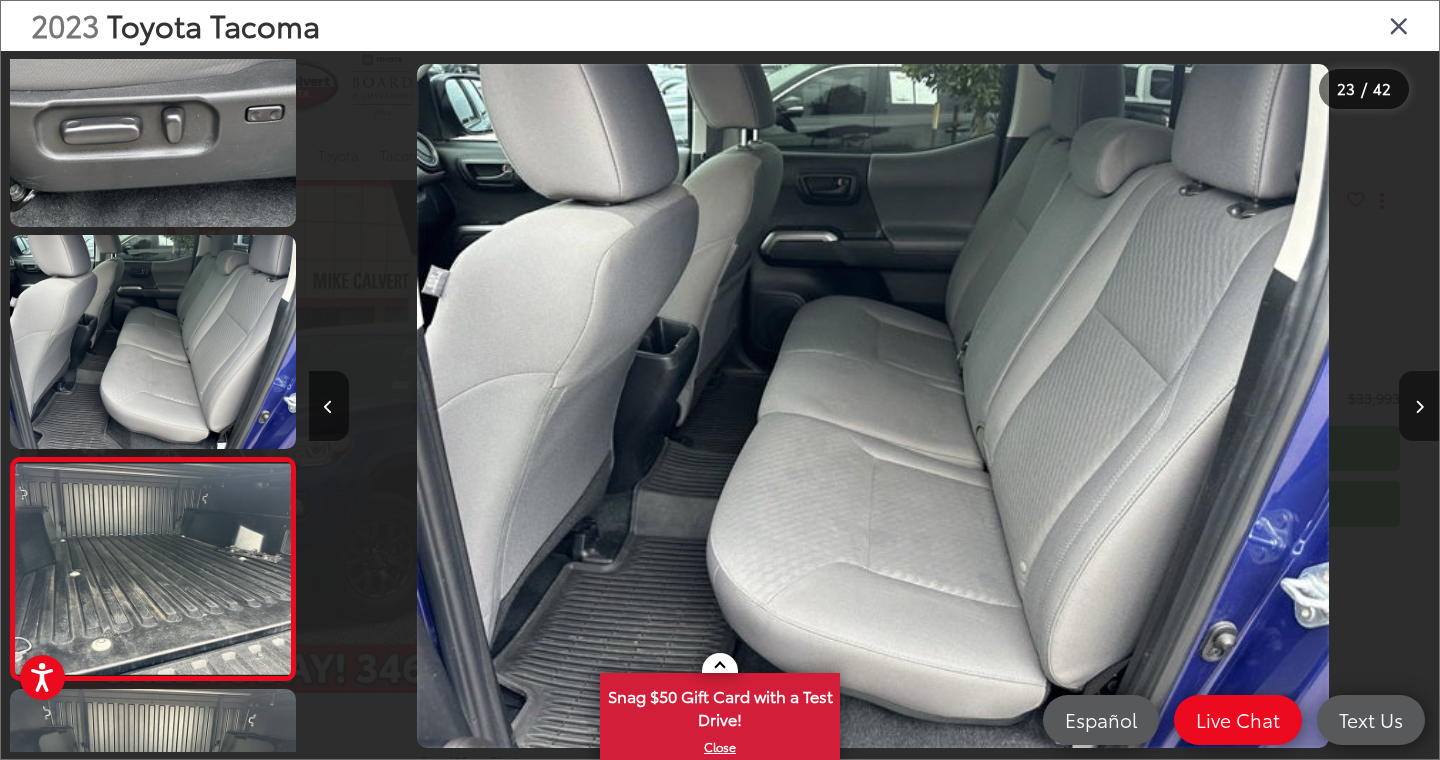 scroll, scrollTop: 0, scrollLeft: 24202, axis: horizontal 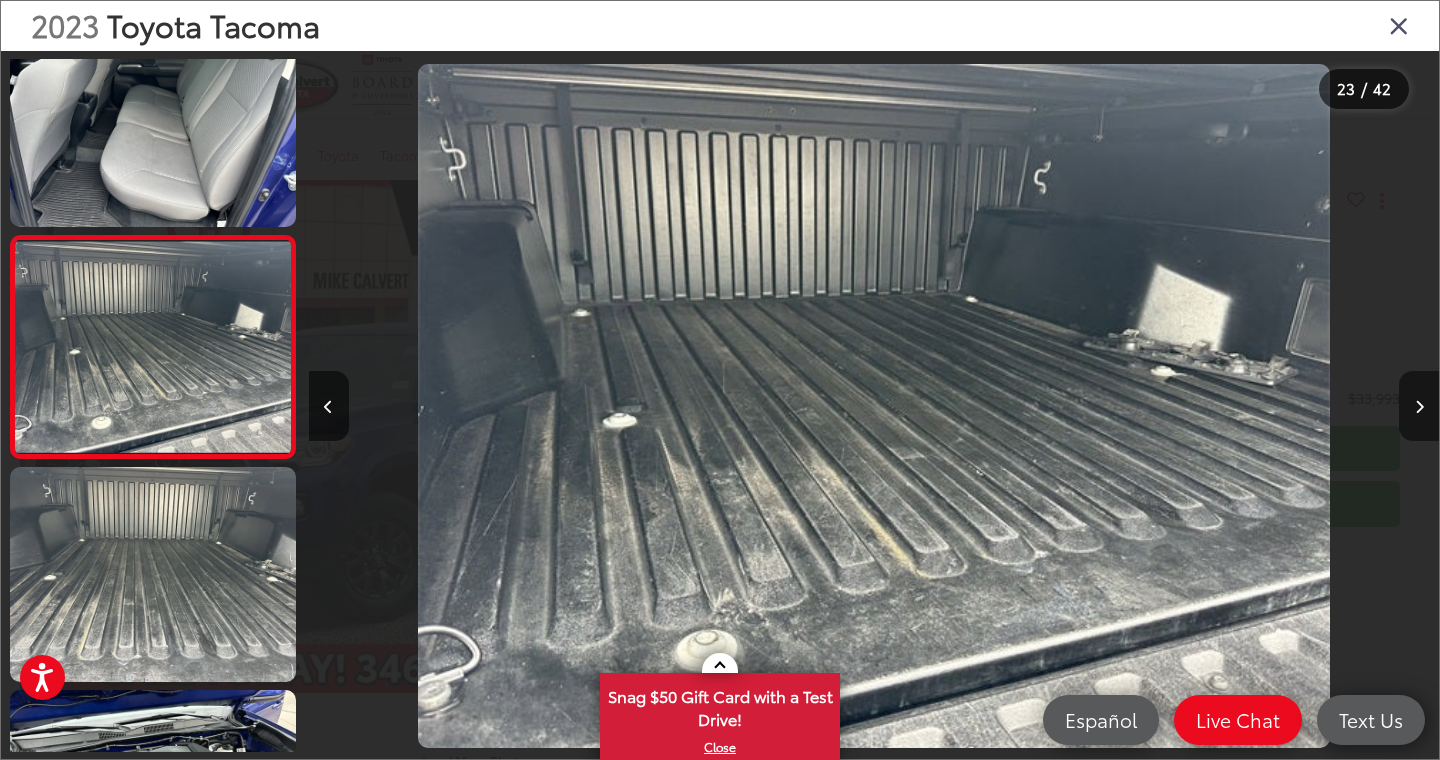 click at bounding box center [1419, 406] 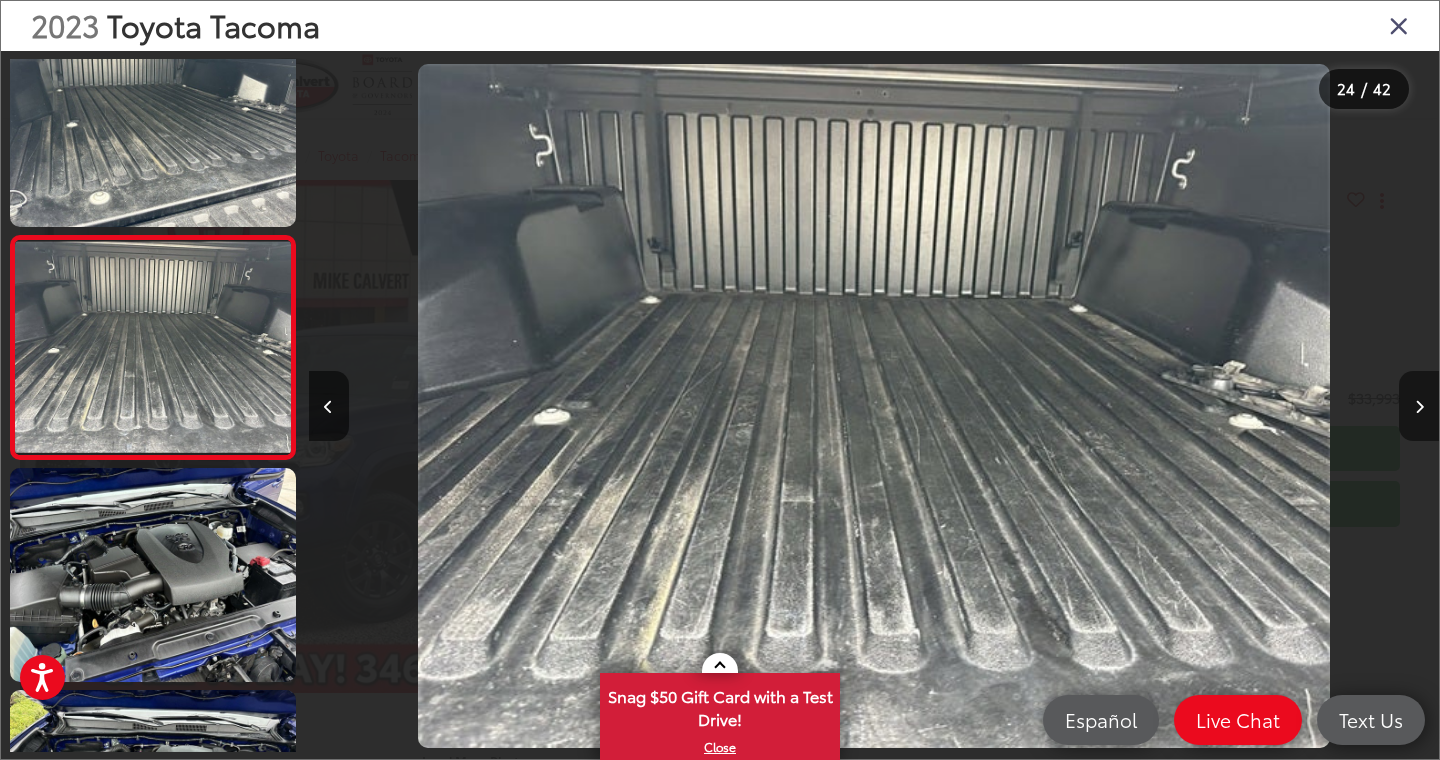 click at bounding box center (1419, 406) 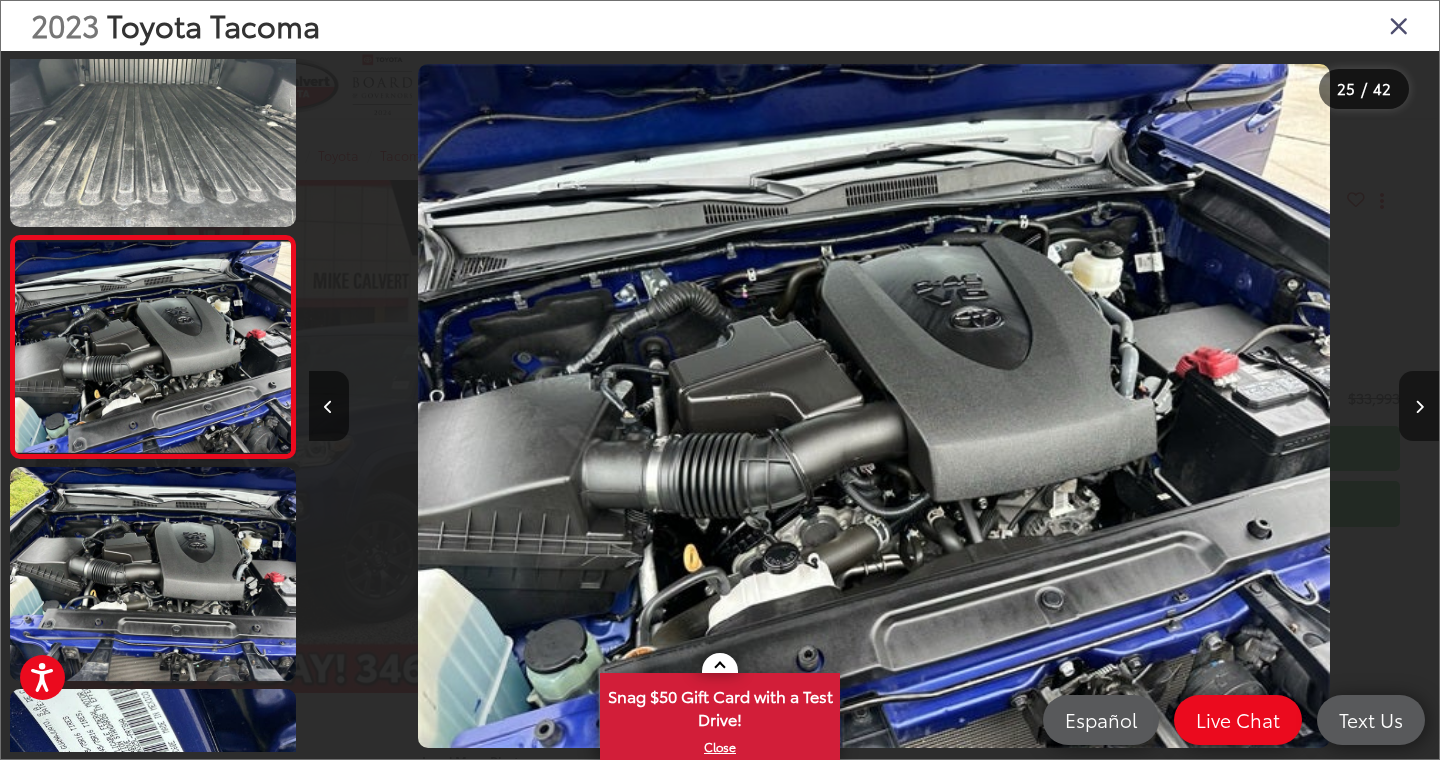 click at bounding box center (1419, 406) 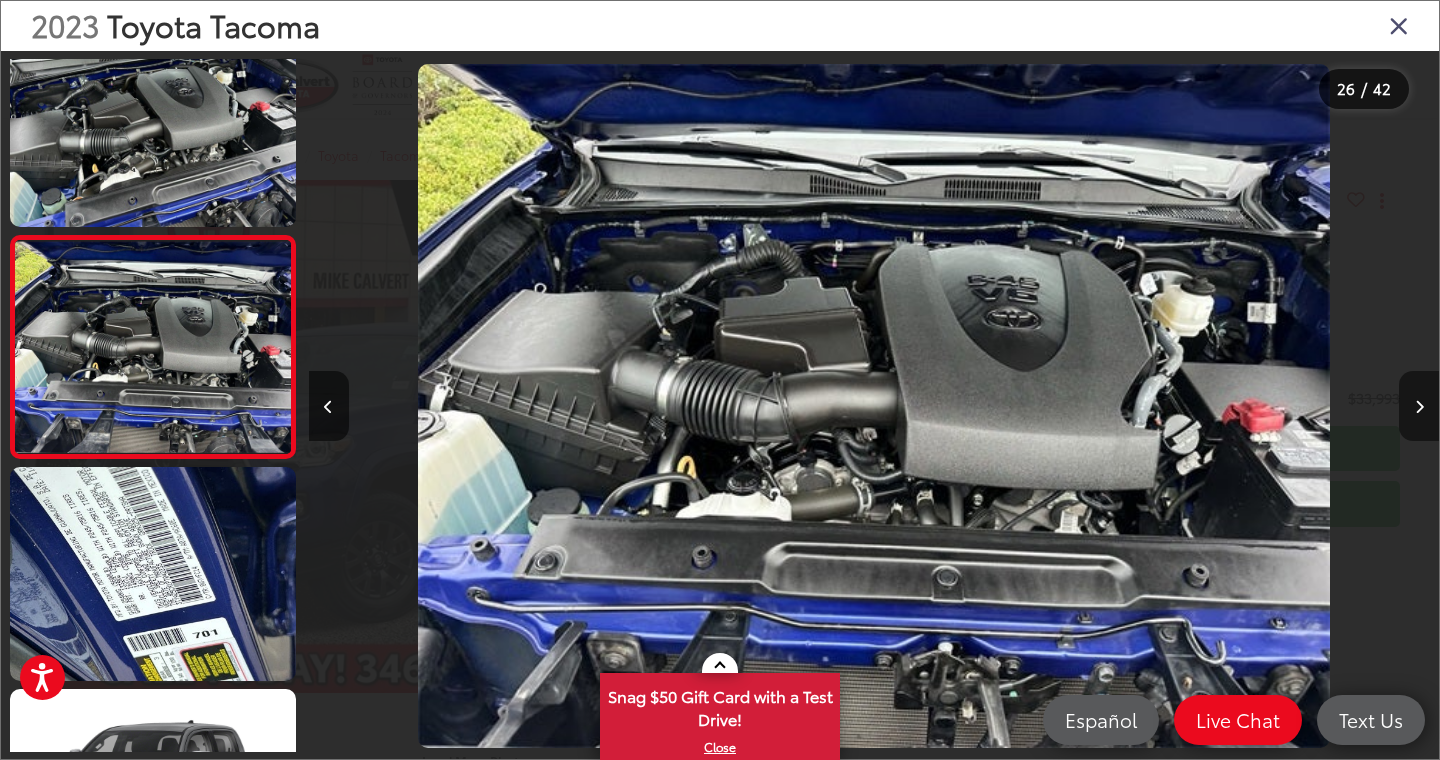click at bounding box center [1419, 406] 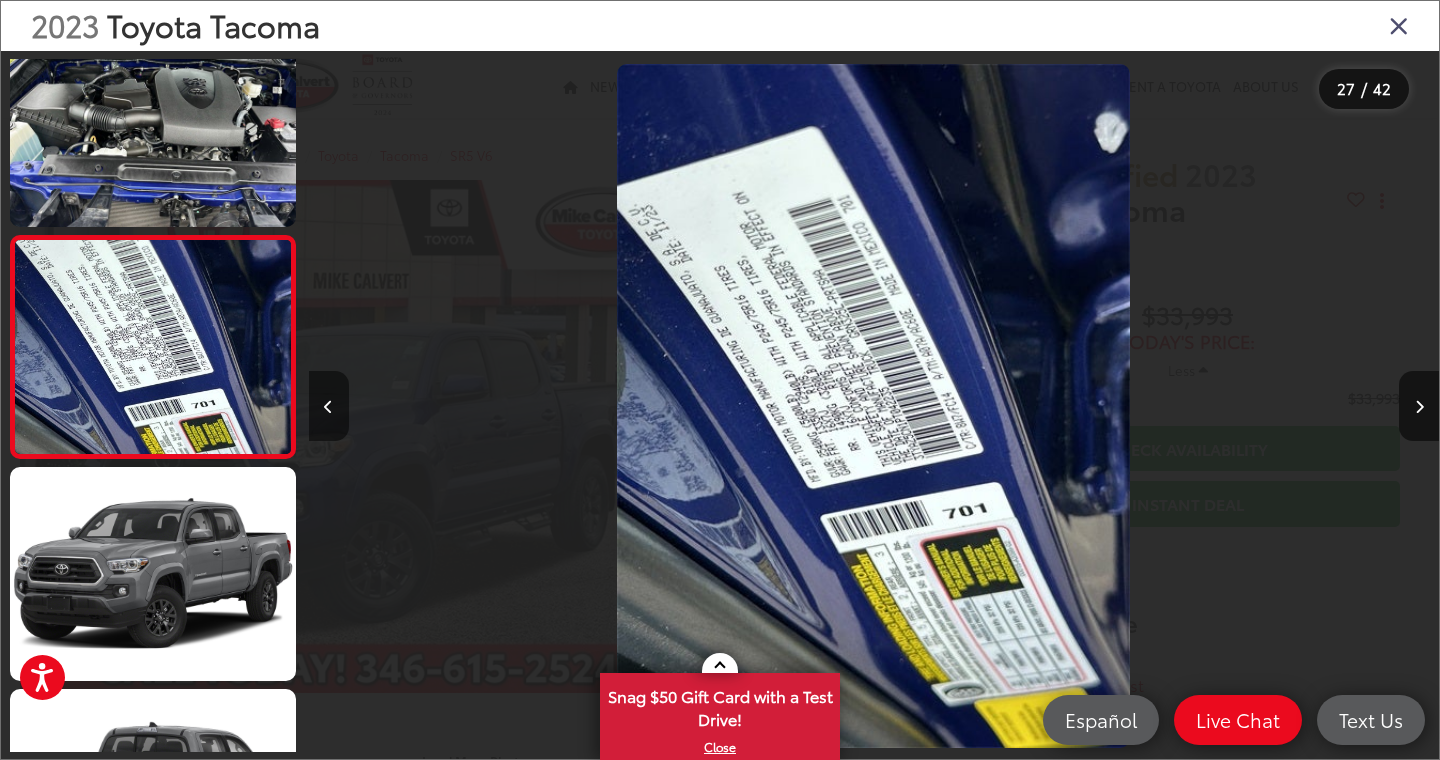 click at bounding box center [328, 407] 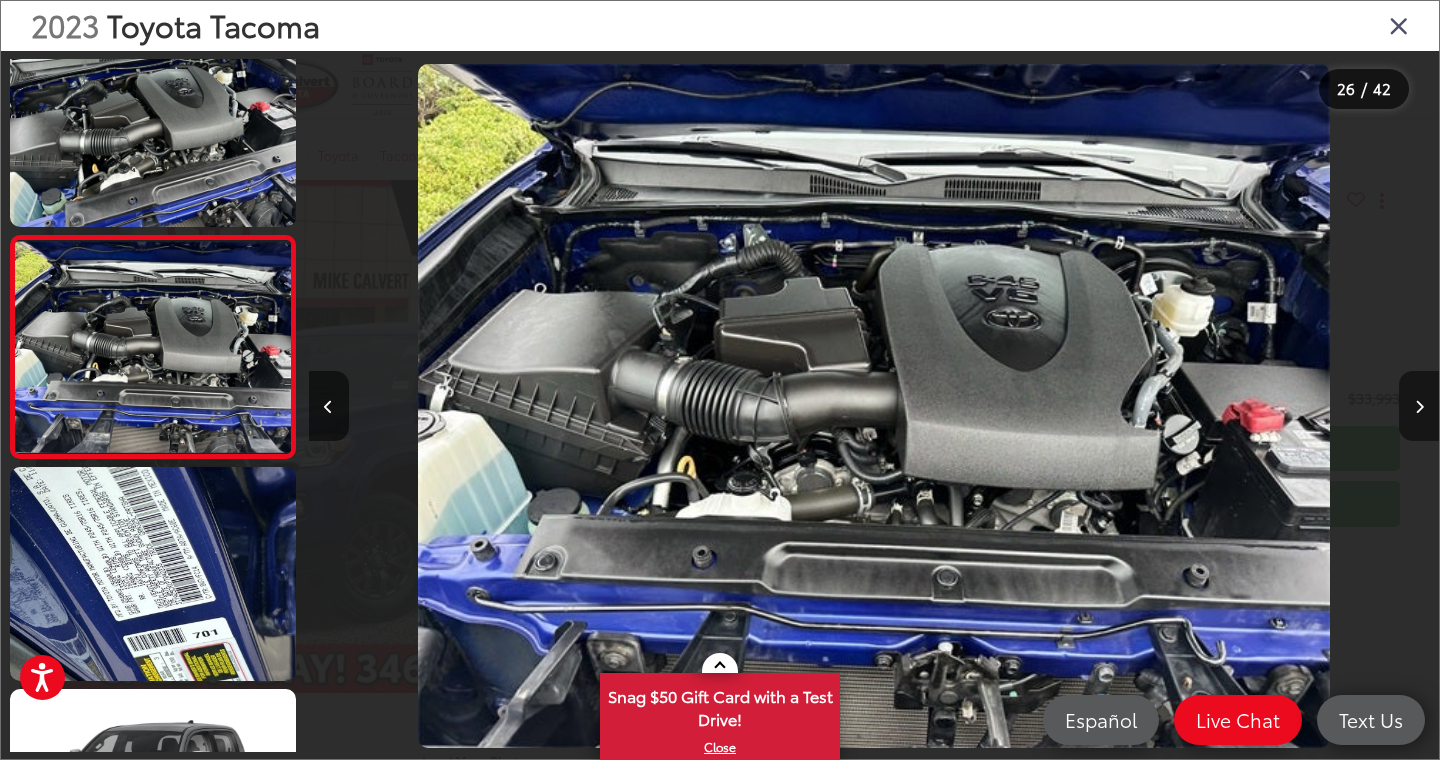 click at bounding box center (1419, 407) 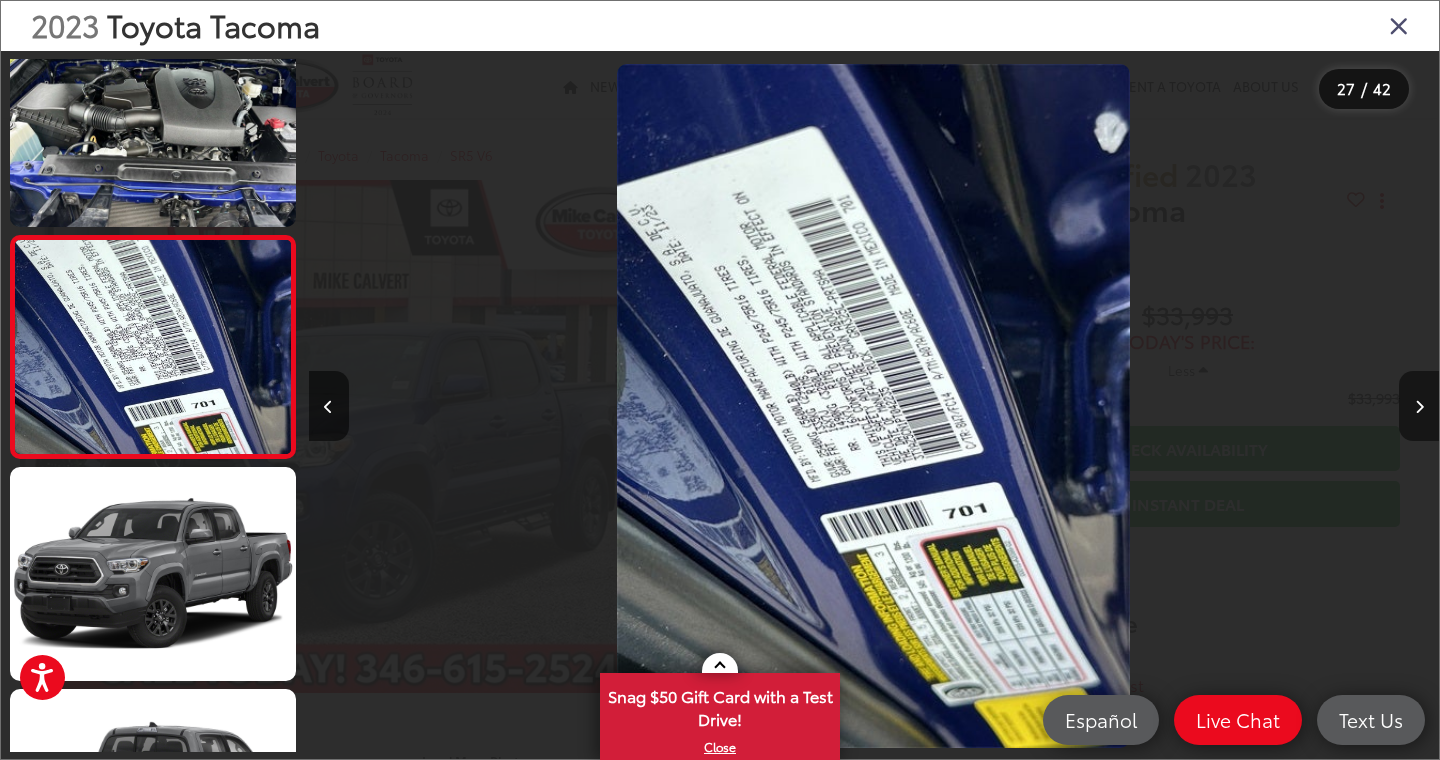 click at bounding box center [1419, 406] 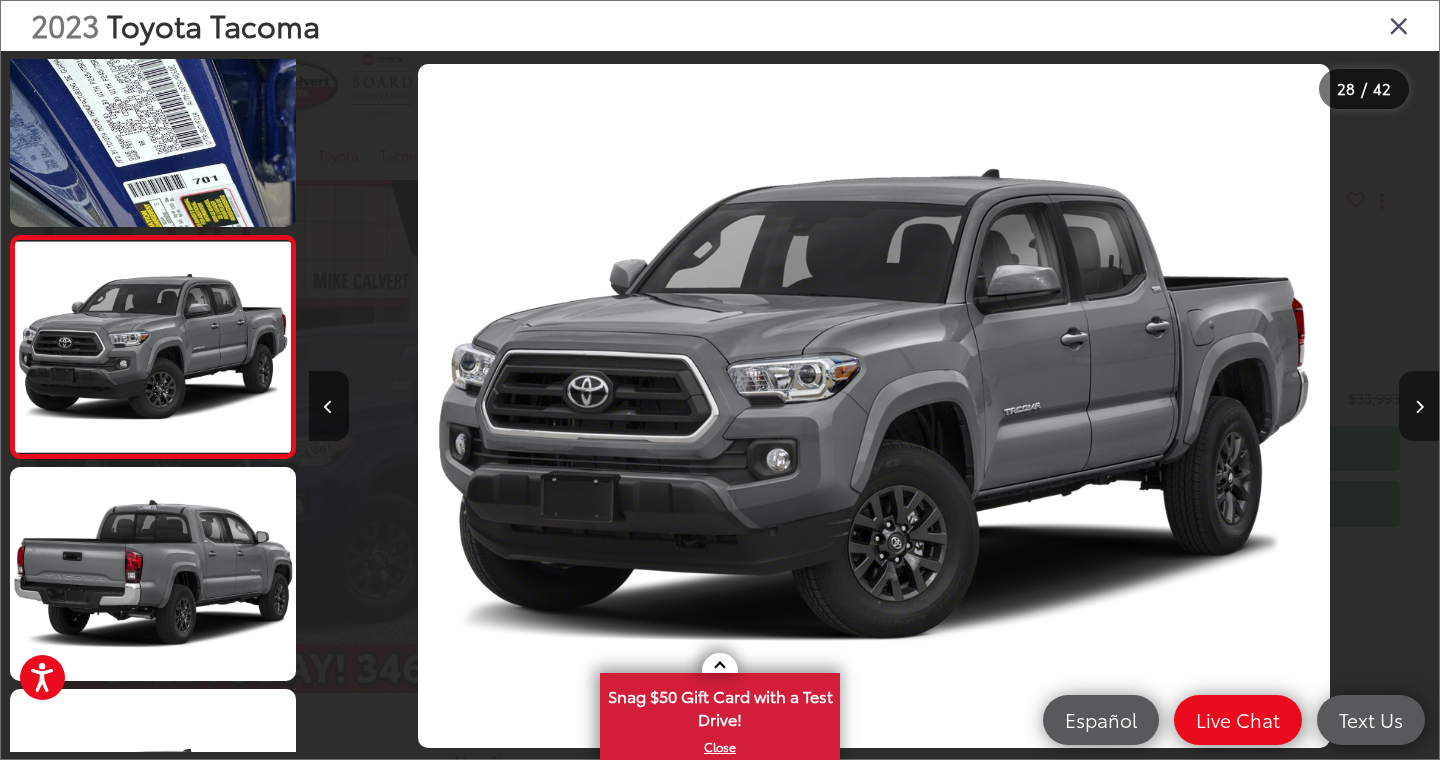 click at bounding box center [1419, 406] 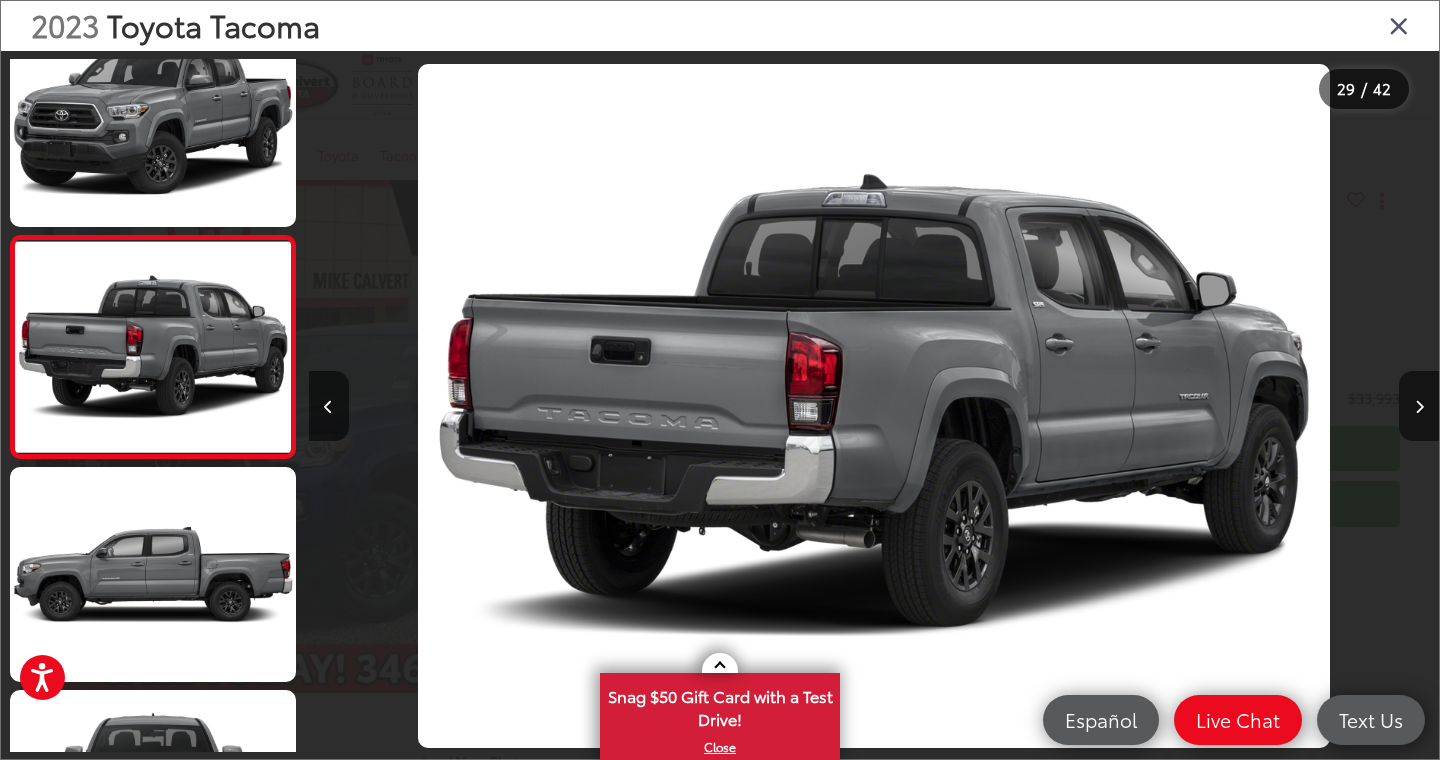 click at bounding box center [1399, 25] 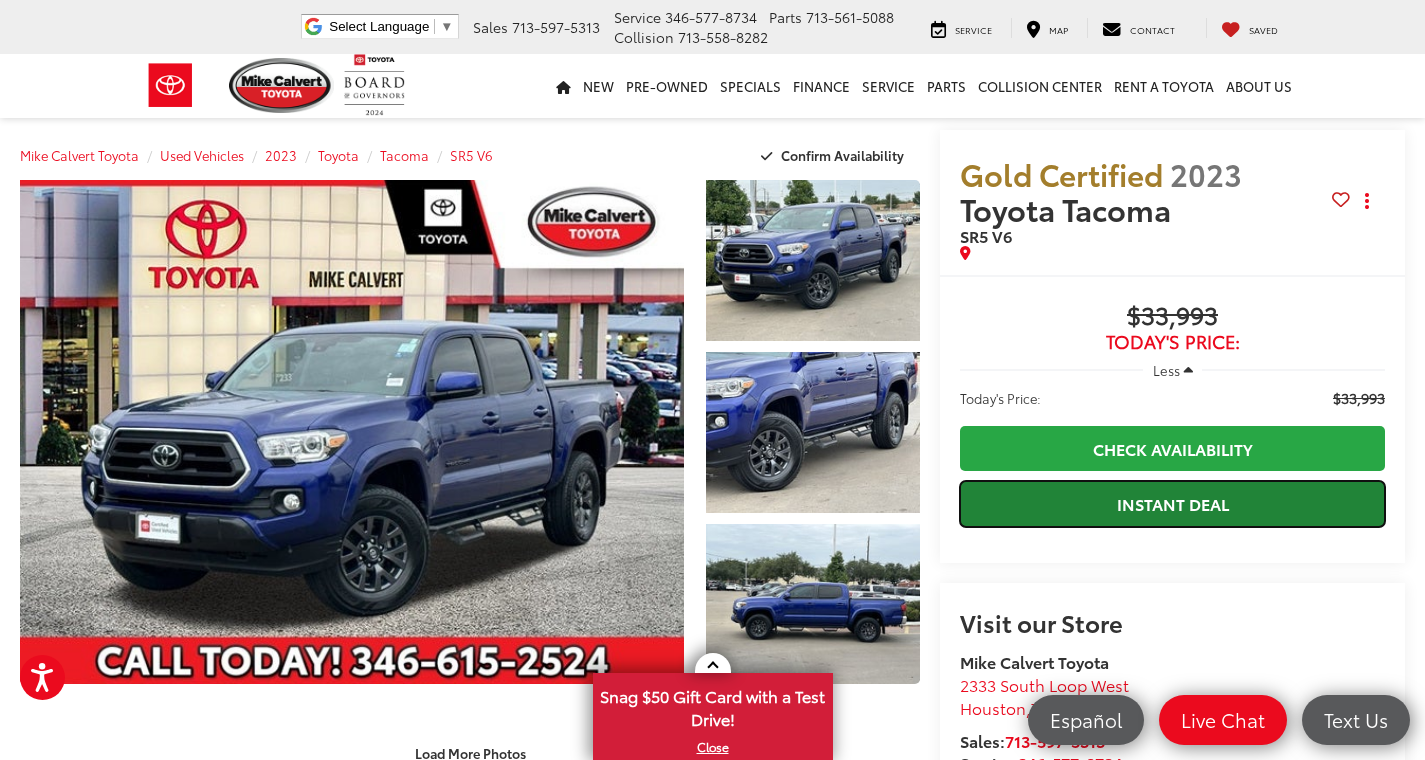 click on "Instant Deal" at bounding box center (1172, 503) 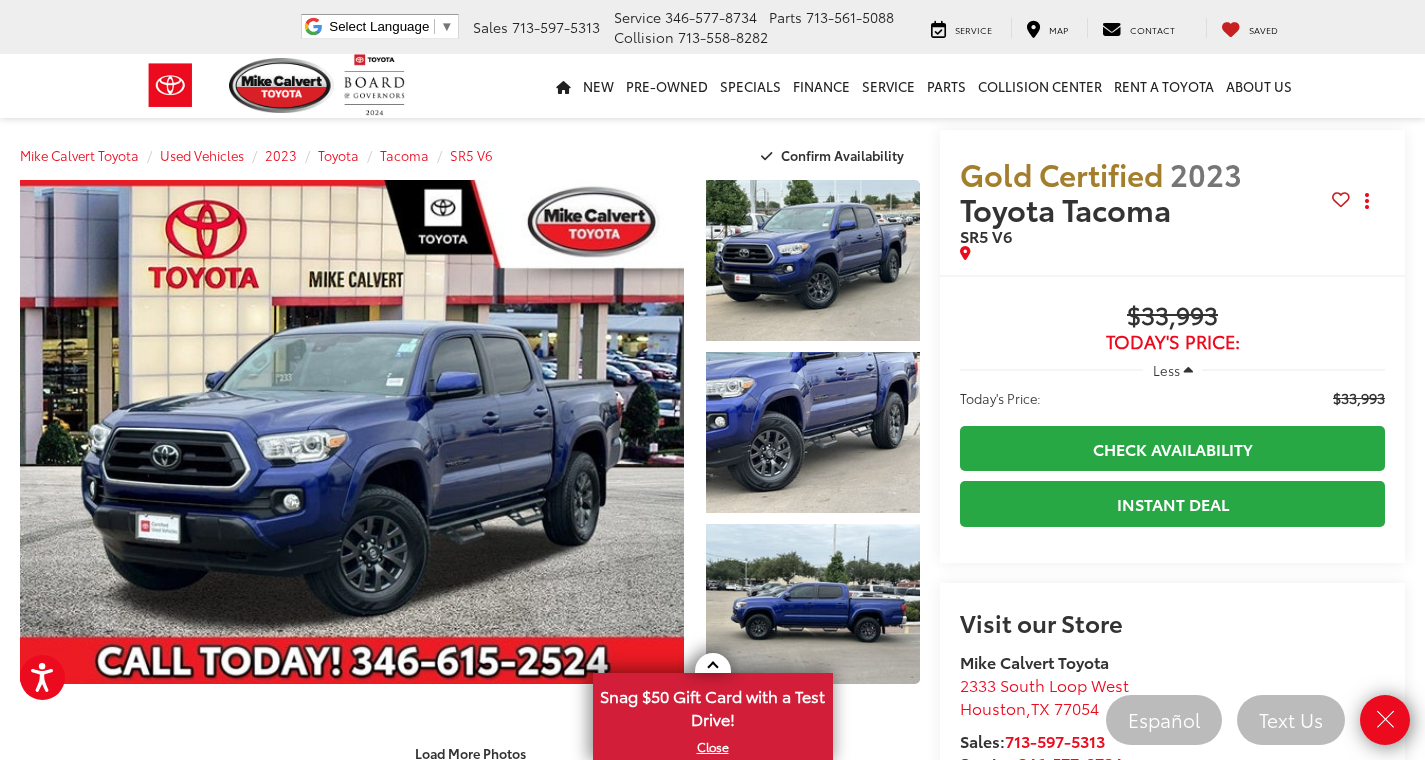 click on "Mike Calvert Toyota
Used Vehicles
2023
Toyota
Tacoma
SR5 V6
Confirm Availability" at bounding box center [470, 155] 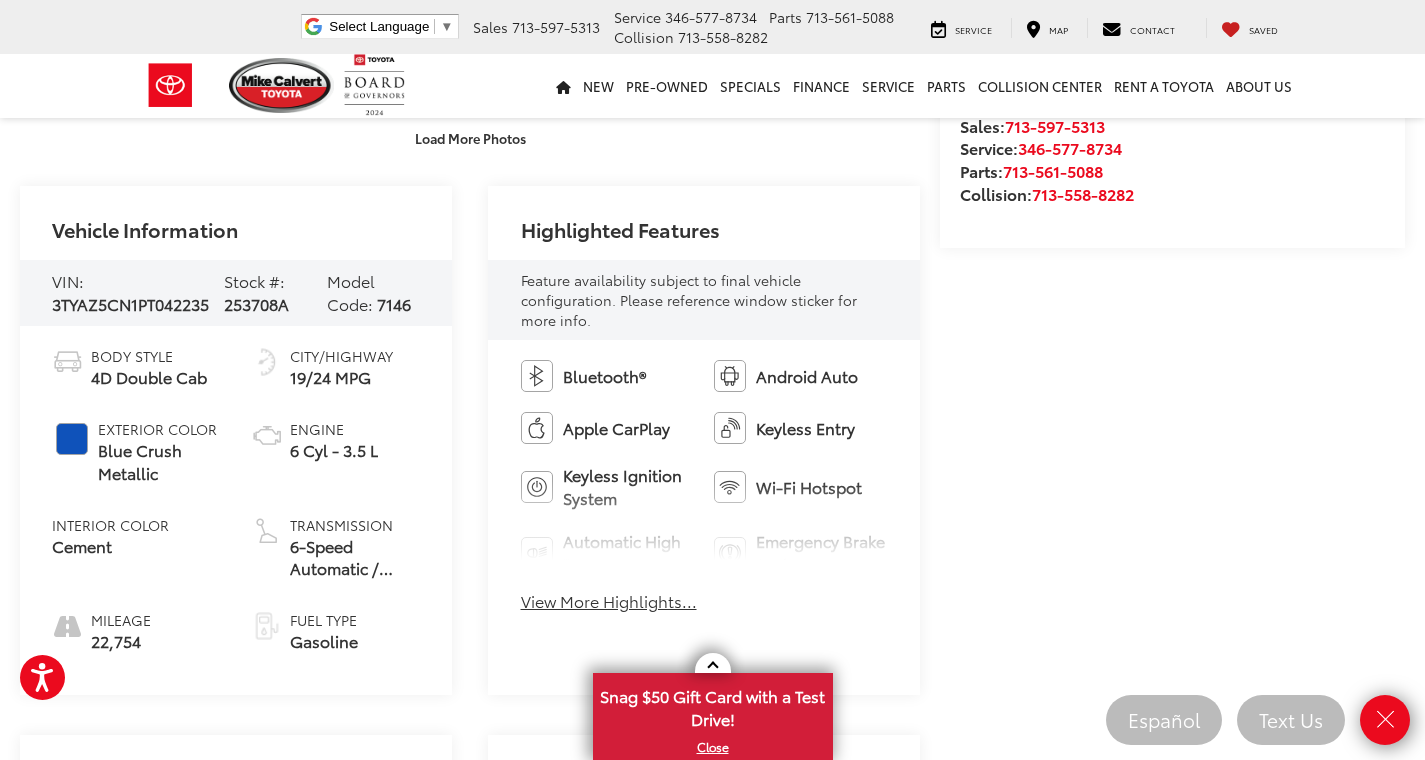 scroll, scrollTop: 616, scrollLeft: 0, axis: vertical 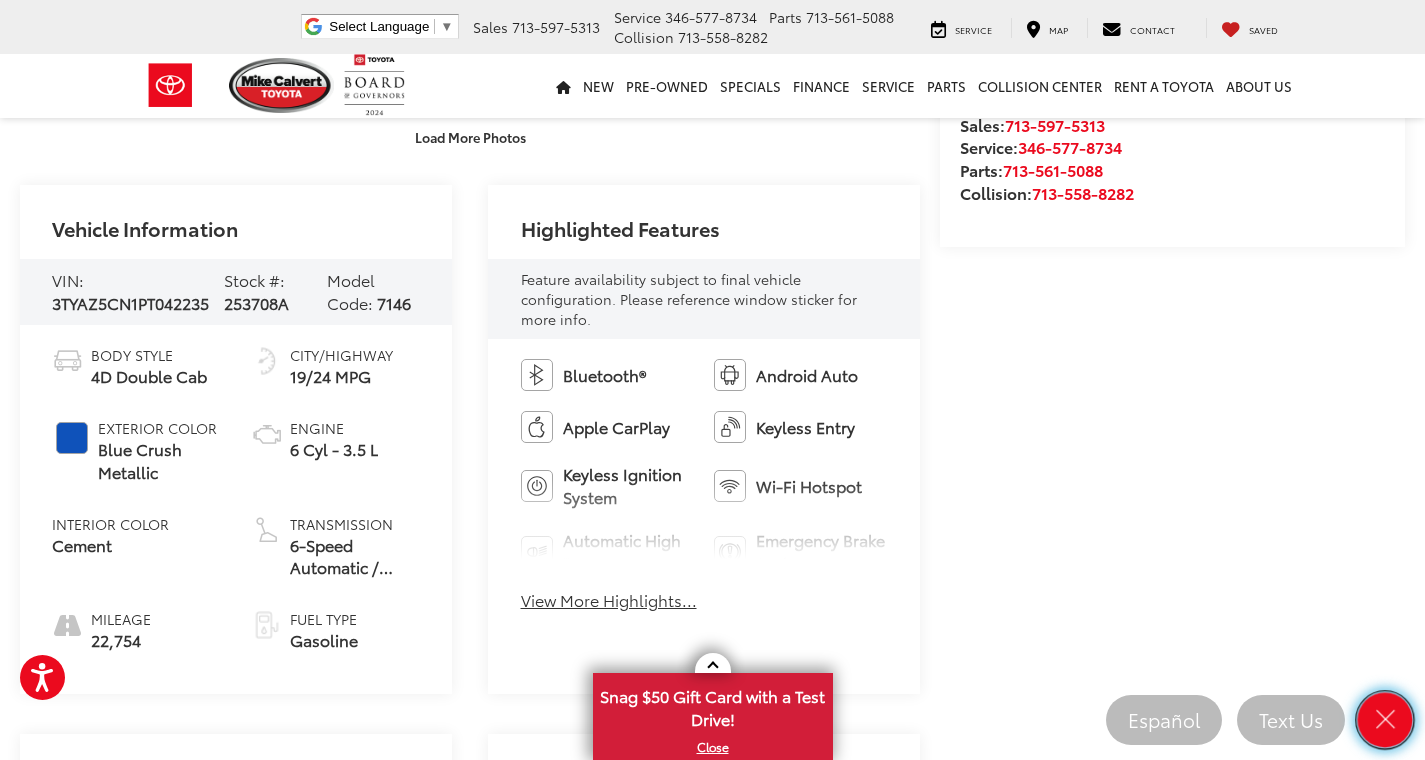 click at bounding box center [1385, 720] 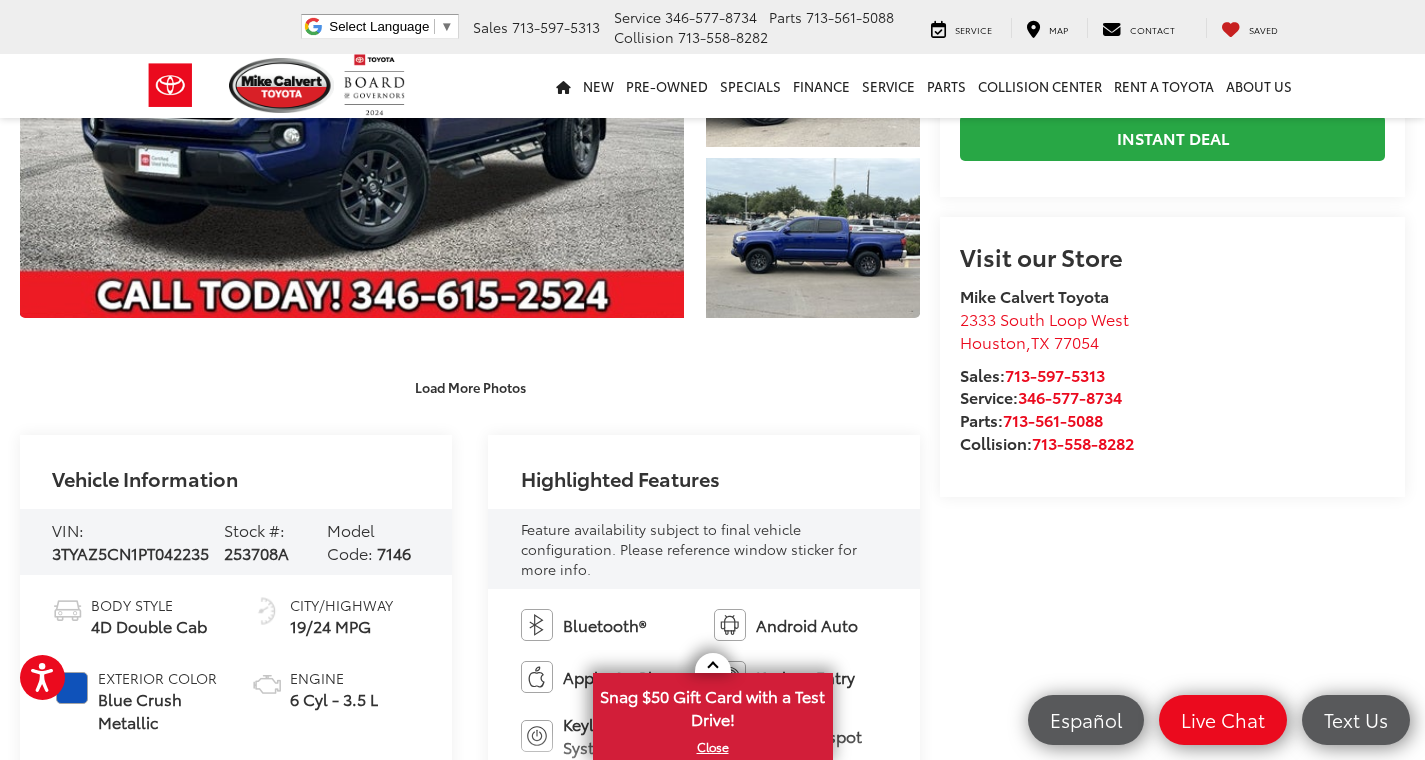 scroll, scrollTop: 409, scrollLeft: 0, axis: vertical 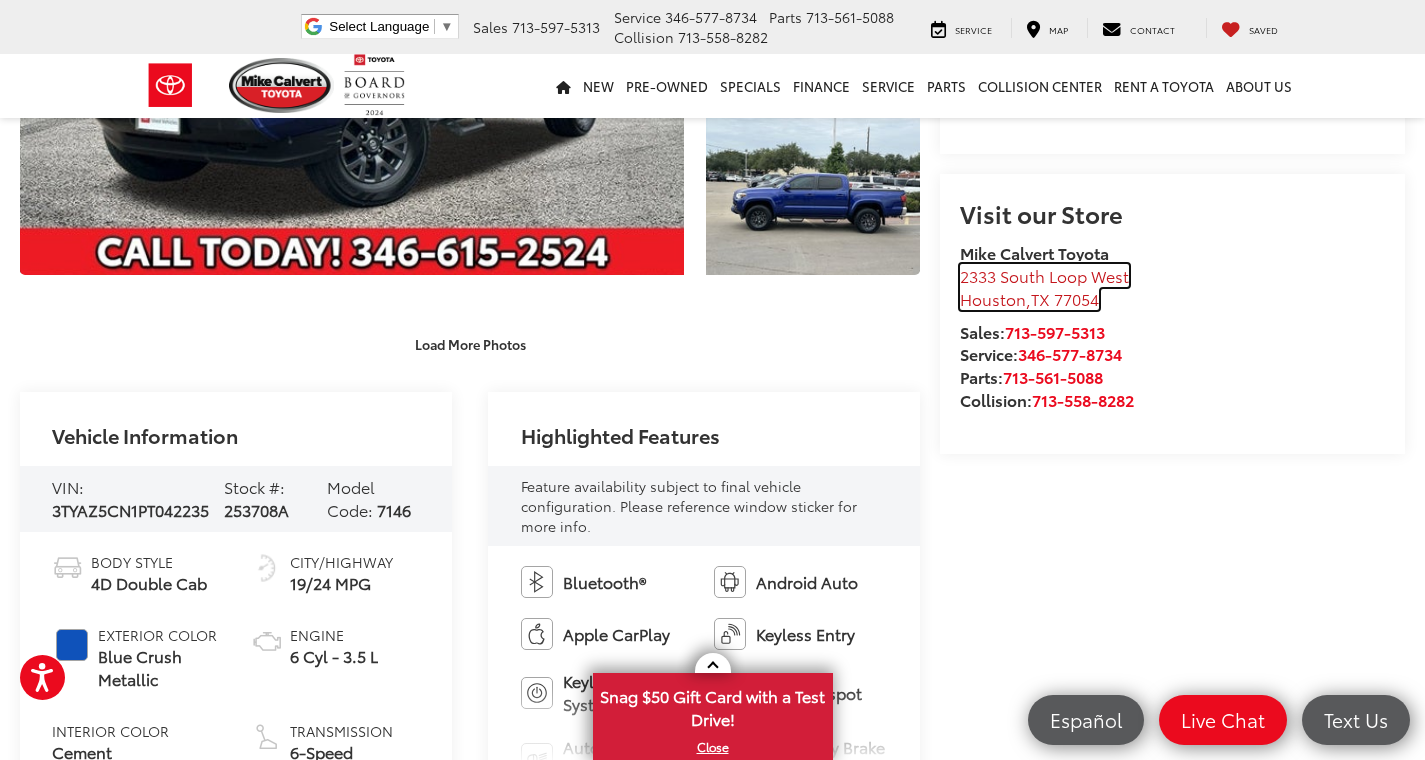 click on "2333 South Loop West" at bounding box center [1044, 275] 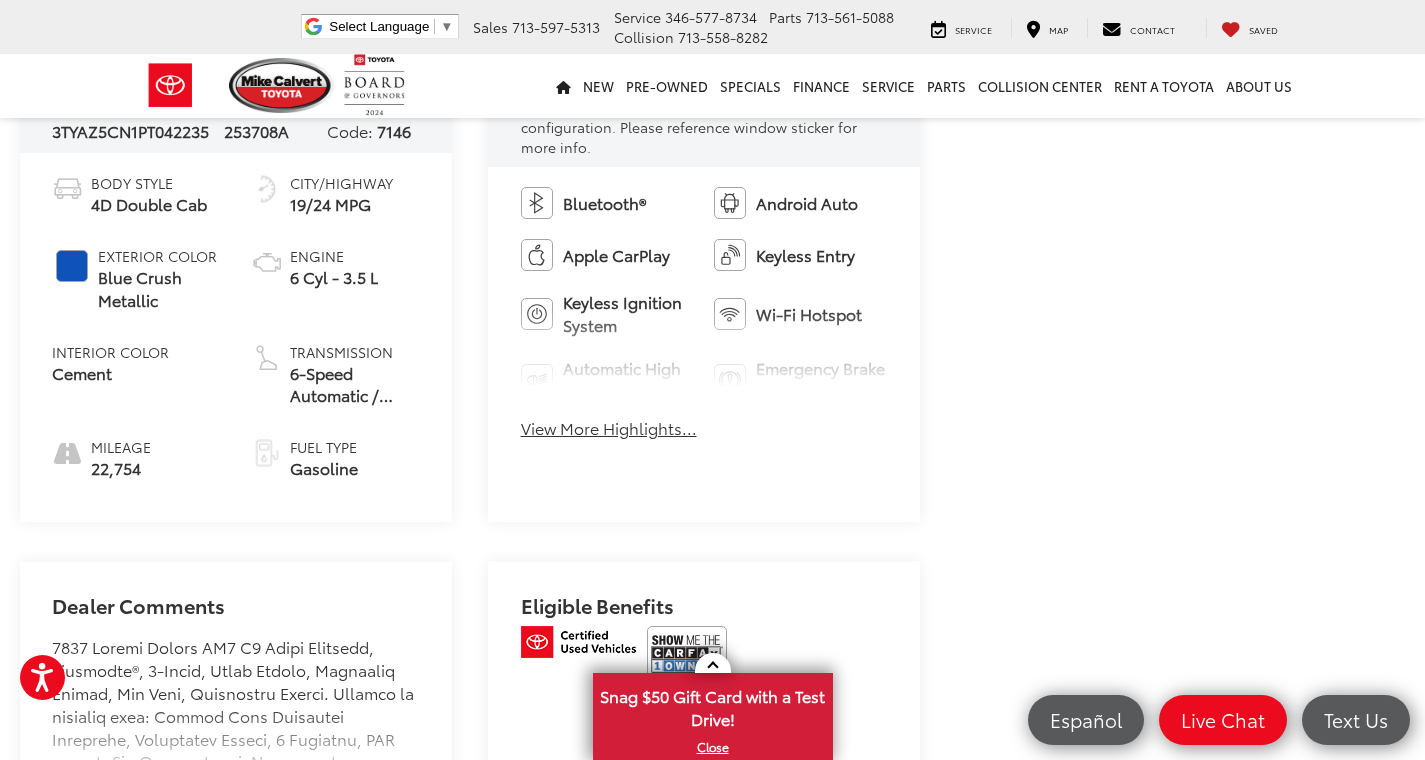 scroll, scrollTop: 797, scrollLeft: 0, axis: vertical 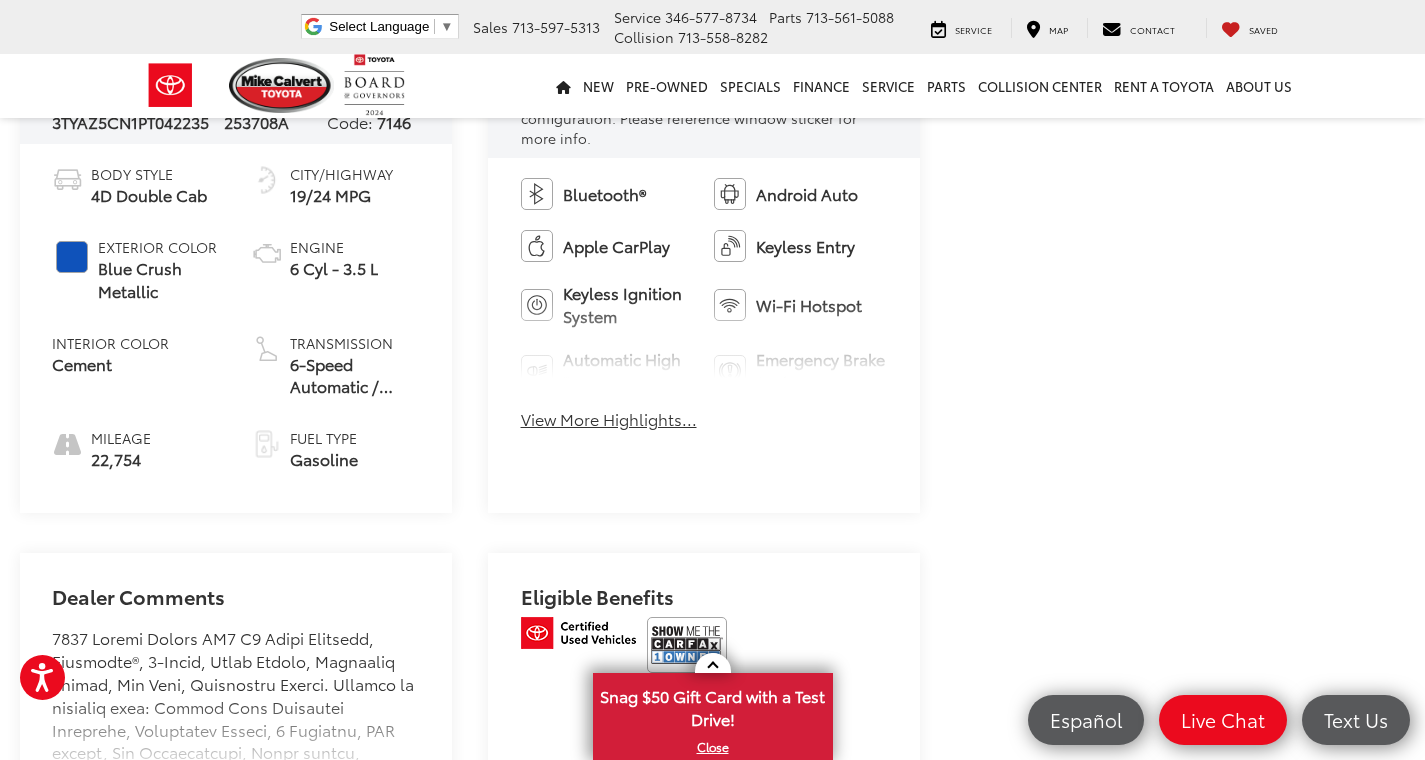 click on "View More Highlights..." at bounding box center [609, 419] 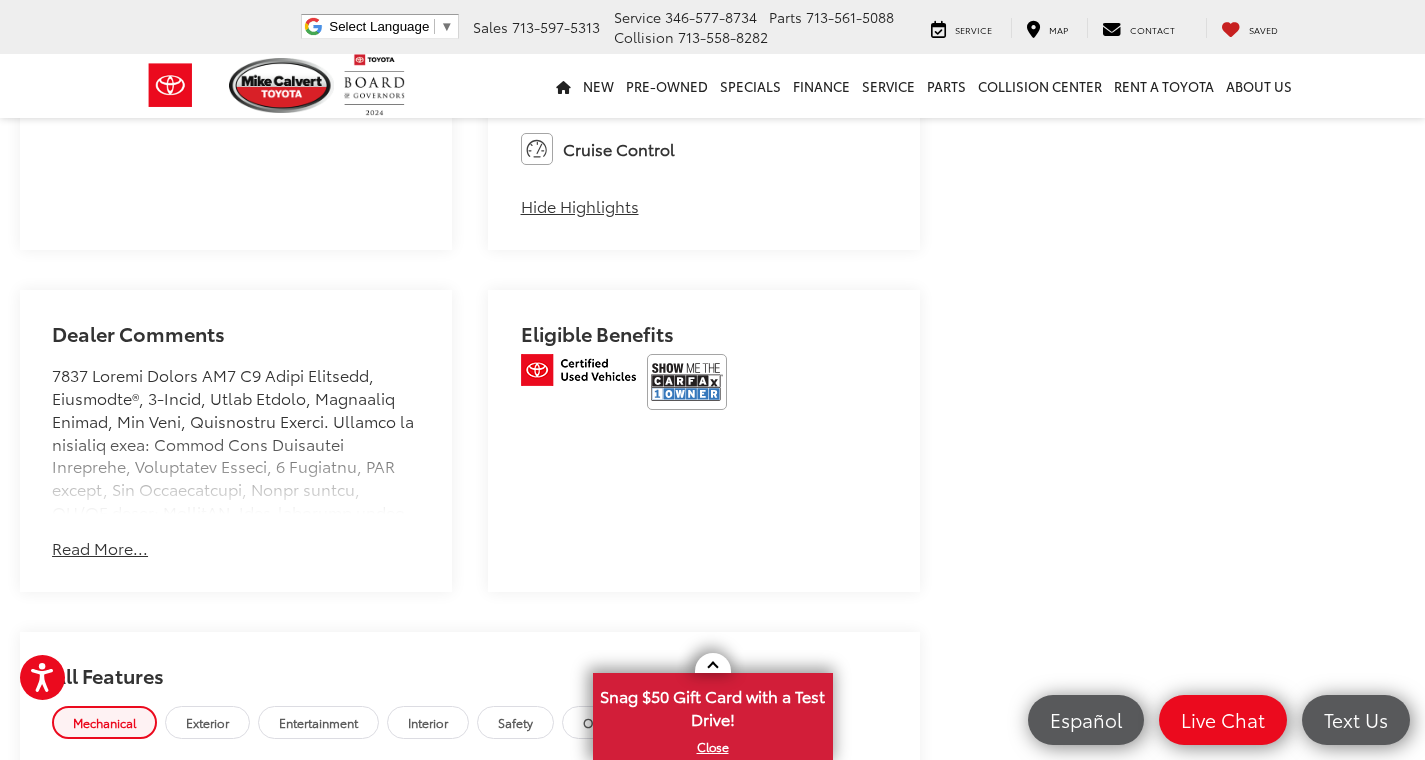 scroll, scrollTop: 1212, scrollLeft: 0, axis: vertical 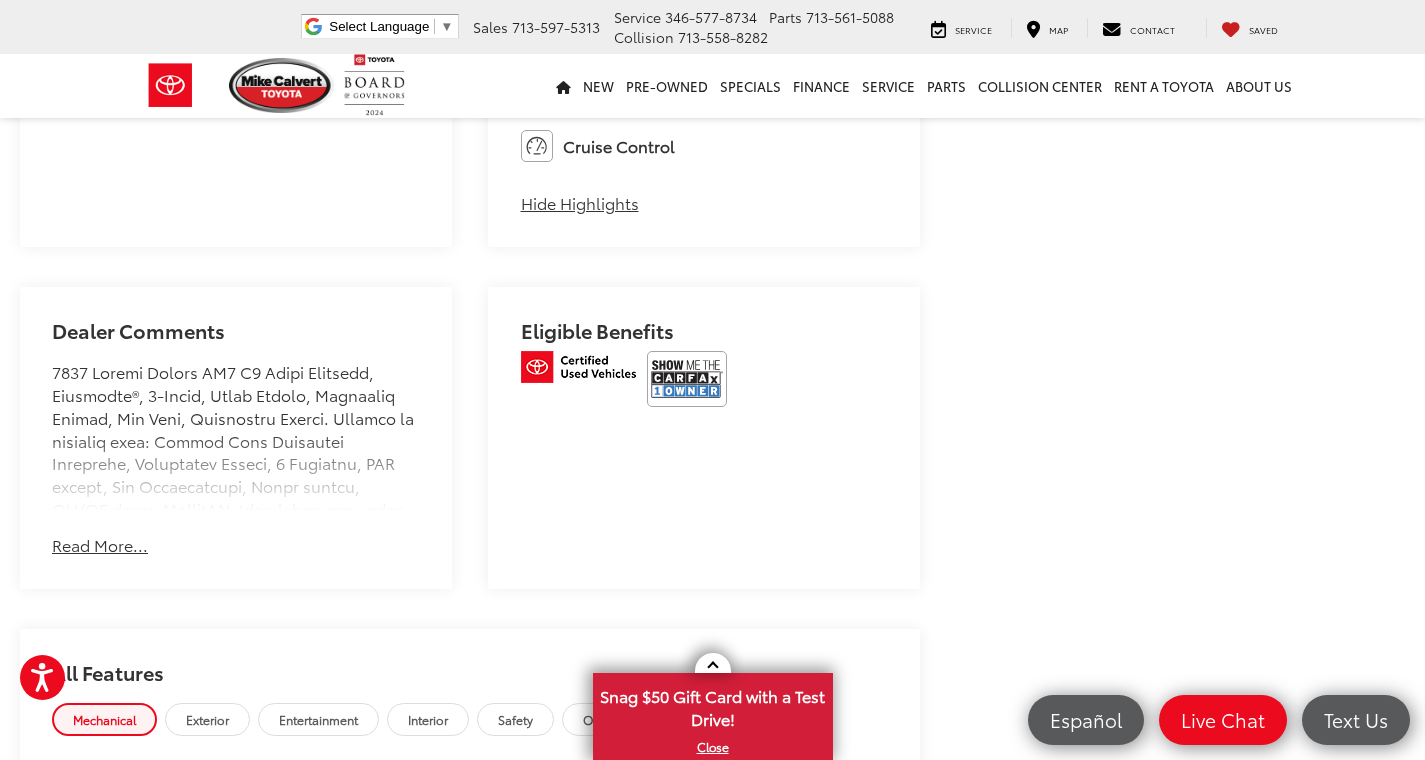 click on "Read More..." at bounding box center (100, 545) 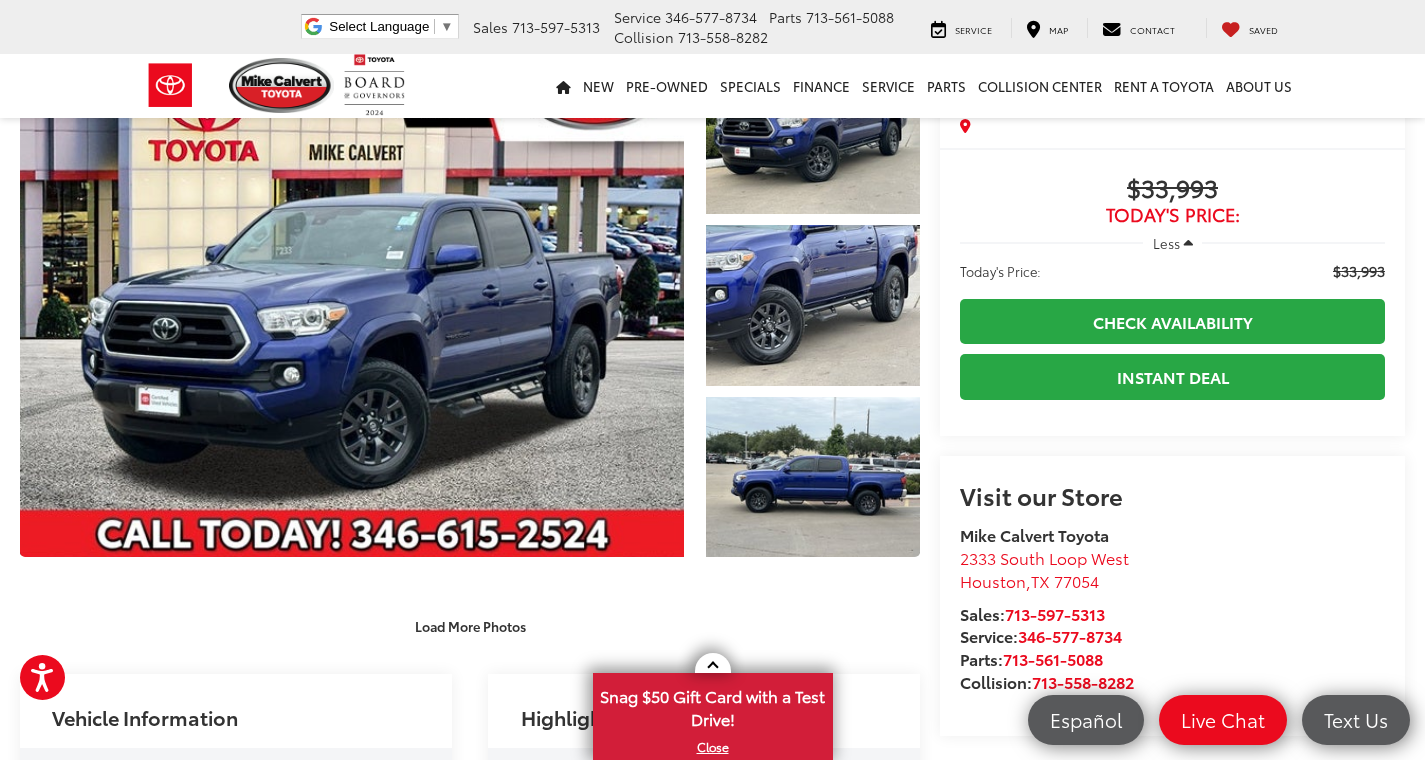 scroll, scrollTop: 126, scrollLeft: 0, axis: vertical 